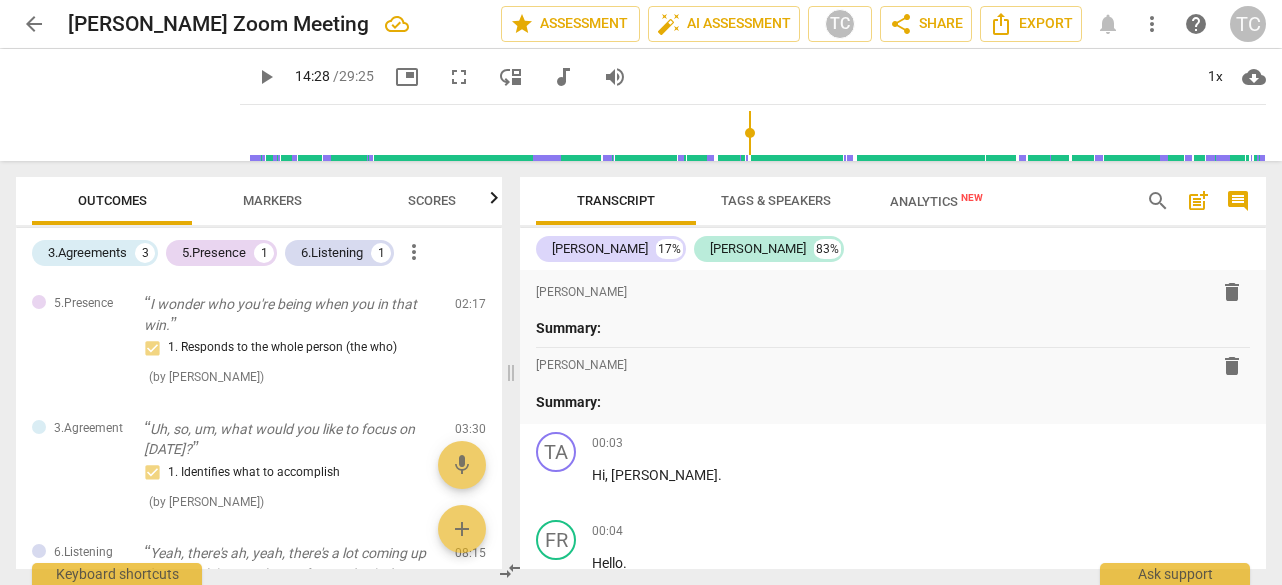 scroll, scrollTop: 0, scrollLeft: 0, axis: both 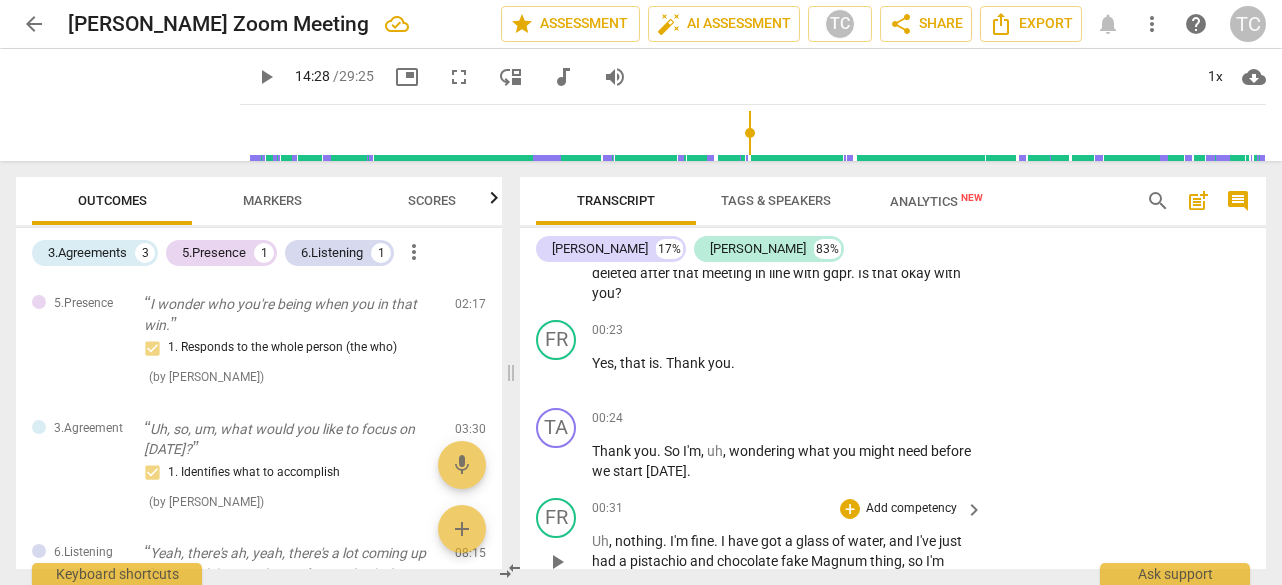 type on "869" 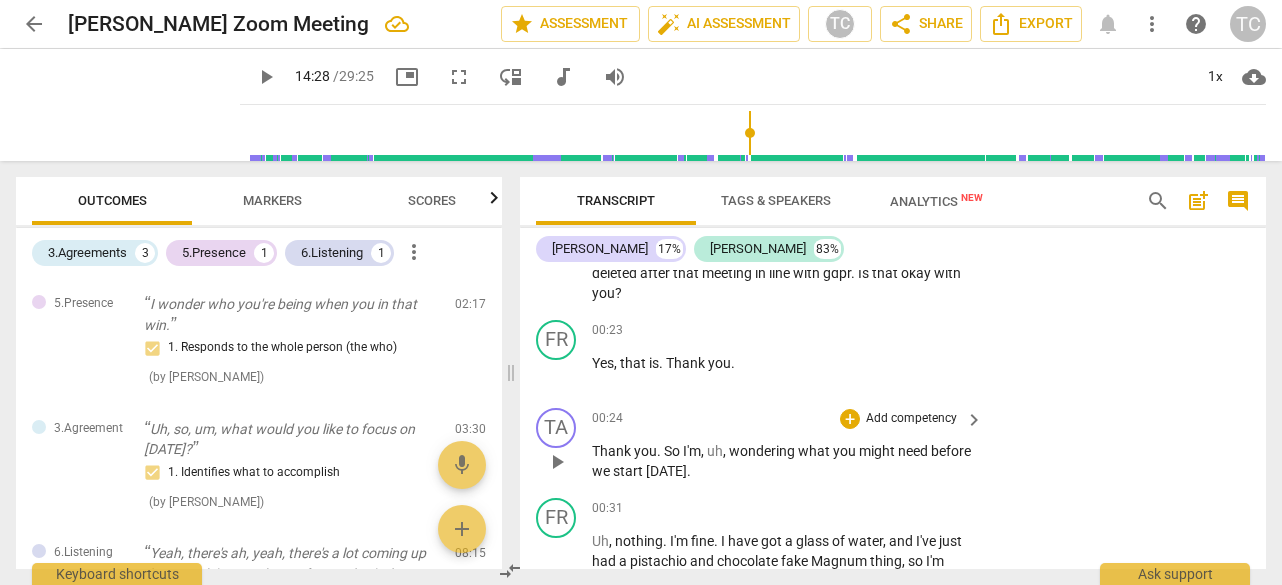 click on "Add competency" at bounding box center (911, 419) 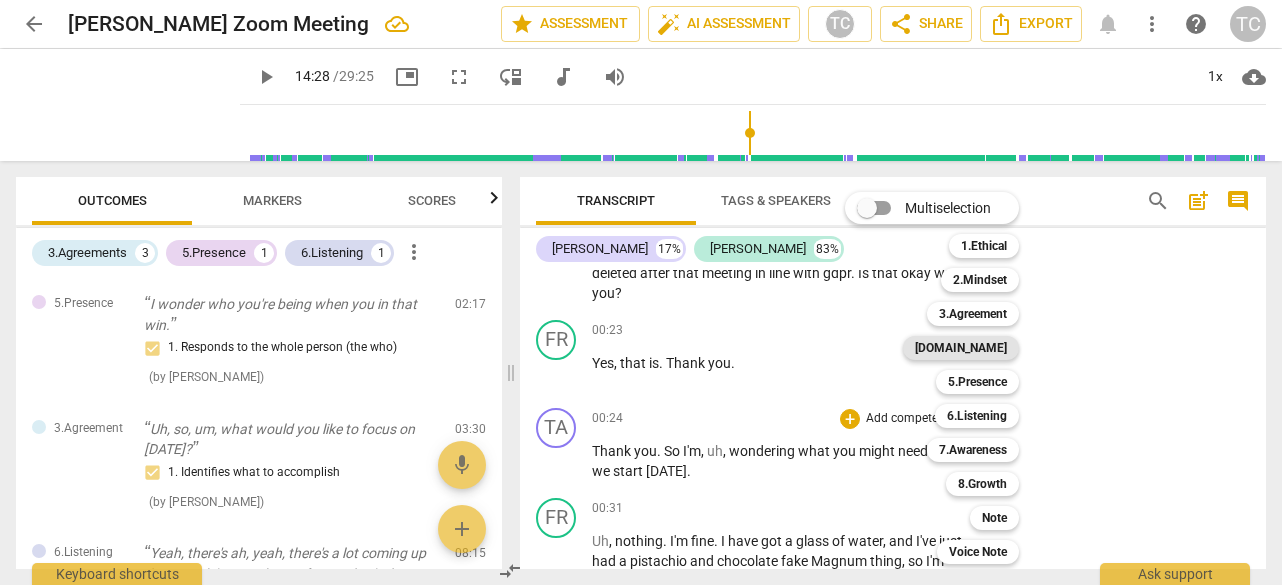 click on "[DOMAIN_NAME]" at bounding box center (961, 348) 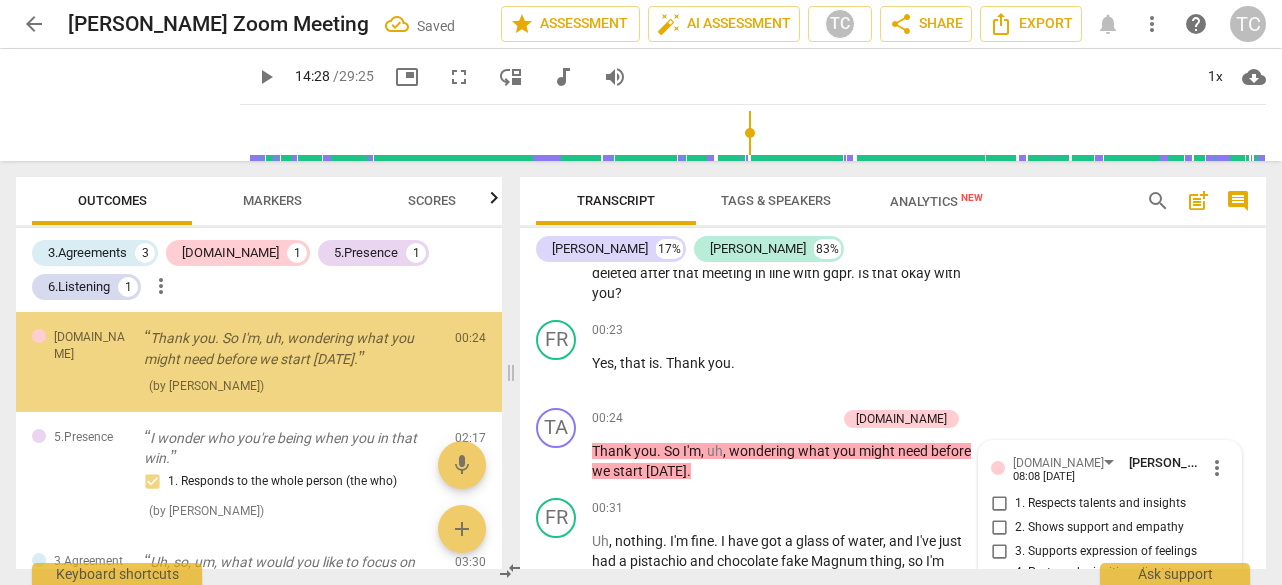 scroll, scrollTop: 647, scrollLeft: 0, axis: vertical 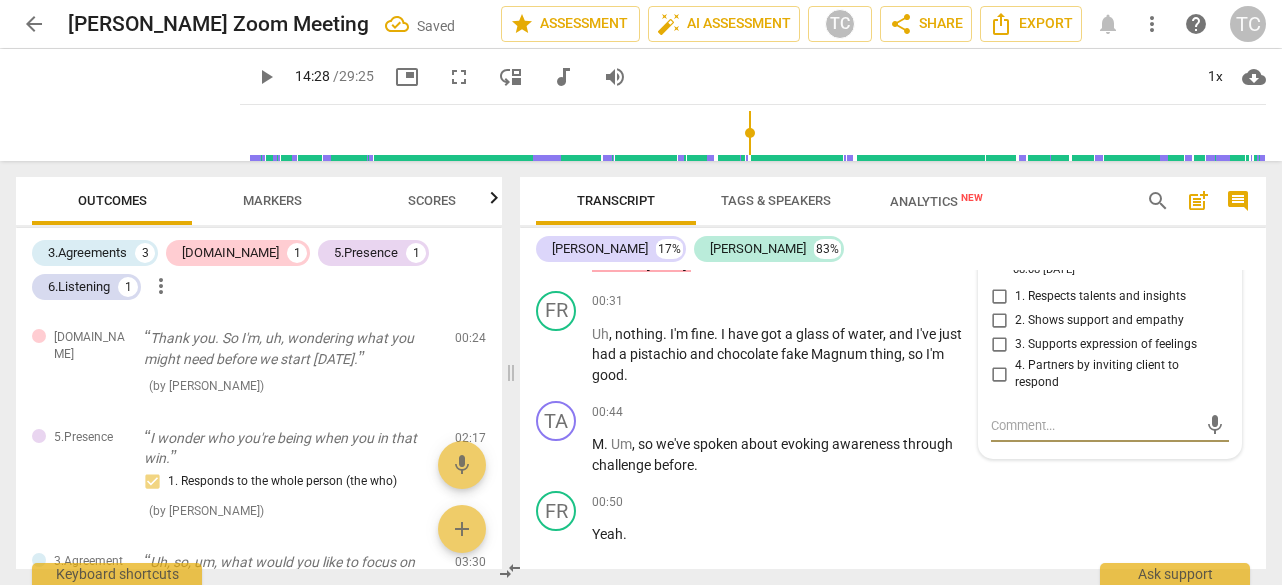 click on "2. Shows support and empathy" at bounding box center [999, 321] 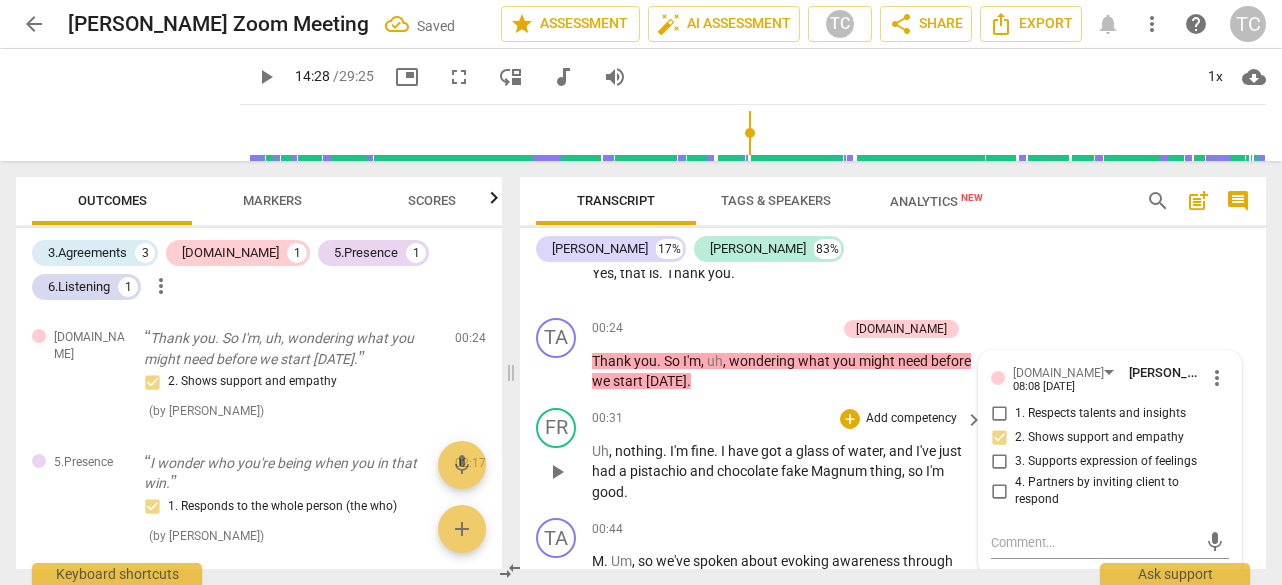 scroll, scrollTop: 522, scrollLeft: 0, axis: vertical 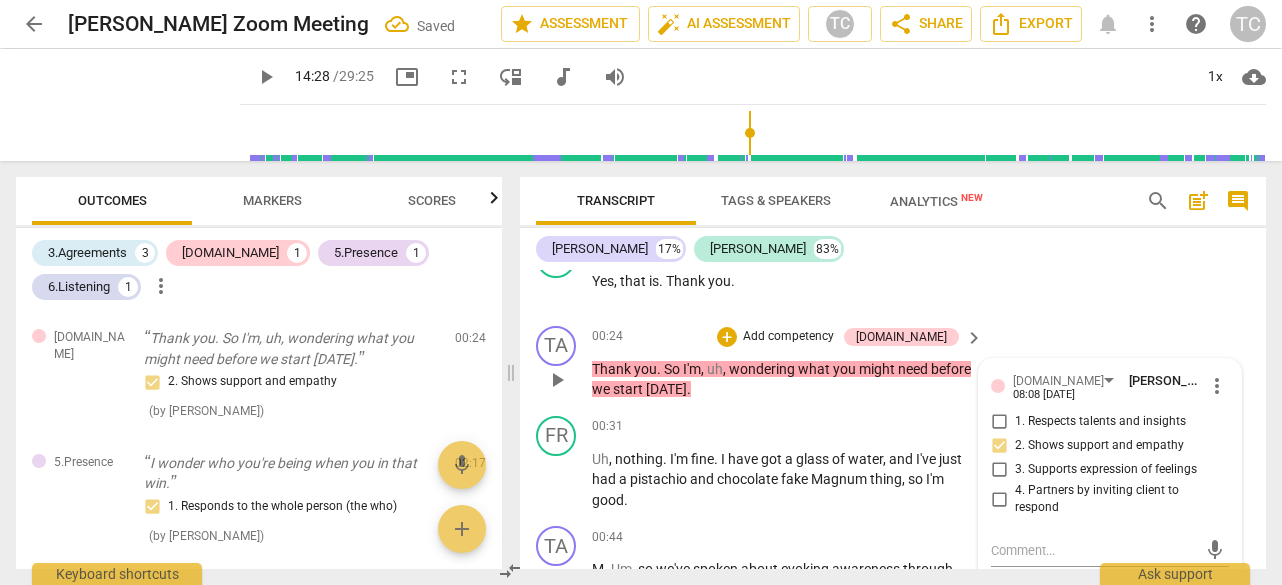 click on "keyboard_arrow_right" at bounding box center [974, 338] 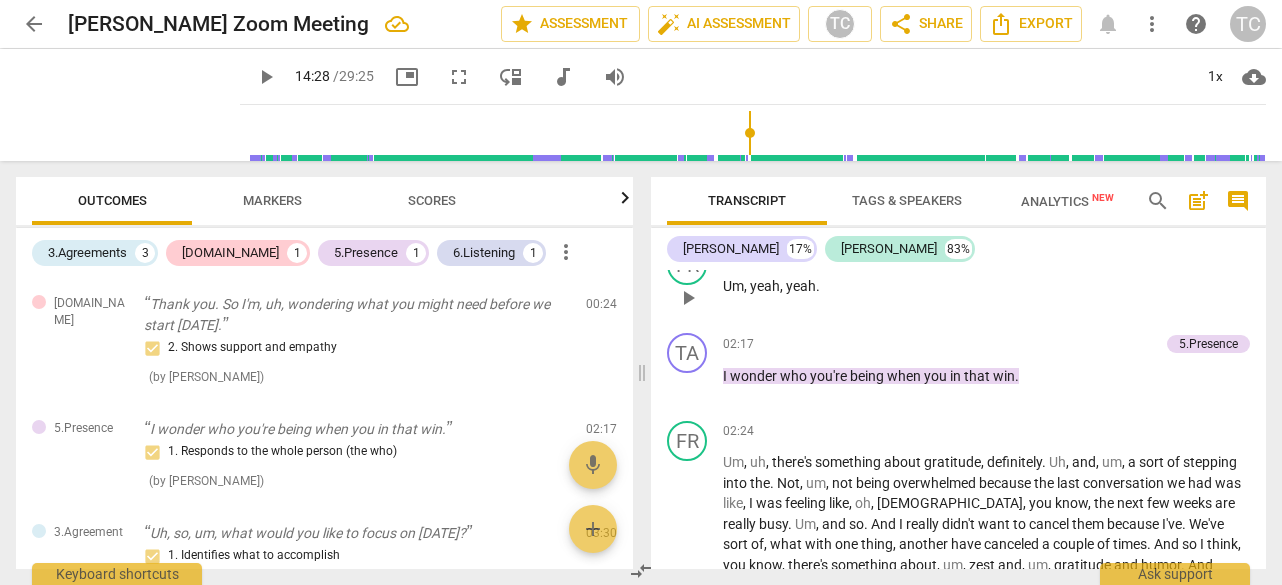 scroll, scrollTop: 1498, scrollLeft: 0, axis: vertical 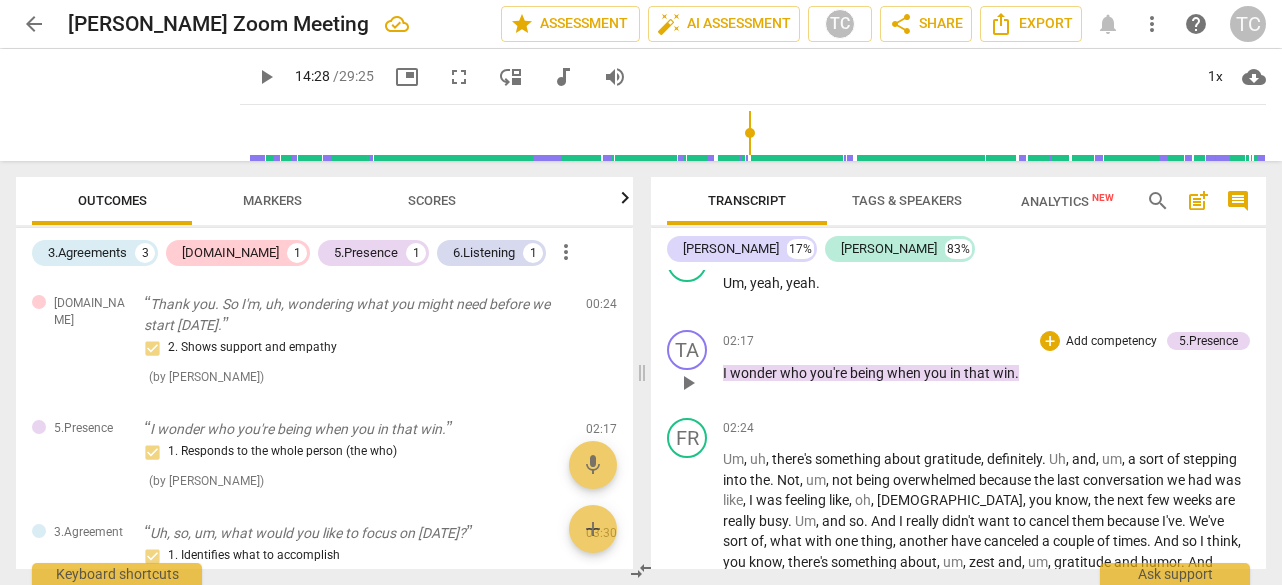 click on "in" at bounding box center (957, 373) 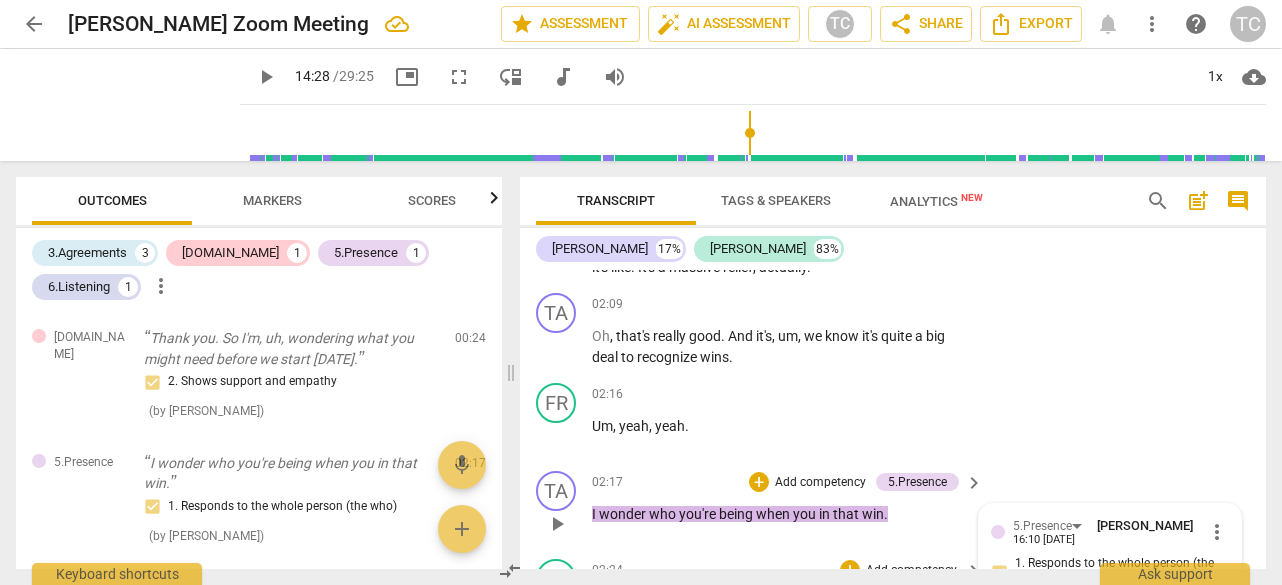 click on "Um ,   uh ,   there's   something   about   gratitude ,   definitely .   Uh ,   and ,   um ,   a   sort   of   stepping   into   the .   Not ,   um ,   not   being   overwhelmed   because   the   last   conversation   we   had   was   like ,   I   was   feeling   like ,   oh ,   God ,   you   know ,   the   next   few   weeks   are   really   busy .   Um ,   and   so .   And   I   really   didn't   want   to   cancel   them   because   I've .   We've   sort   of ,   what   with   one   thing ,   another   have   canceled   a   couple   of   times .   And   so   I   think ,   you   know ,   there's   something   about ,   um ,   zest   and ,   um ,   gratitude   and   humor .   And   actually   taking ,   um ,   part   in   a   pub   quiz   could   be   quite   fun .   Um ,   so ,   yeah ,   you   know ,   I   think   It's   a   love   of   learning   and   uh ,   you   know ,   a   bit   of ,   a   bit   of   fun ,   really .   Excellent ." at bounding box center (782, 715) 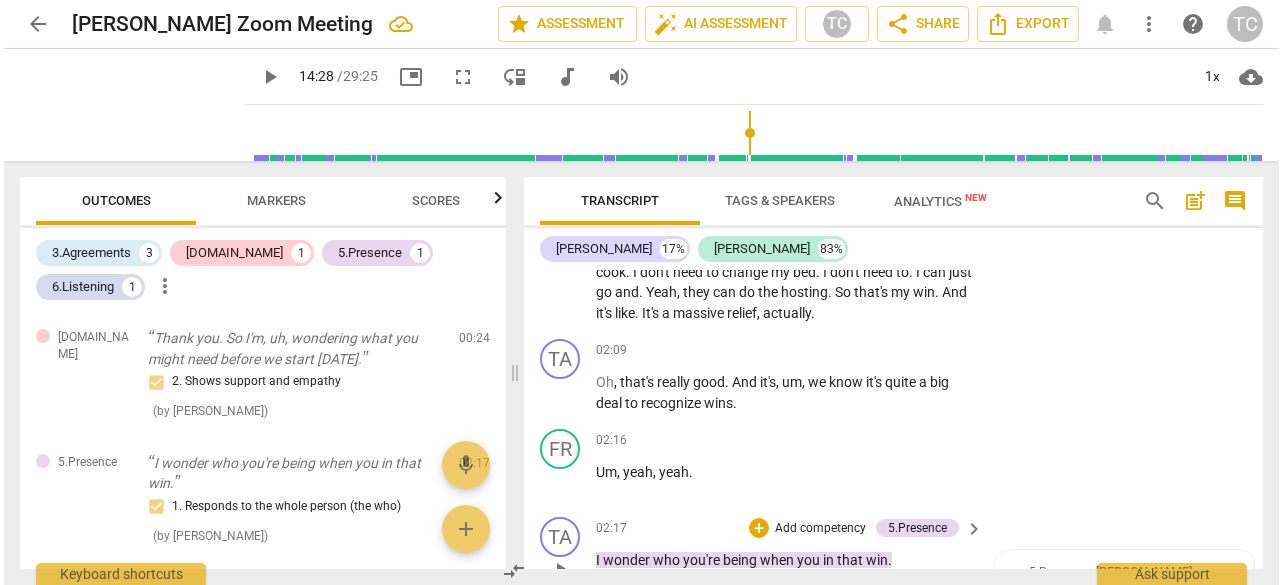 scroll, scrollTop: 1535, scrollLeft: 0, axis: vertical 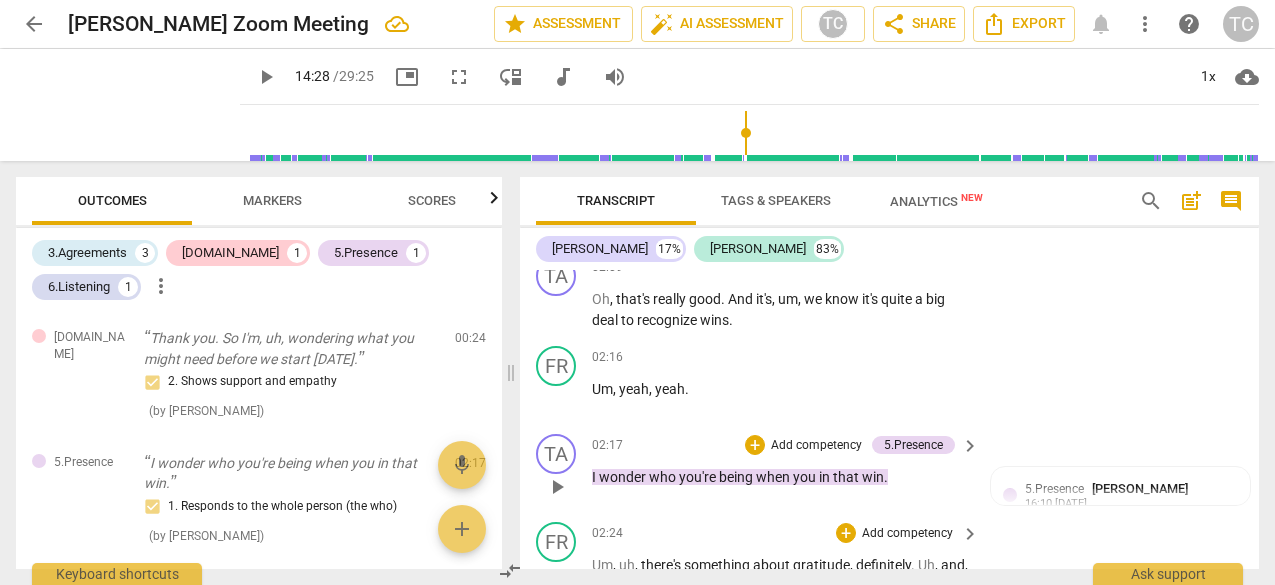 click on "in" at bounding box center (826, 477) 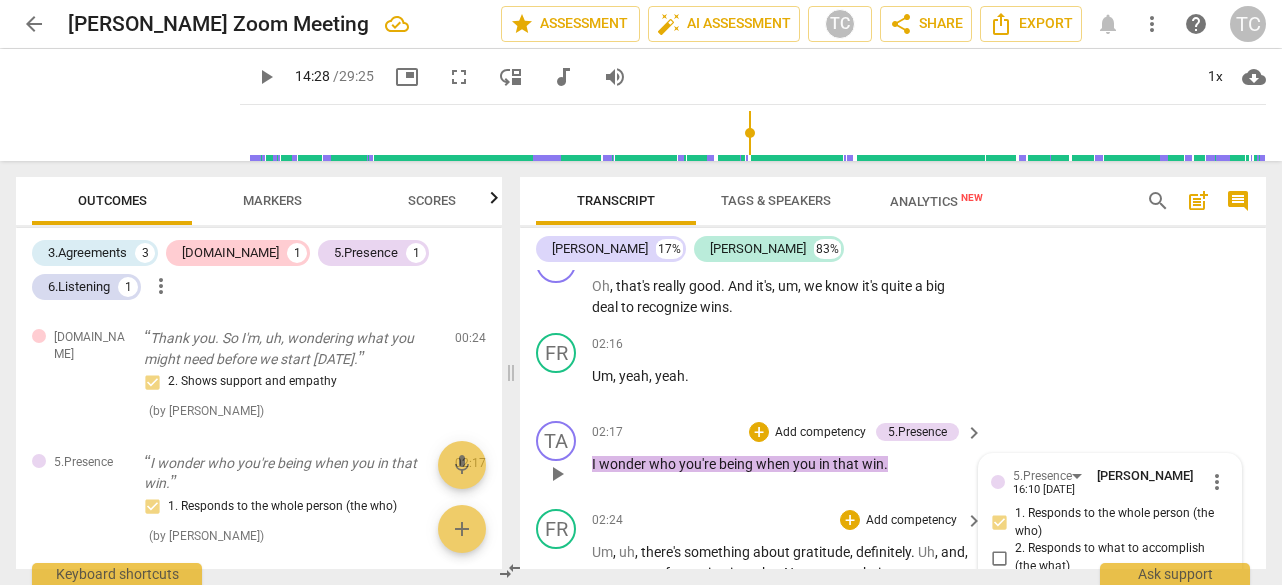 scroll, scrollTop: 1547, scrollLeft: 0, axis: vertical 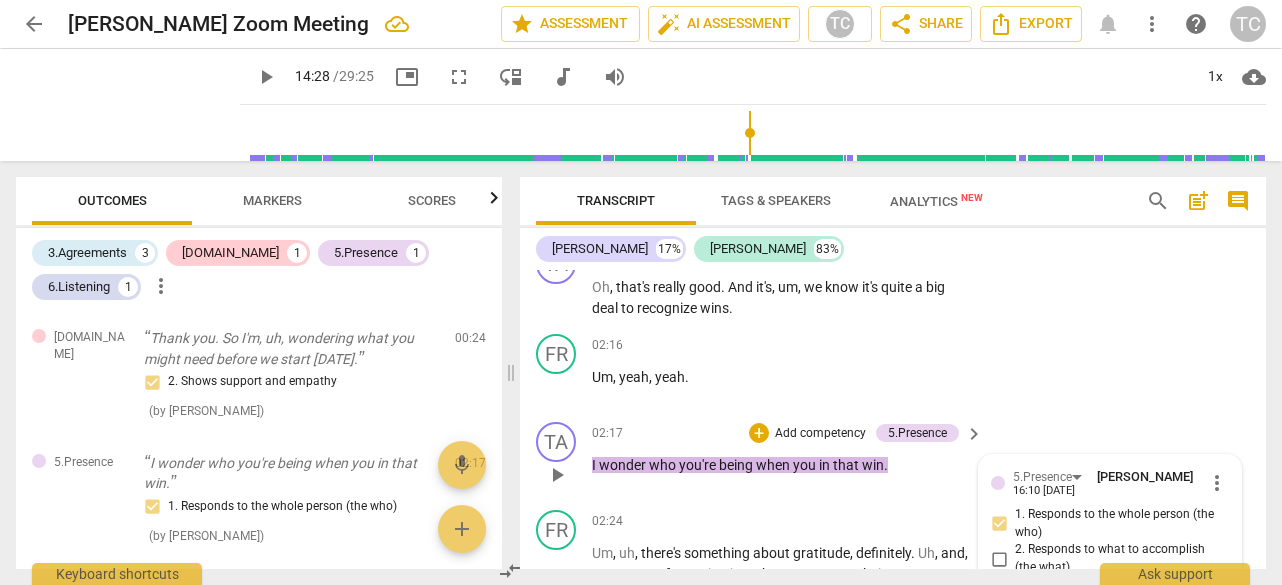 click on "in" at bounding box center [826, 465] 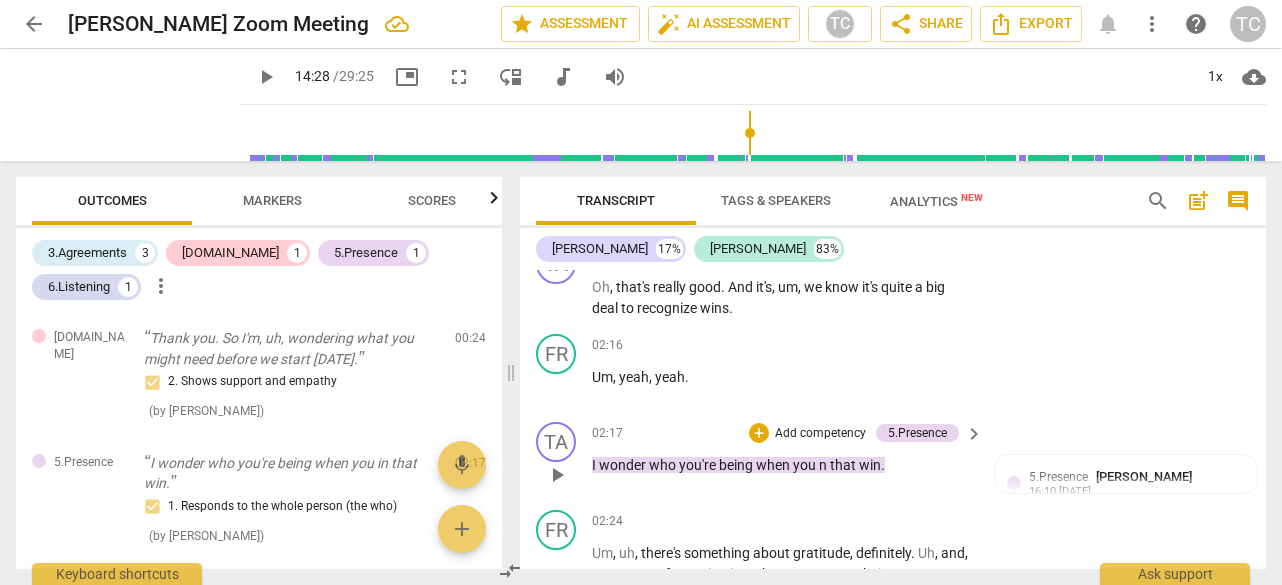 type 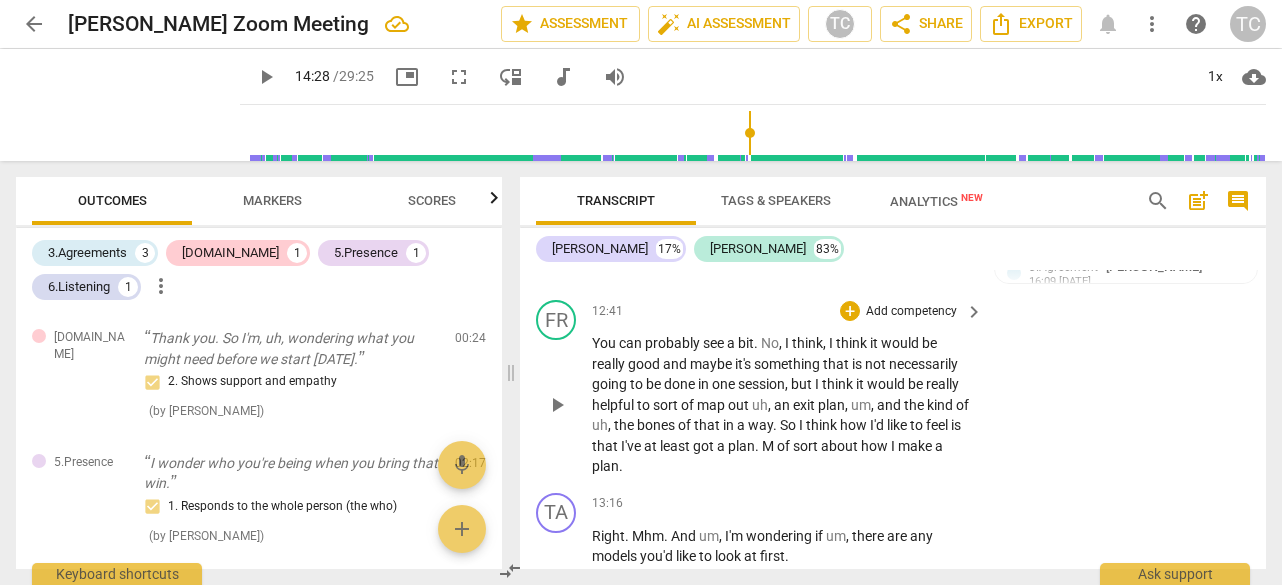 scroll, scrollTop: 5049, scrollLeft: 0, axis: vertical 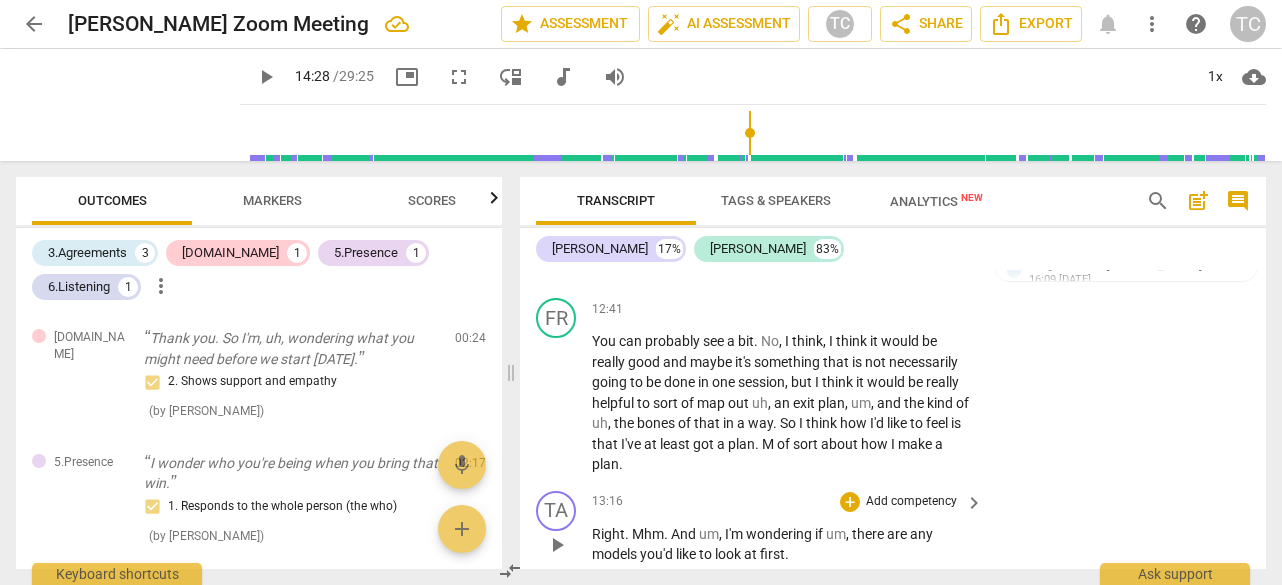 click on "Add competency" at bounding box center [911, 502] 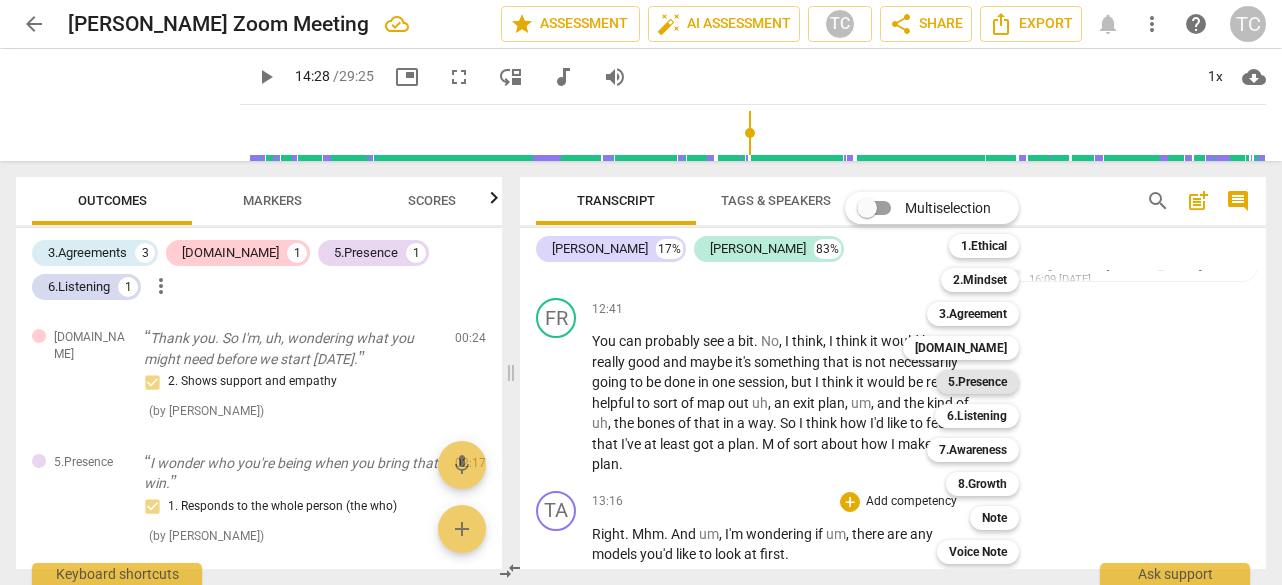 click on "5.Presence" at bounding box center [977, 382] 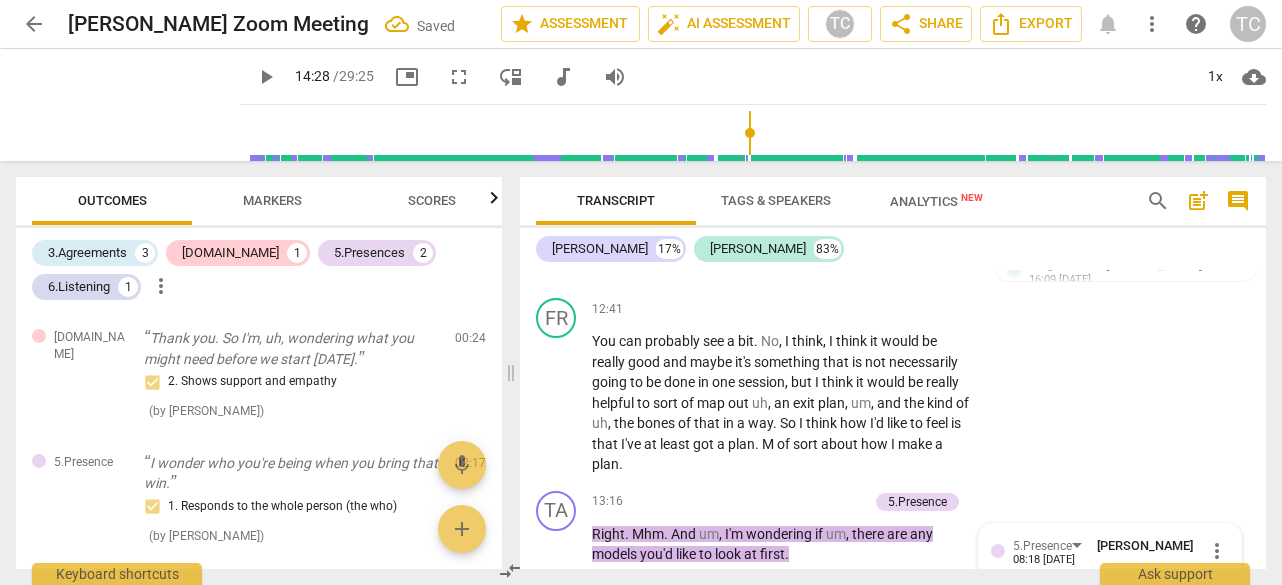 scroll, scrollTop: 5327, scrollLeft: 0, axis: vertical 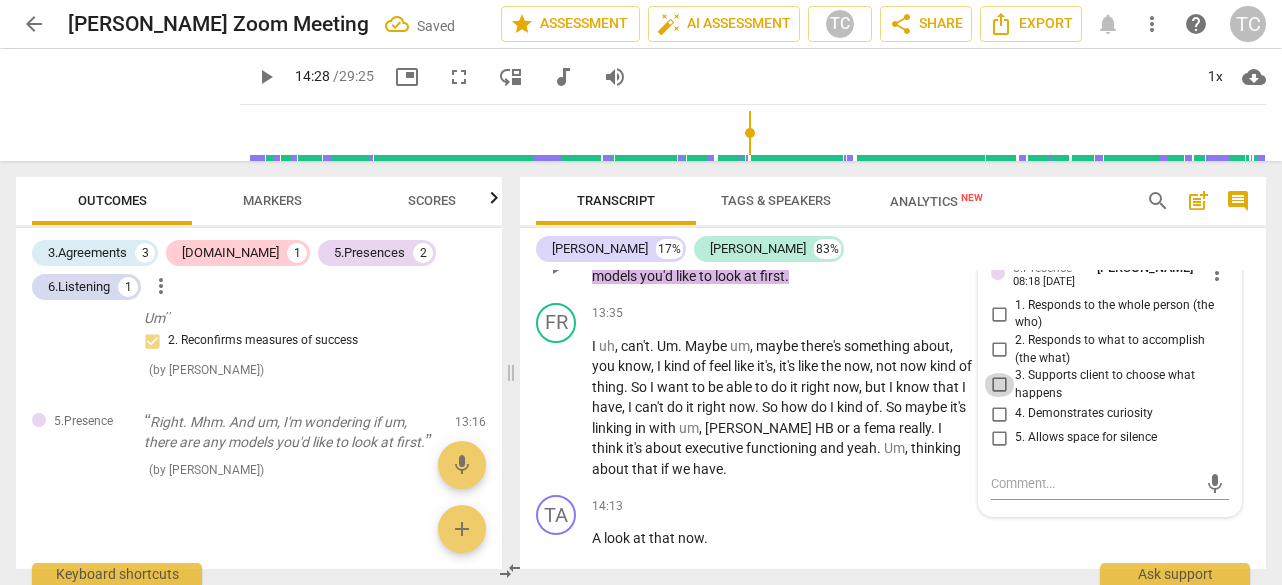 click on "3. Supports client to choose what happens" at bounding box center [999, 385] 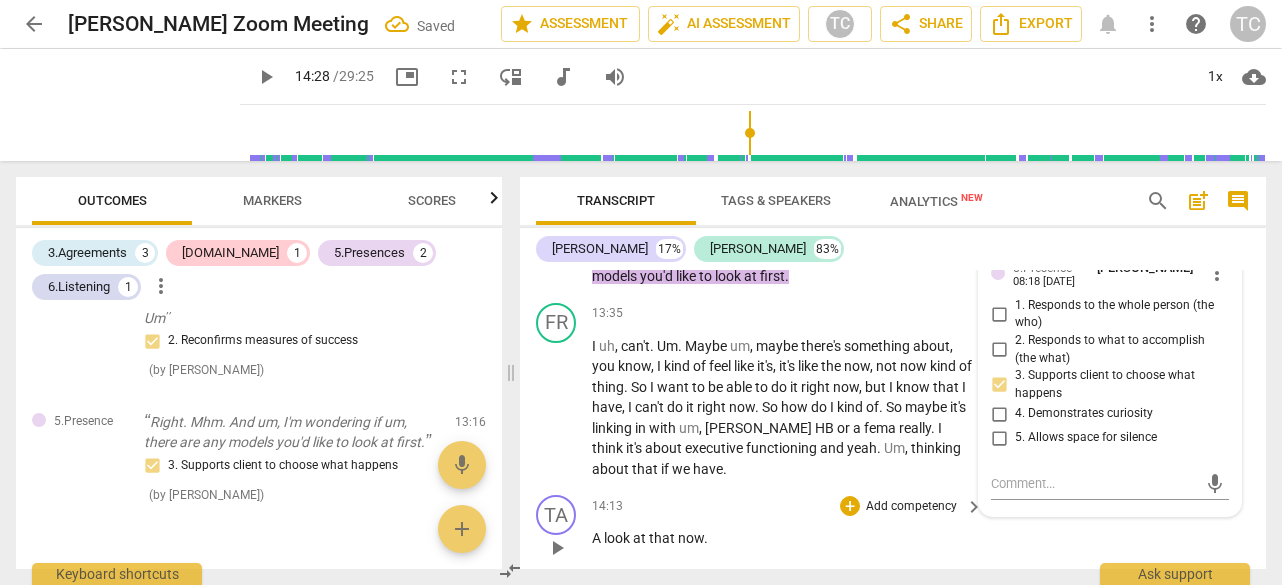 click on "TA play_arrow pause 14:13 + Add competency keyboard_arrow_right A   look   at   that   now ." at bounding box center (893, 531) 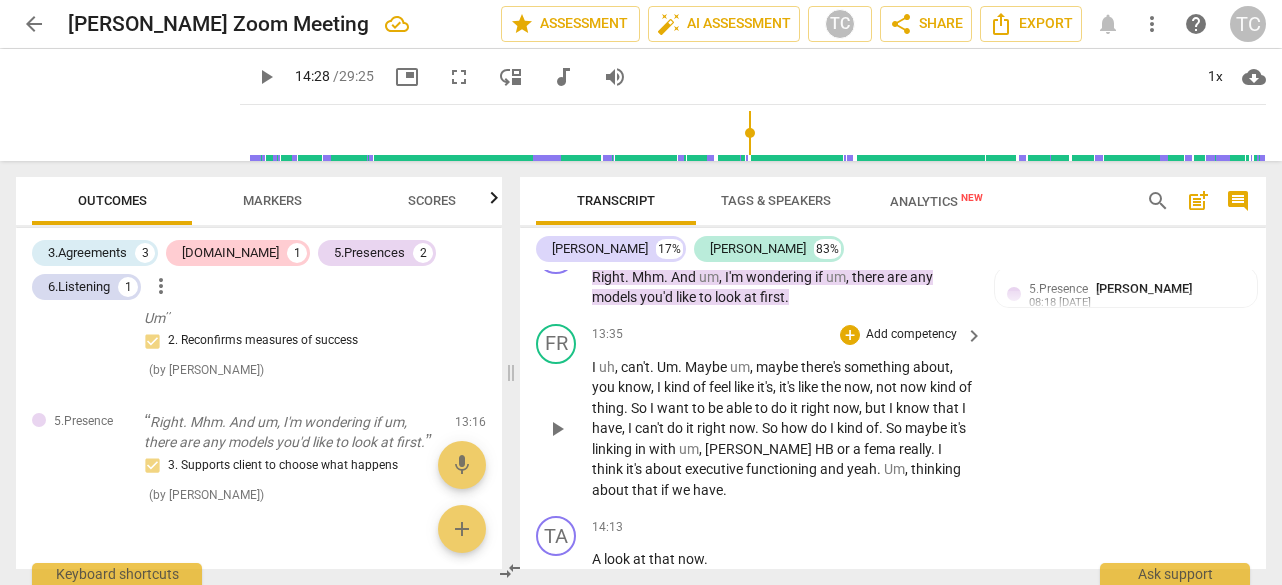 scroll, scrollTop: 5292, scrollLeft: 0, axis: vertical 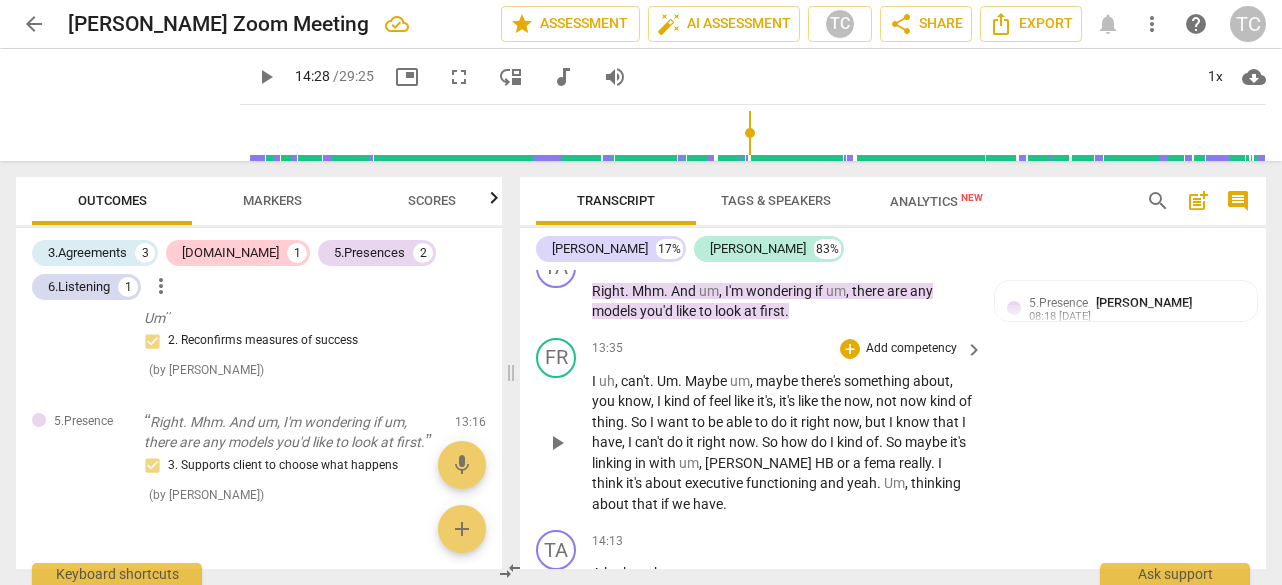 click on "[PERSON_NAME]" at bounding box center [760, 463] 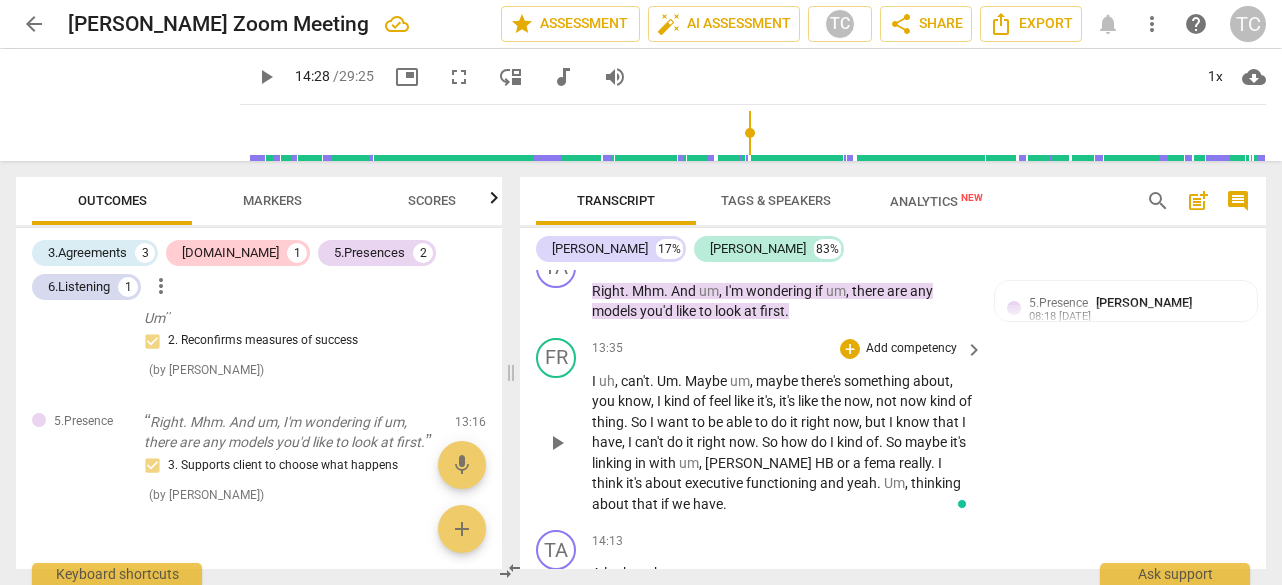 type 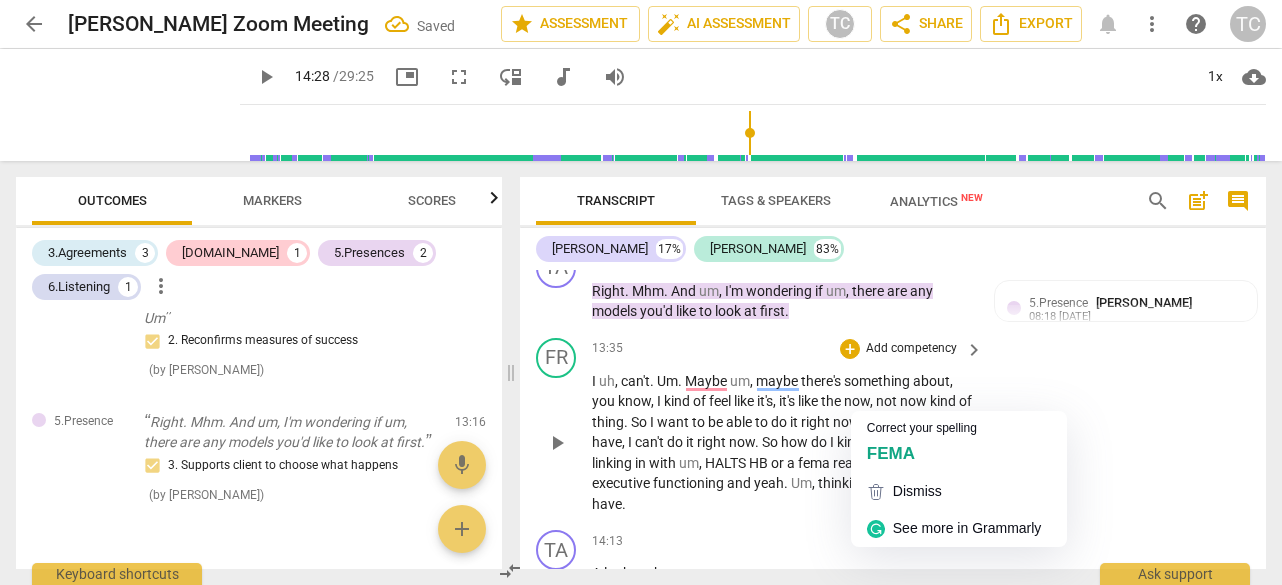 click on "fema" at bounding box center (815, 463) 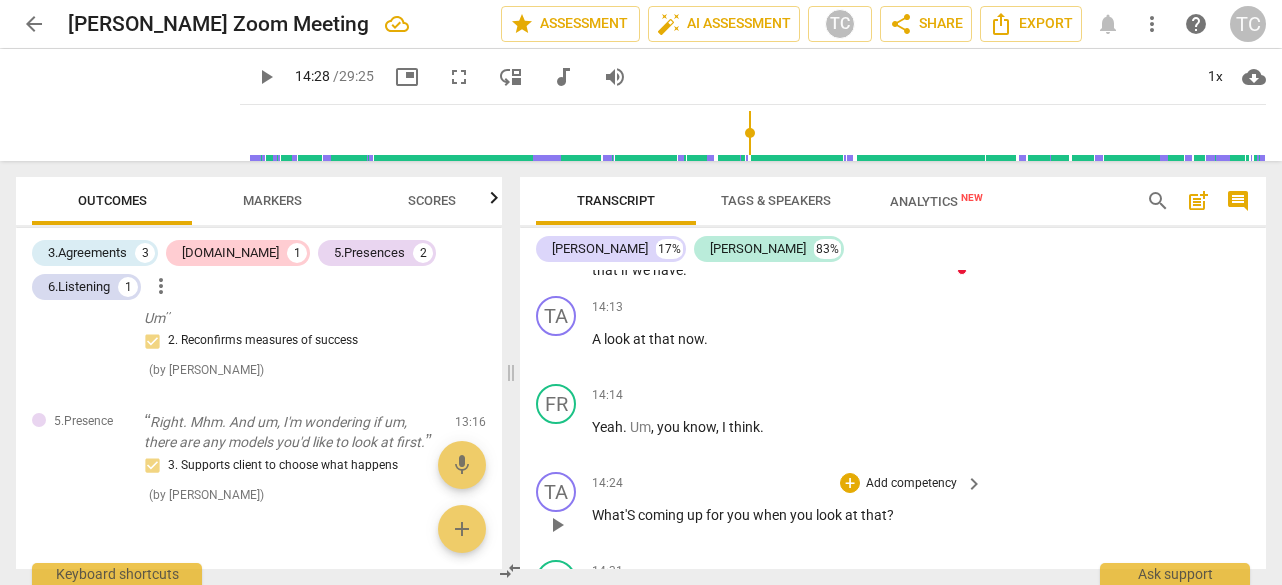 scroll, scrollTop: 5532, scrollLeft: 0, axis: vertical 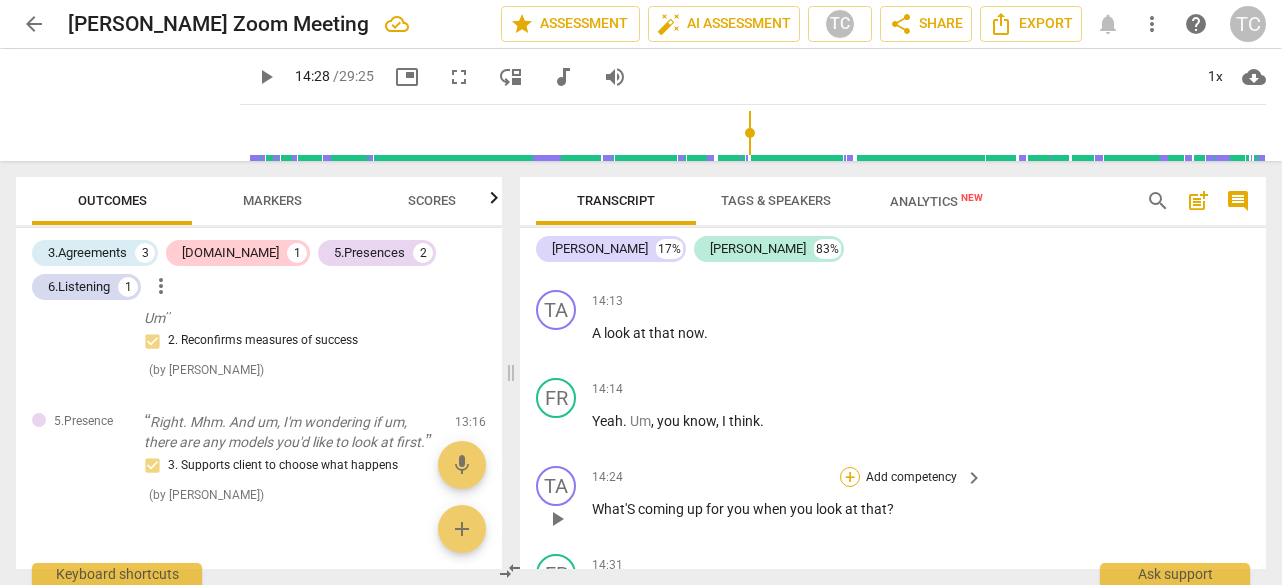 click on "+" at bounding box center (850, 477) 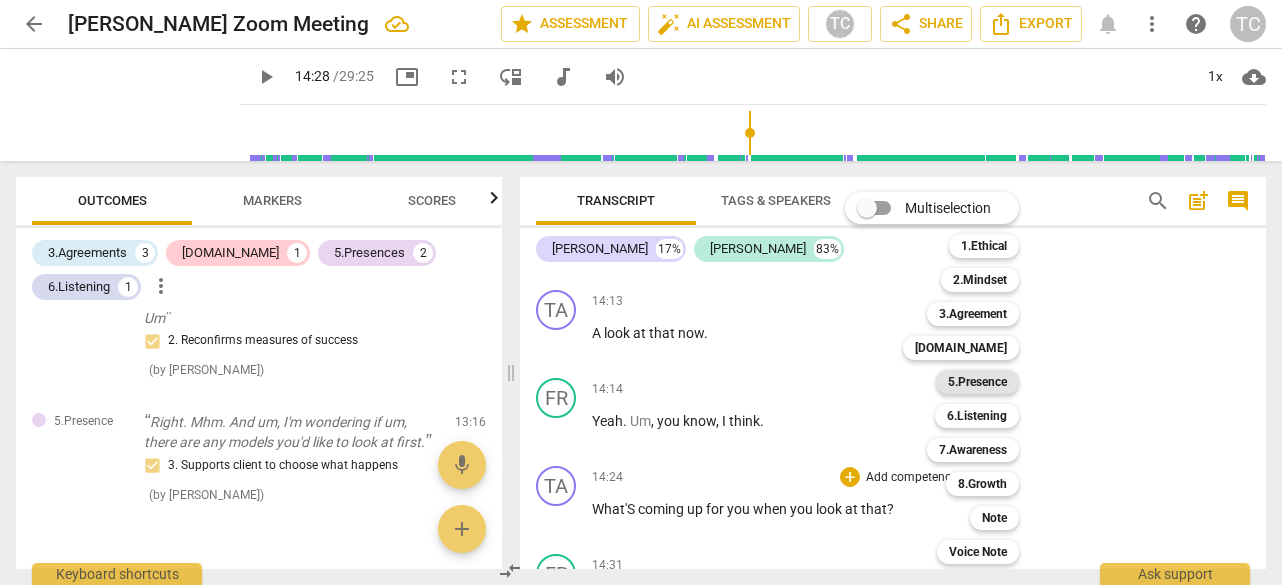 click on "5.Presence" at bounding box center (977, 382) 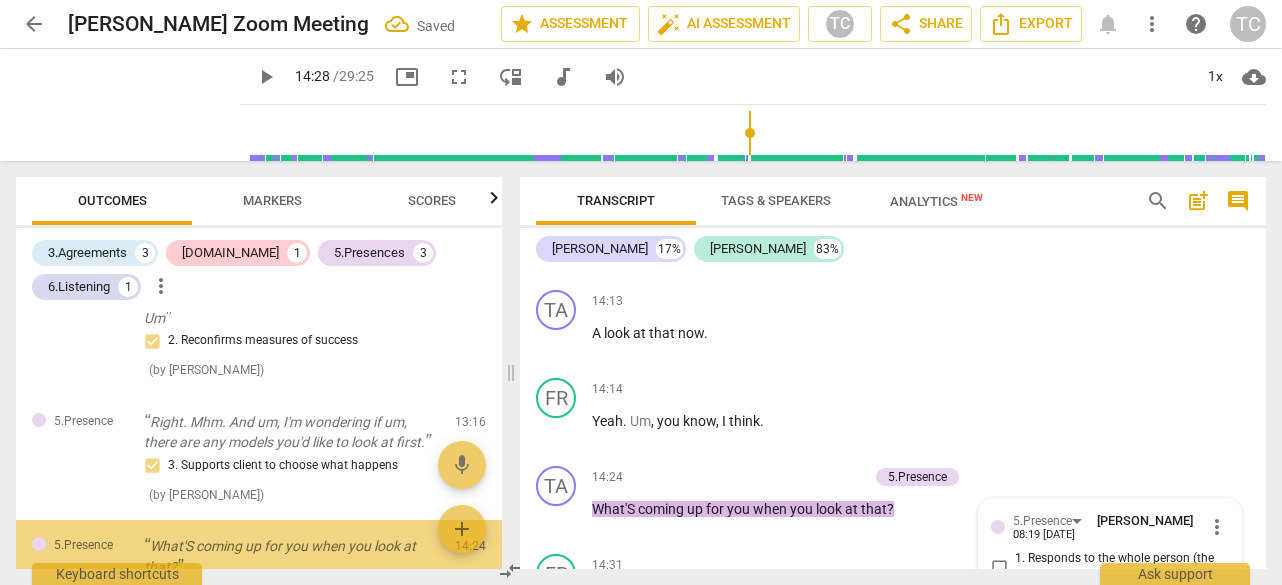 scroll, scrollTop: 997, scrollLeft: 0, axis: vertical 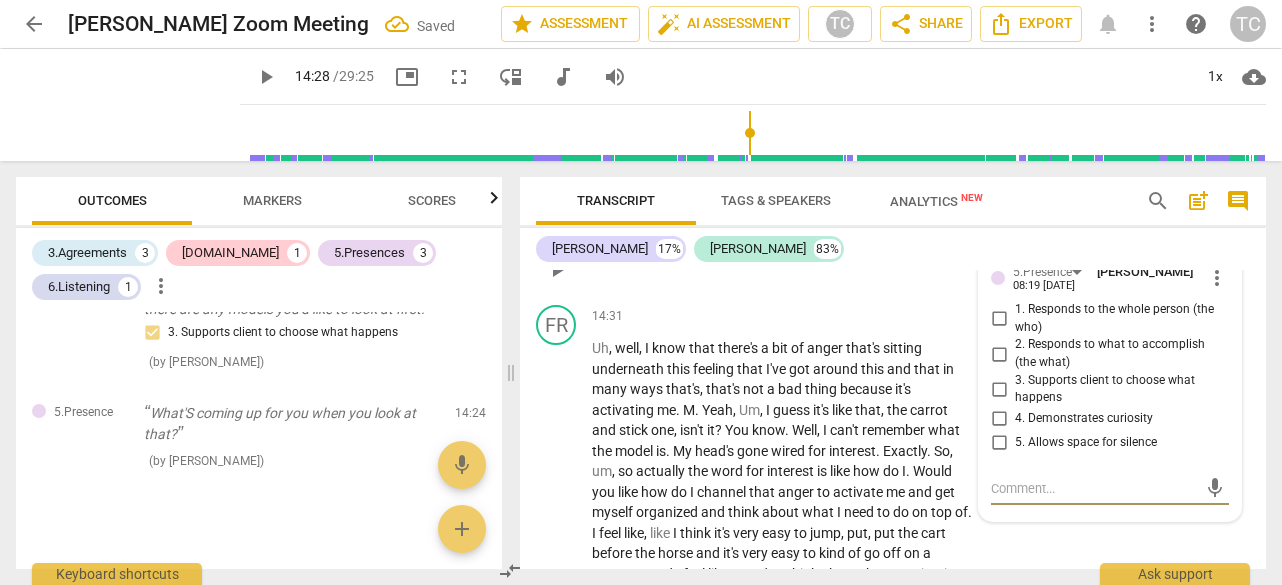 click on "4. Demonstrates curiosity" at bounding box center [999, 419] 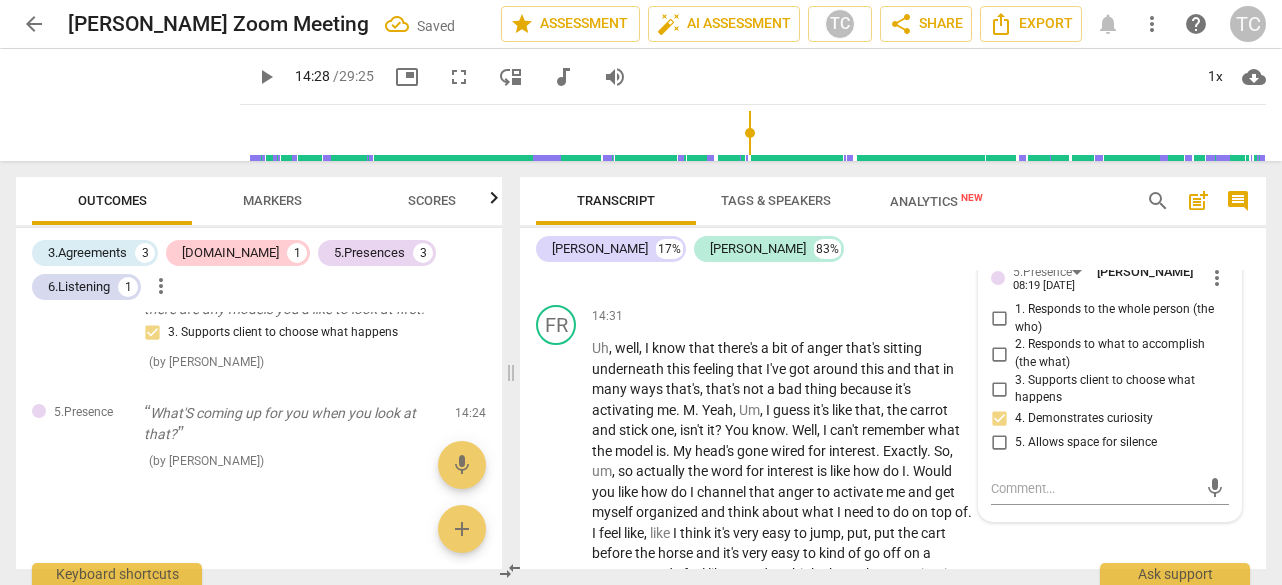 click on "[PERSON_NAME] 17% [PERSON_NAME] 83%" at bounding box center (893, 249) 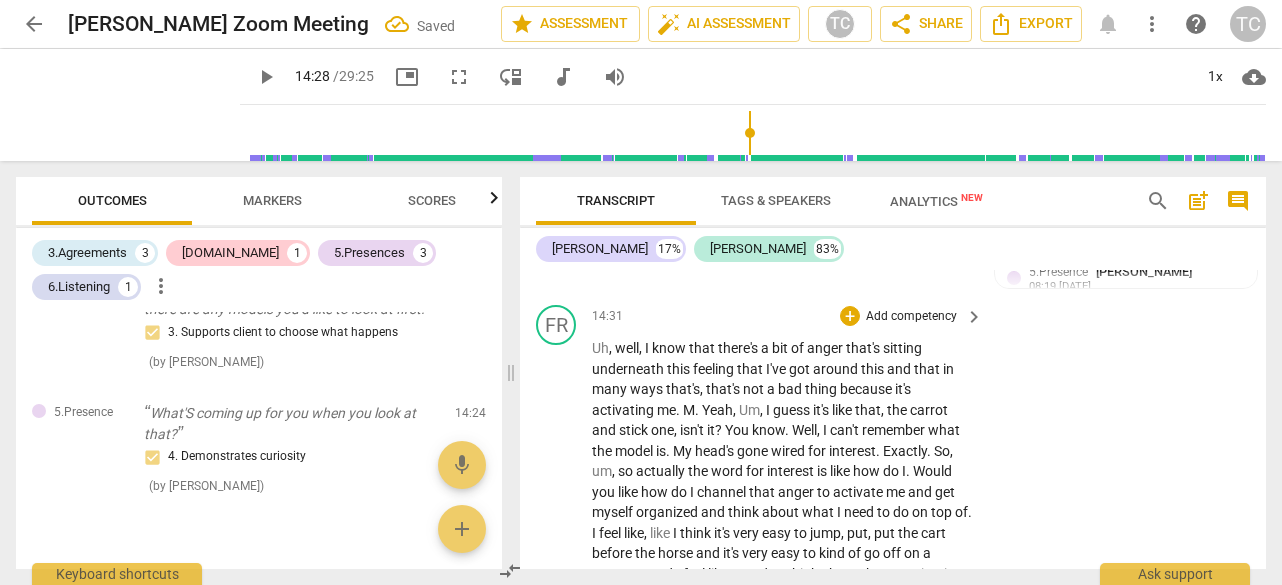 scroll, scrollTop: 0, scrollLeft: 0, axis: both 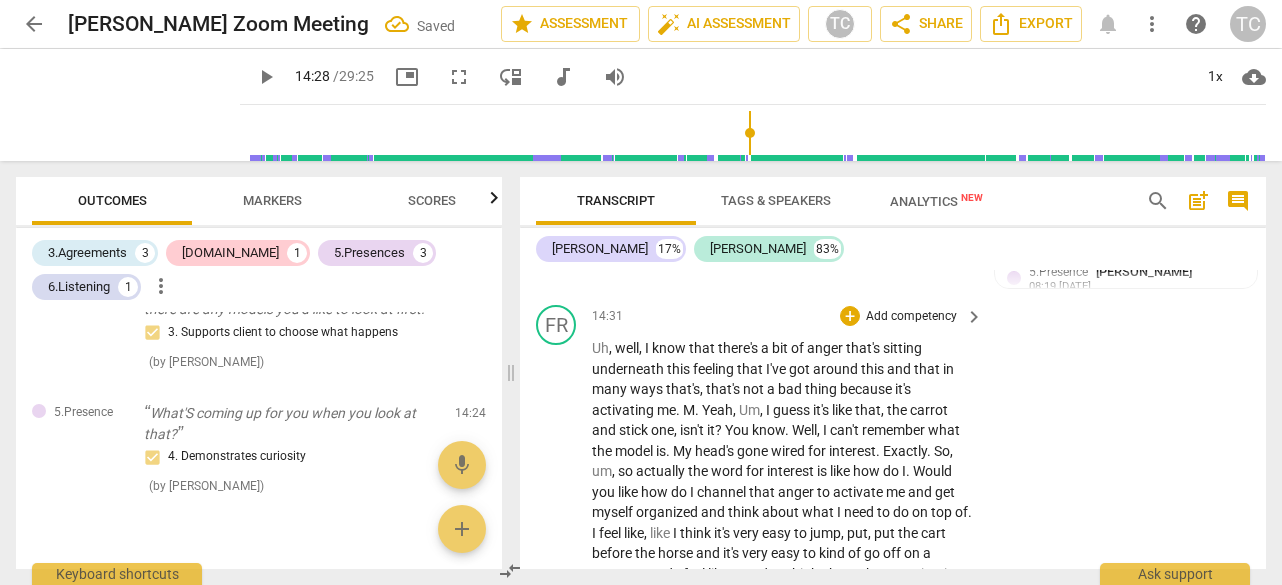 click on "anger" at bounding box center (826, 348) 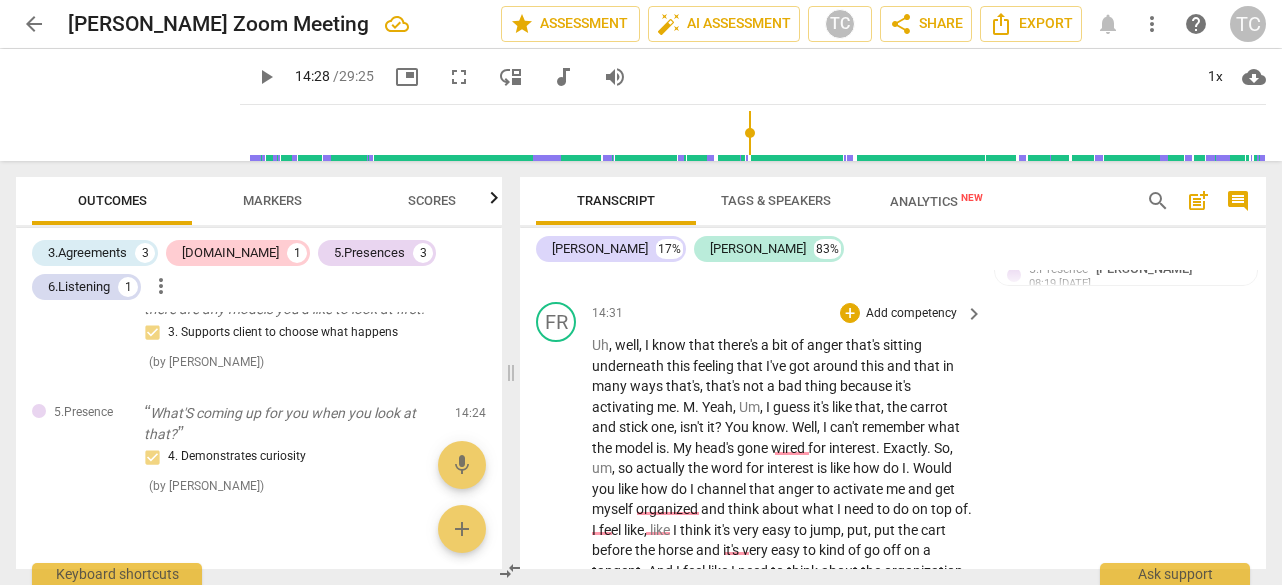 scroll, scrollTop: 5797, scrollLeft: 0, axis: vertical 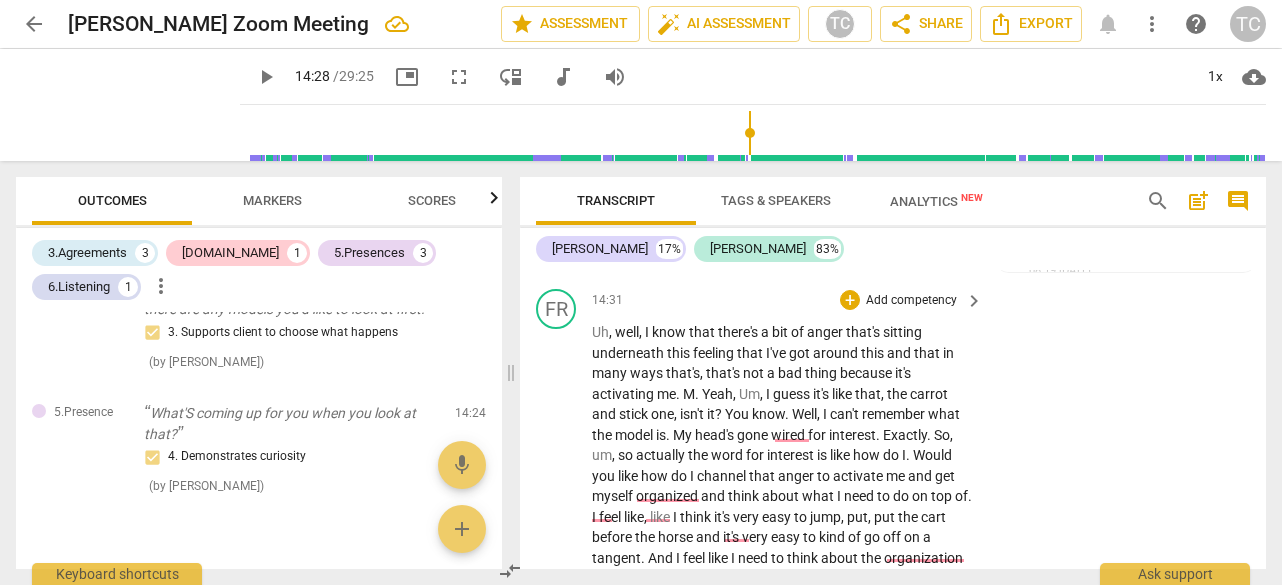 click on "word" at bounding box center (728, 455) 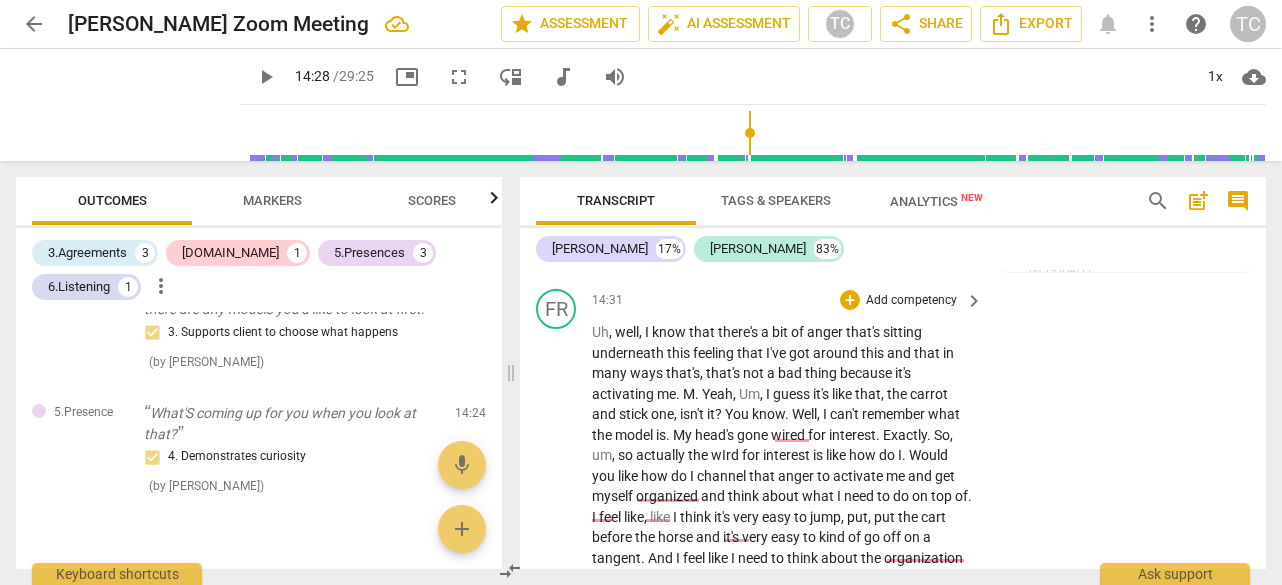 click on "wIrd" at bounding box center (726, 455) 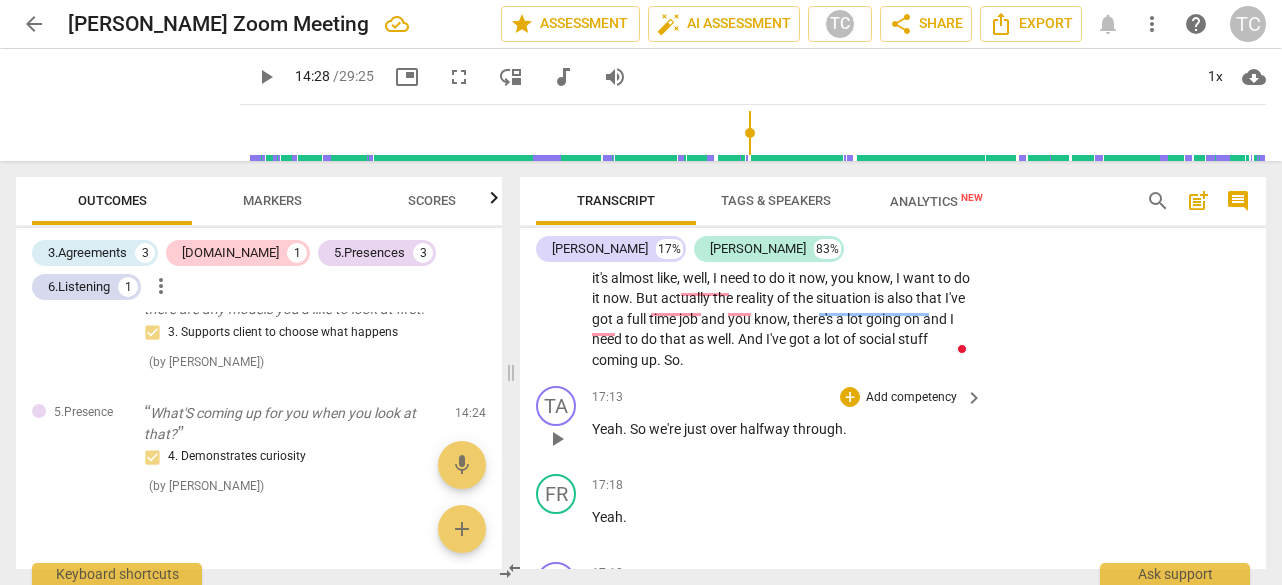 scroll, scrollTop: 6339, scrollLeft: 0, axis: vertical 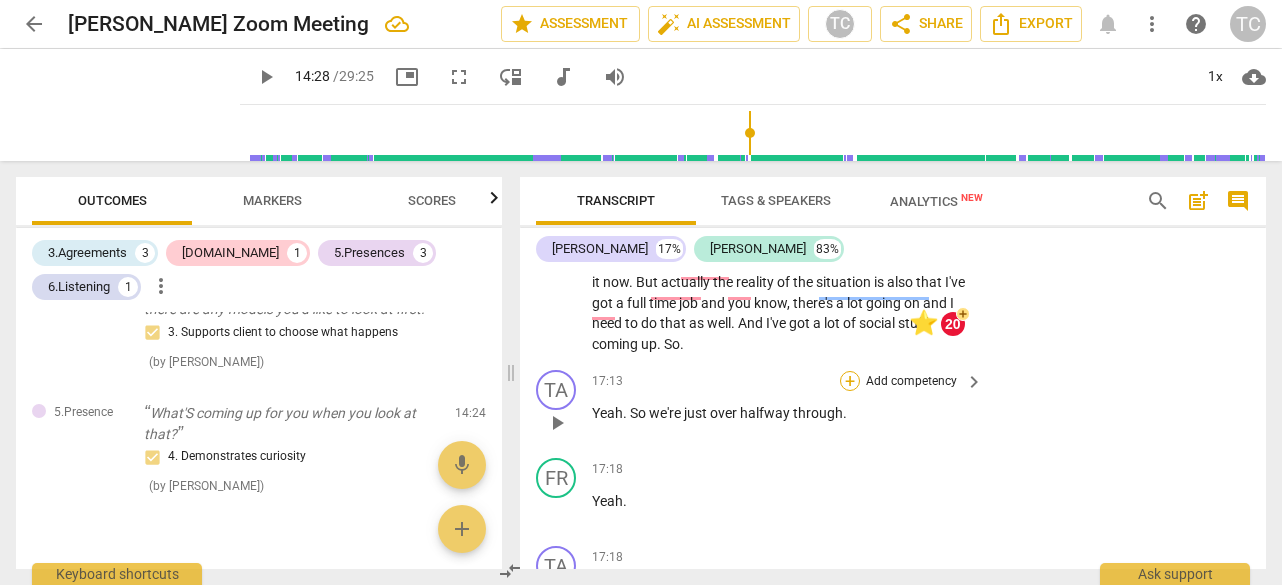 click on "+" at bounding box center (850, 381) 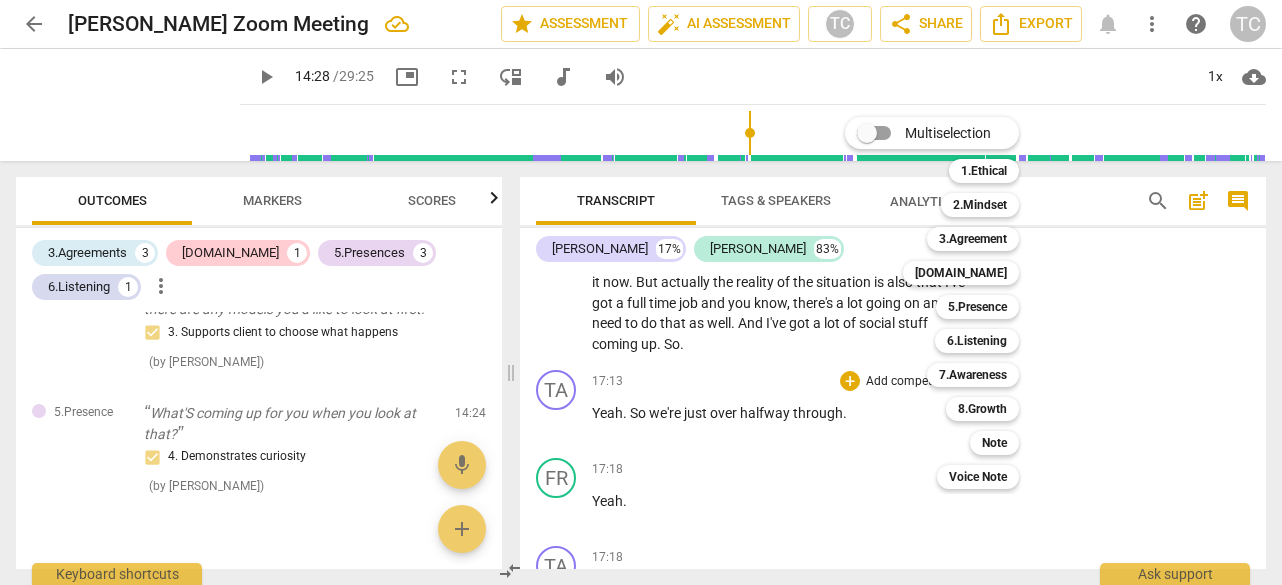 click at bounding box center [641, 292] 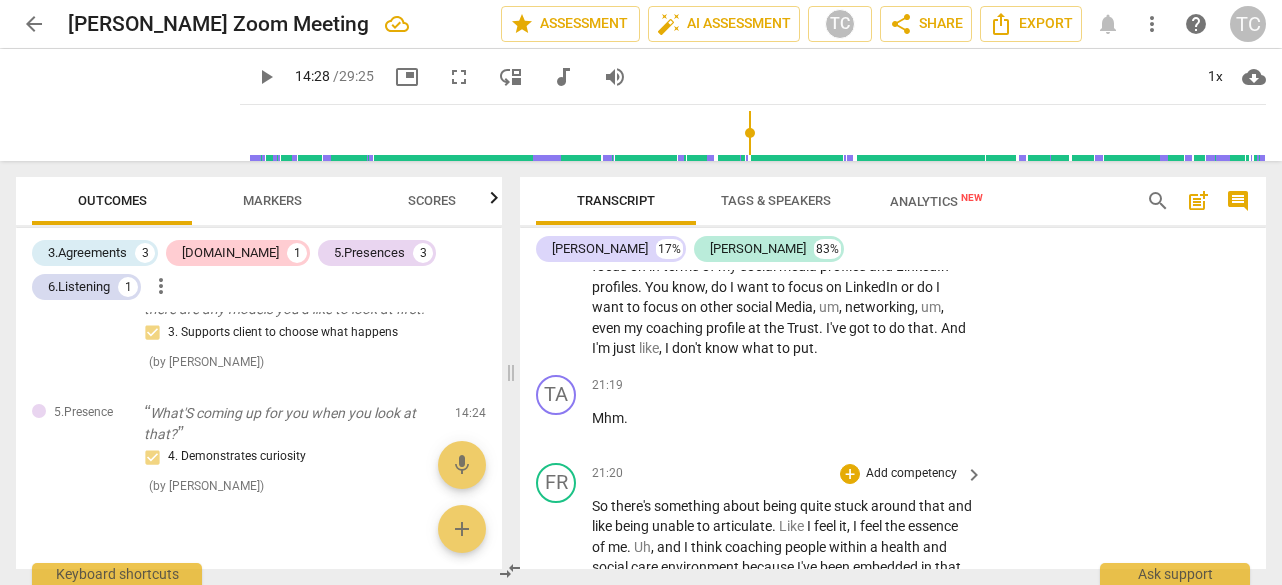 scroll, scrollTop: 7618, scrollLeft: 0, axis: vertical 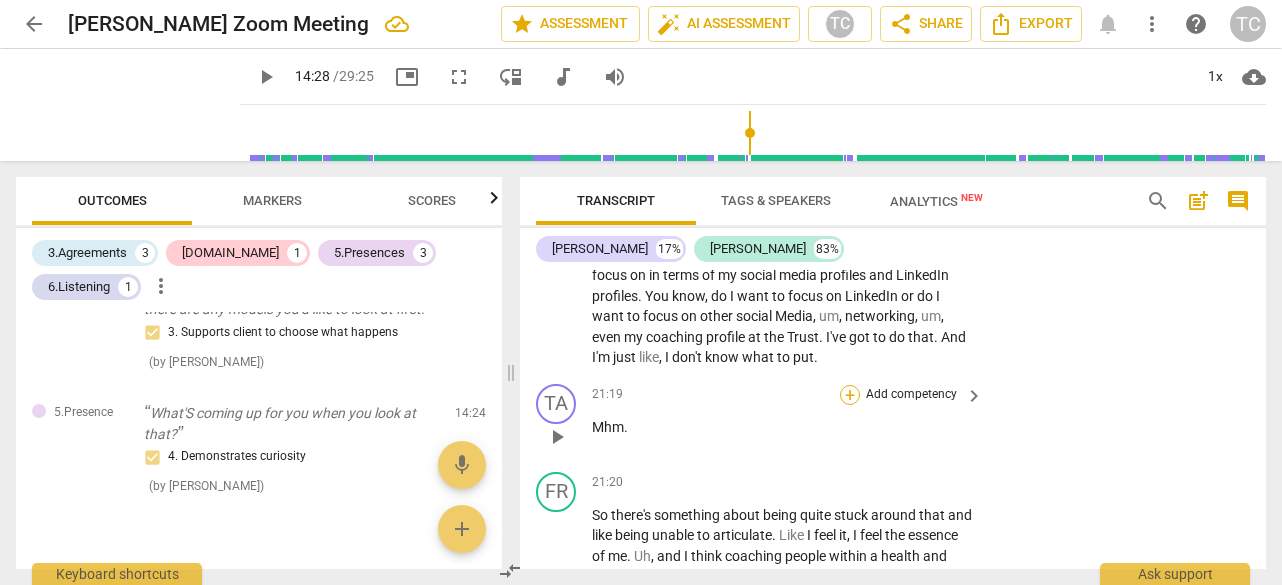 click on "+" at bounding box center [850, 395] 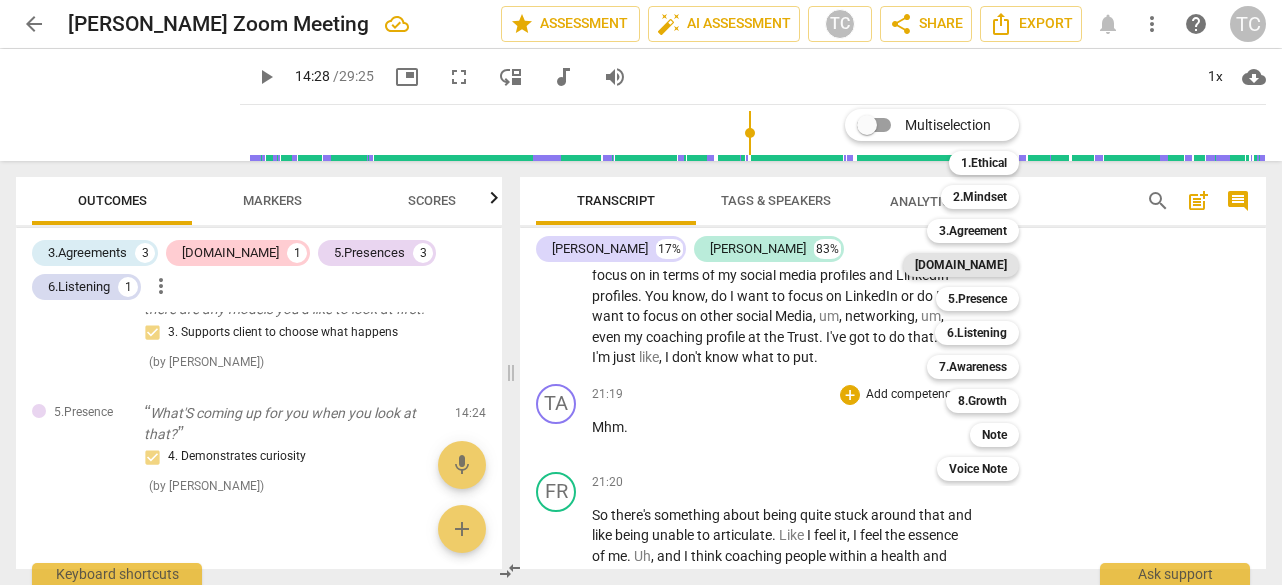 click on "[DOMAIN_NAME]" at bounding box center (961, 265) 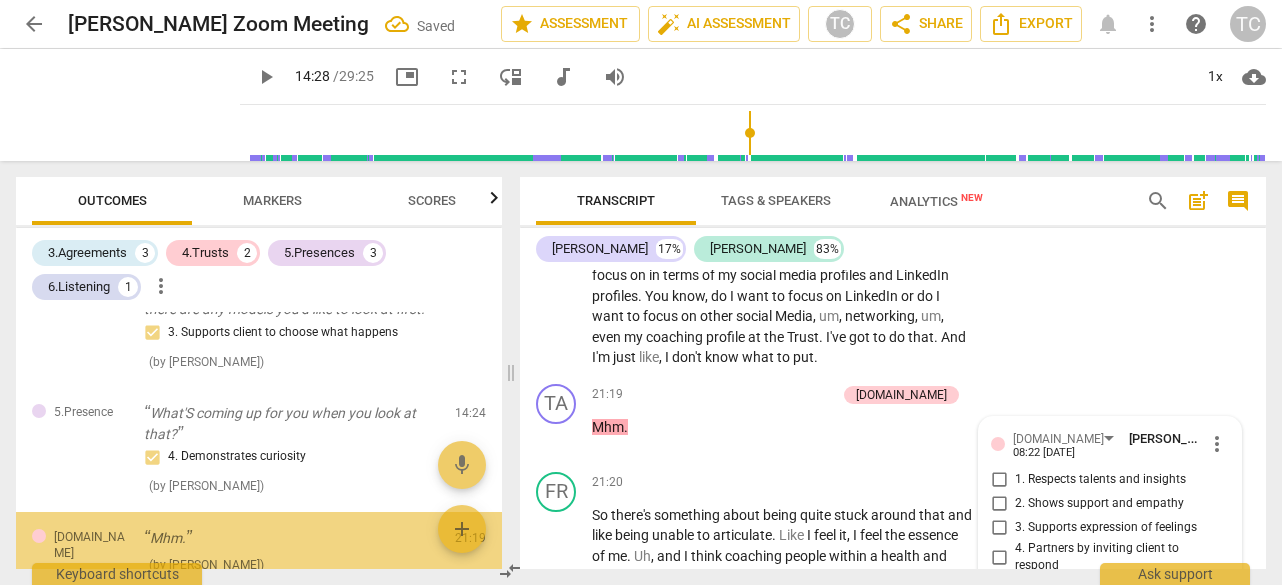 scroll, scrollTop: 1110, scrollLeft: 0, axis: vertical 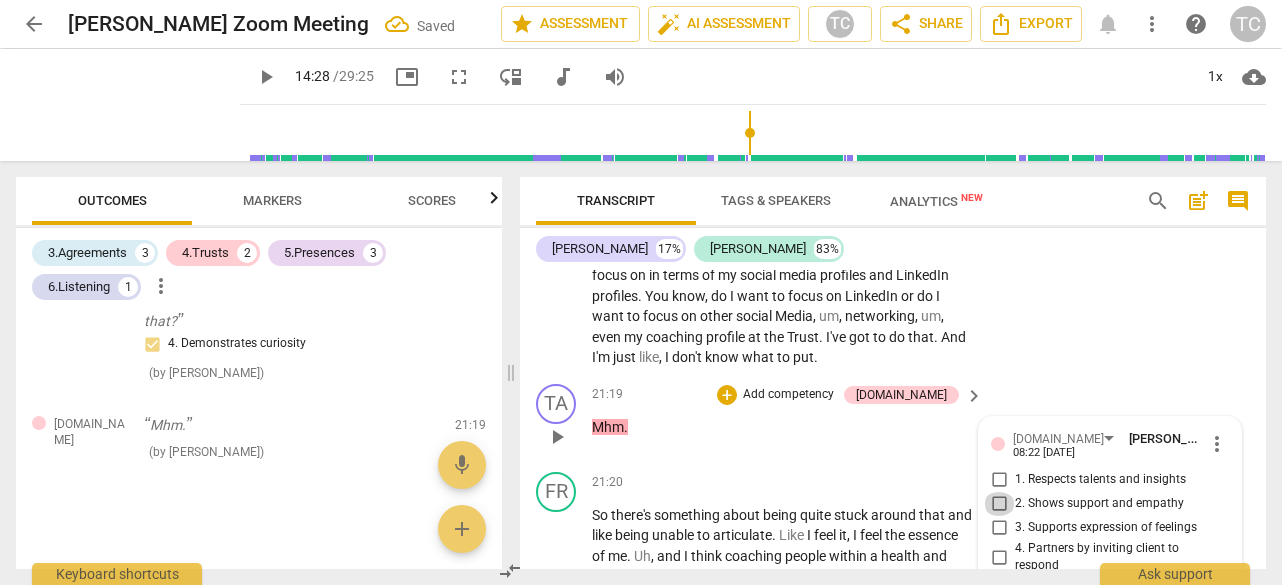 click on "2. Shows support and empathy" at bounding box center [999, 504] 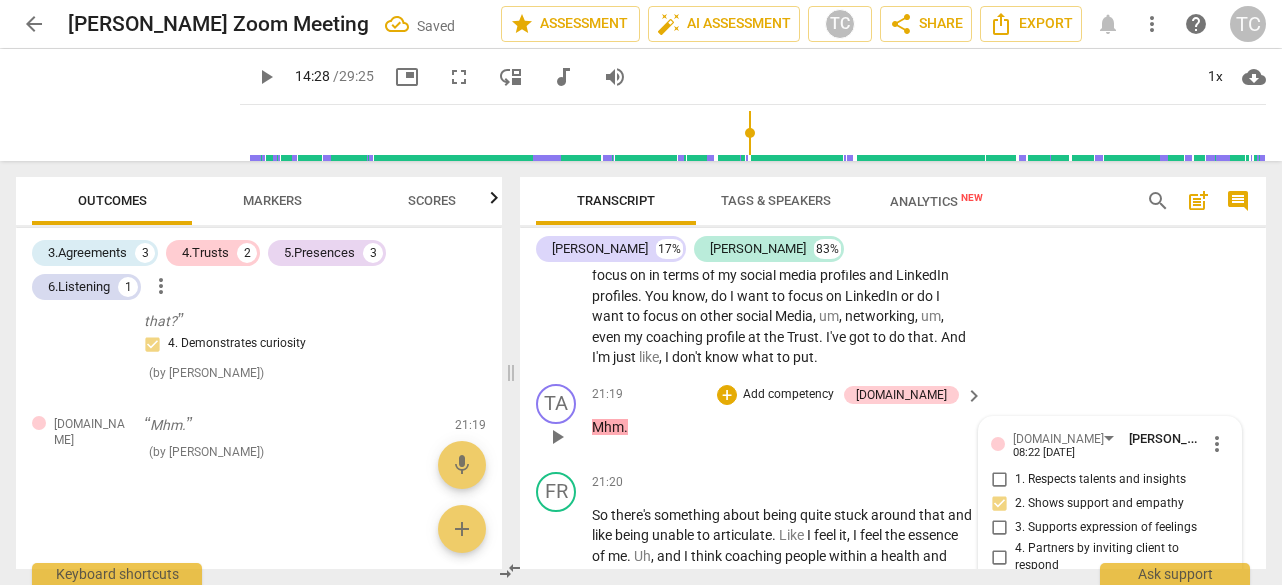 click on "21:19 + Add competency [DOMAIN_NAME] keyboard_arrow_right Mhm ." at bounding box center (788, 420) 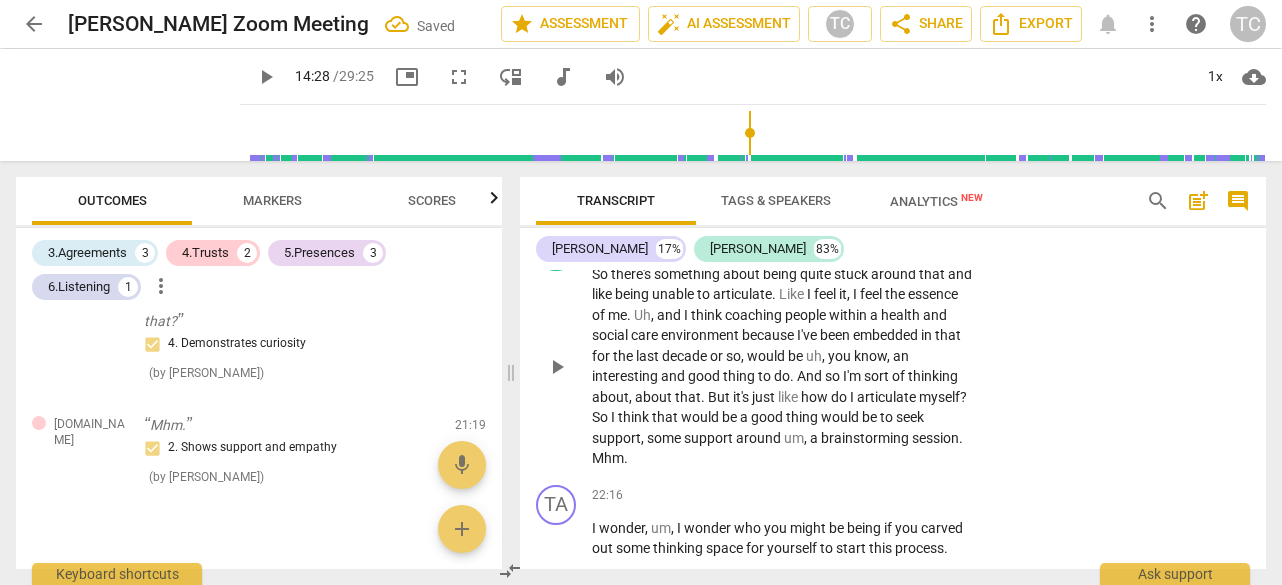 scroll, scrollTop: 7866, scrollLeft: 0, axis: vertical 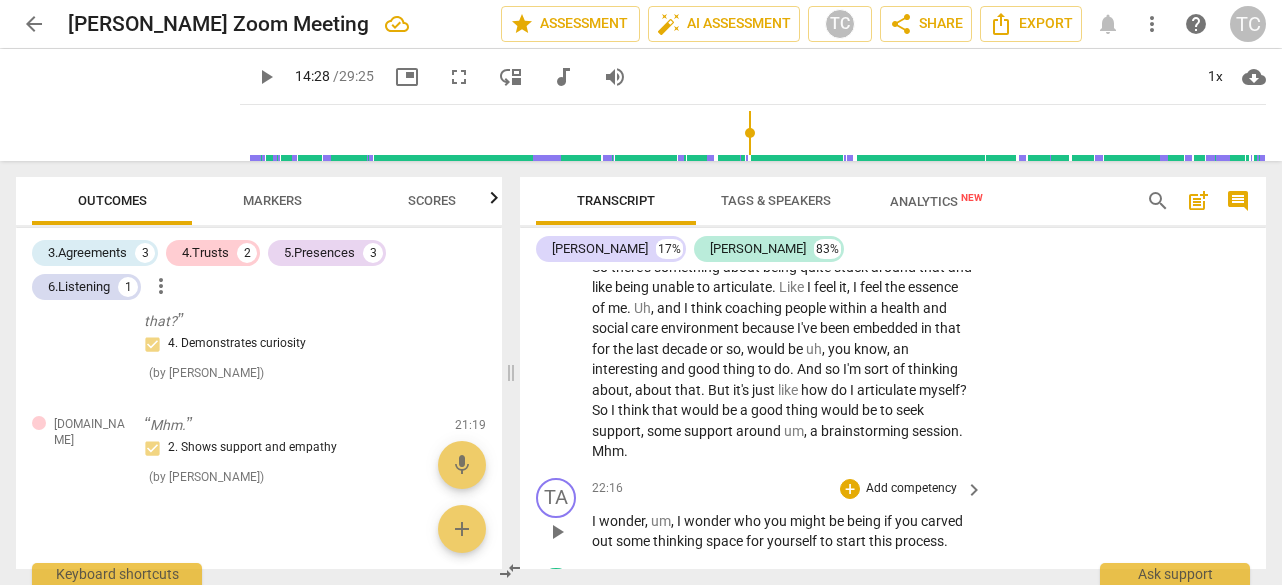 click on "Add competency" at bounding box center [911, 489] 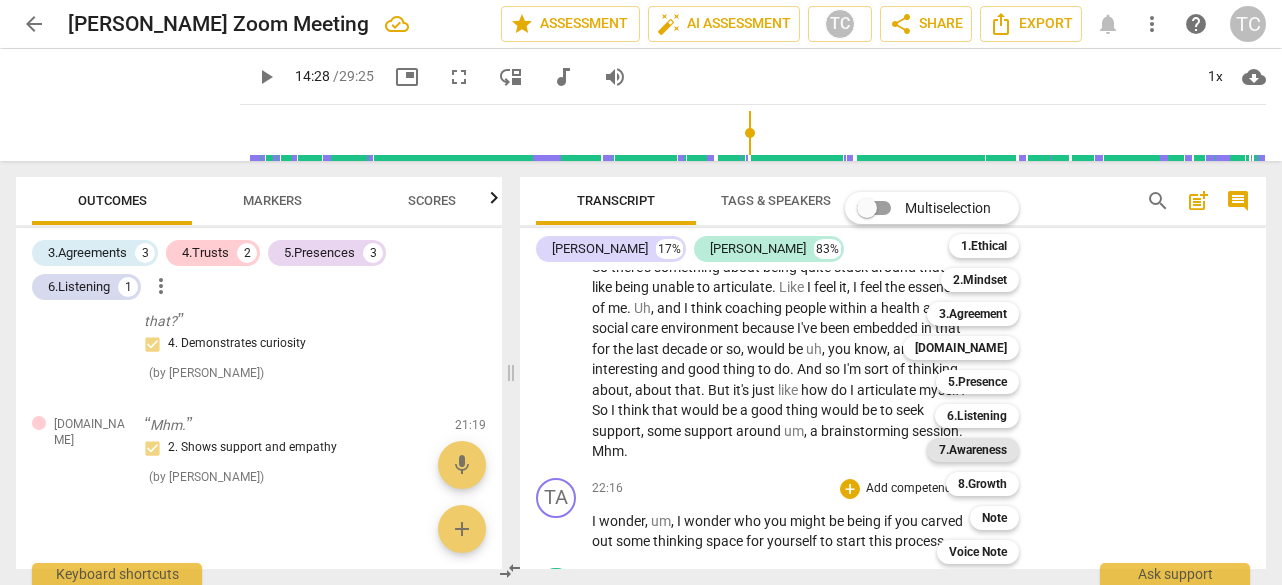 click on "7.Awareness" at bounding box center (973, 450) 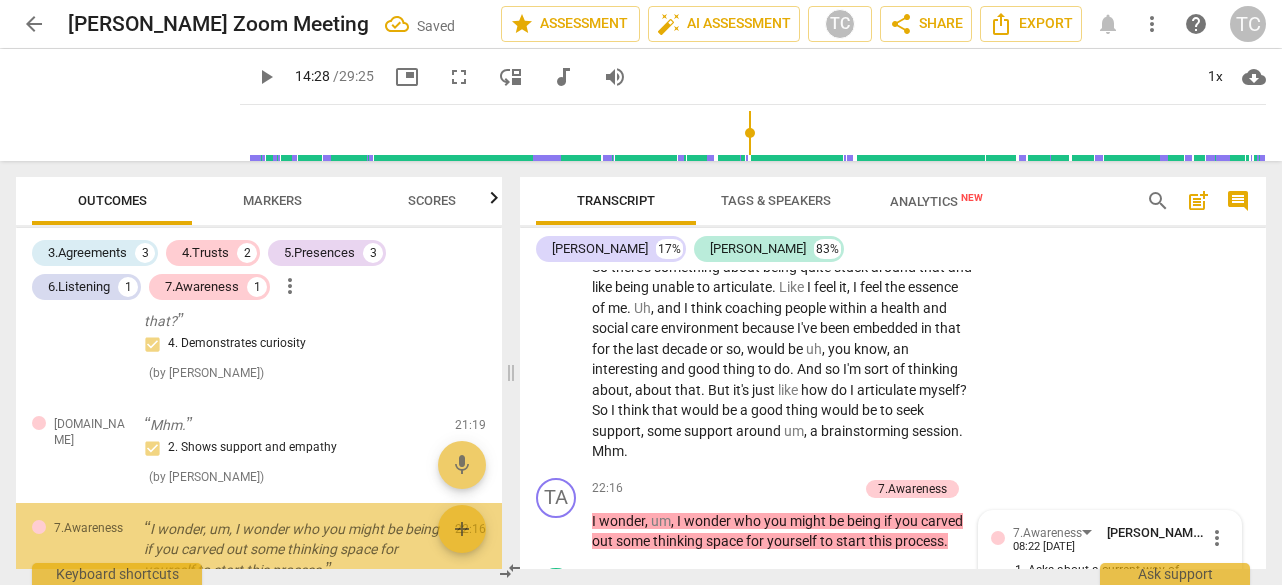 scroll, scrollTop: 1233, scrollLeft: 0, axis: vertical 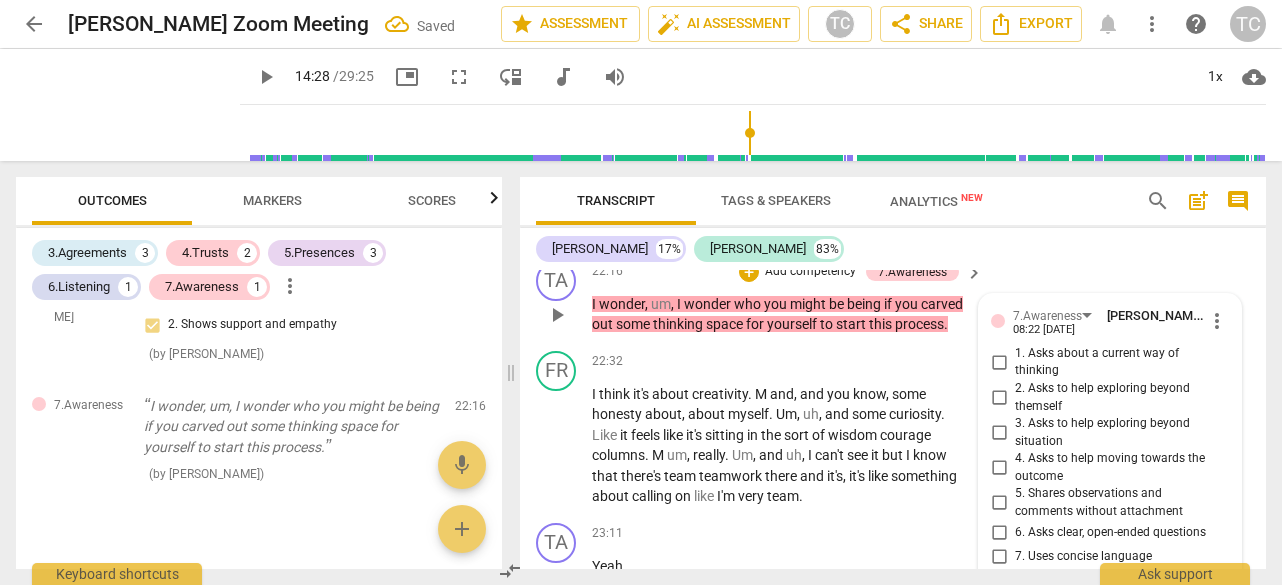 click on "2. Asks to help exploring beyond themself" at bounding box center [999, 398] 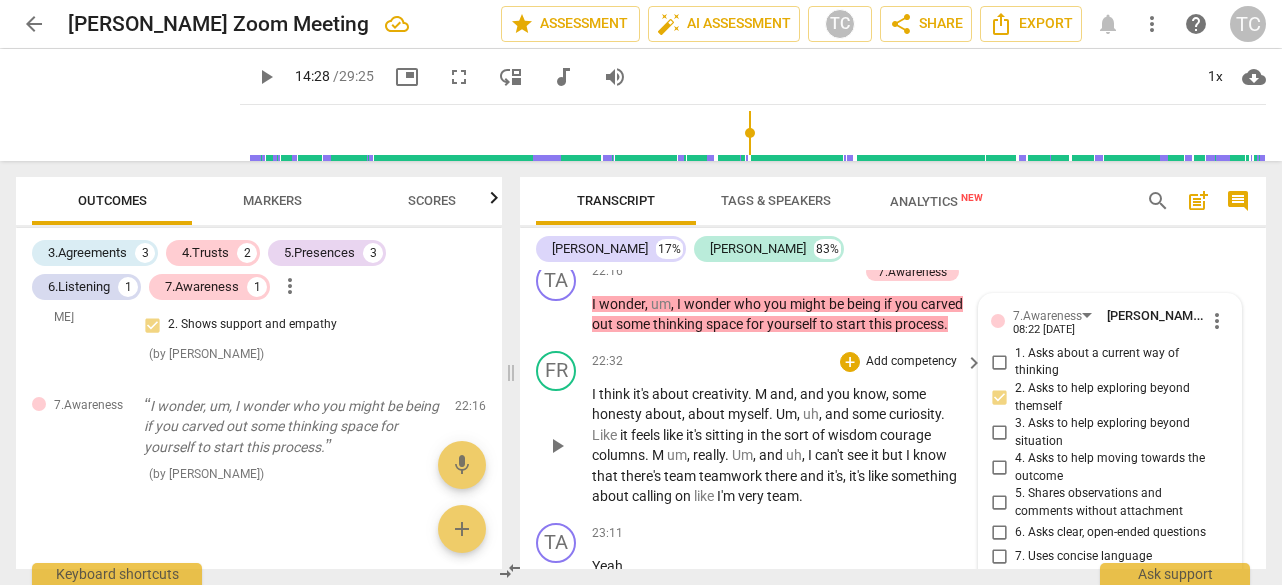 click on "I   think   it's   about   creativity .   M   and ,   and   you   know ,   some   honesty   about ,   about   myself .   Um ,   uh ,   and   some   curiosity .   Like   it   feels   like   it's   sitting   in   the   sort   of   wisdom   courage   columns .   M   um ,   really .   Um ,   and   uh ,   I   can't   see   it   but   I   know   that   there's   team   teamwork   there   and   it's ,   it's   like   something   about   calling   on   like   I'm   very   team ." at bounding box center [782, 445] 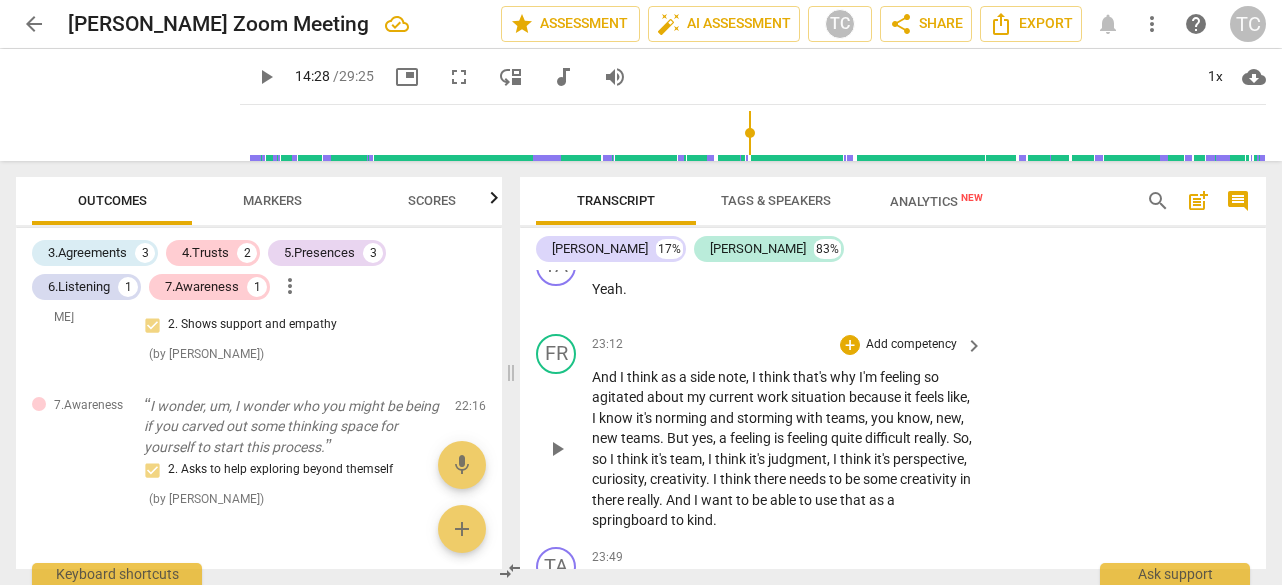 scroll, scrollTop: 8364, scrollLeft: 0, axis: vertical 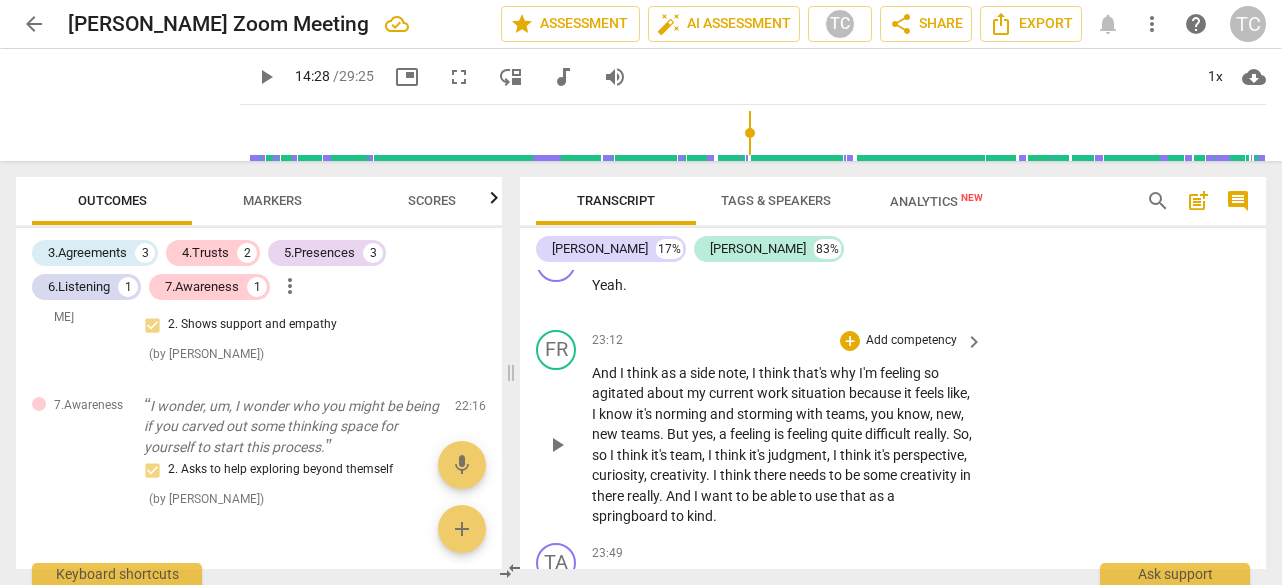 click on "And" at bounding box center [680, 496] 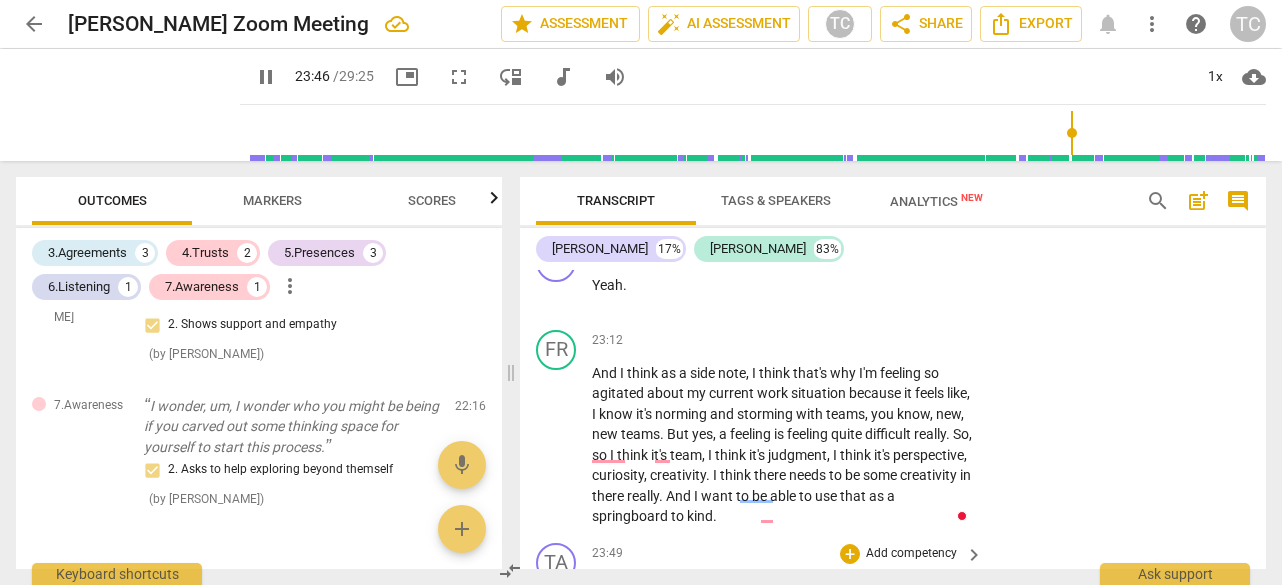 scroll, scrollTop: 8401, scrollLeft: 0, axis: vertical 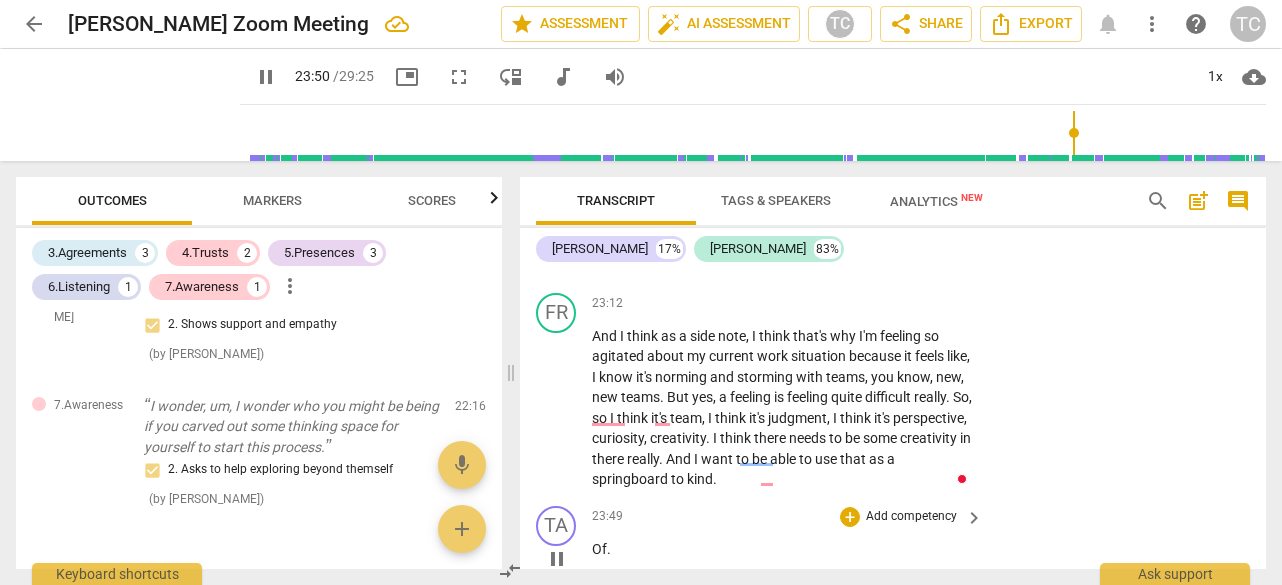 click on "Of ." at bounding box center (782, 549) 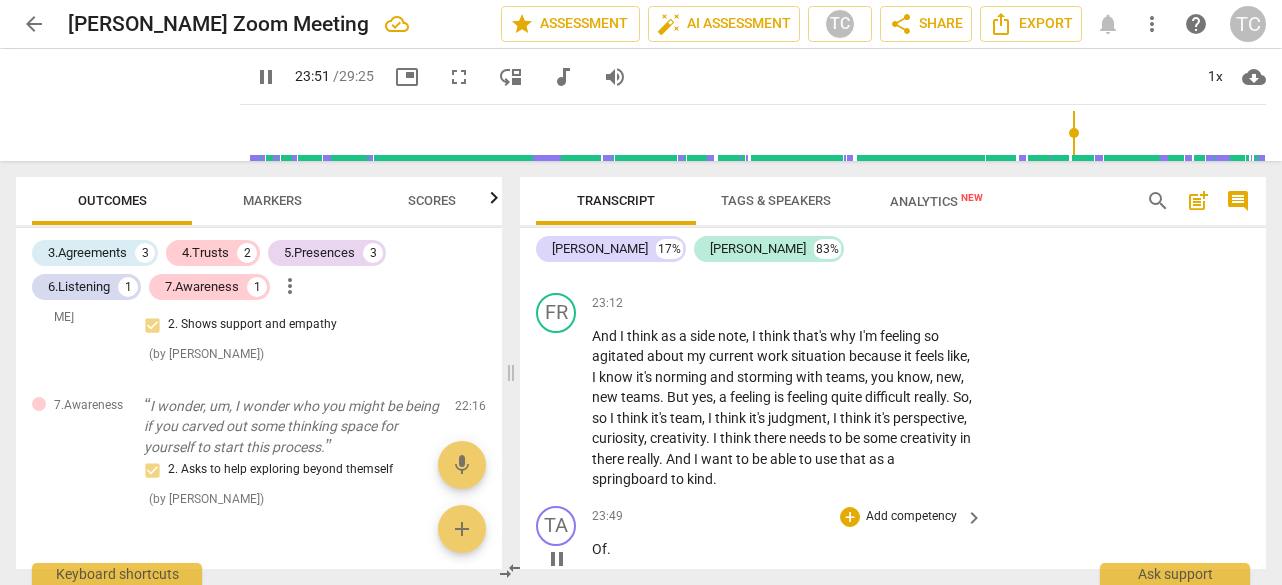 type on "1432" 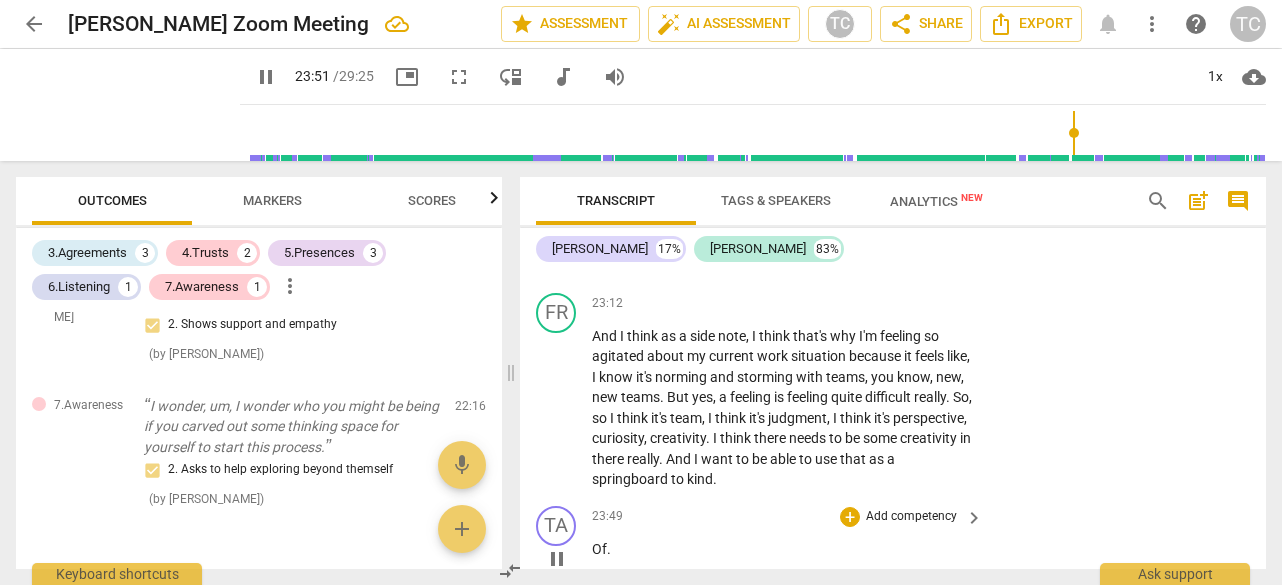type 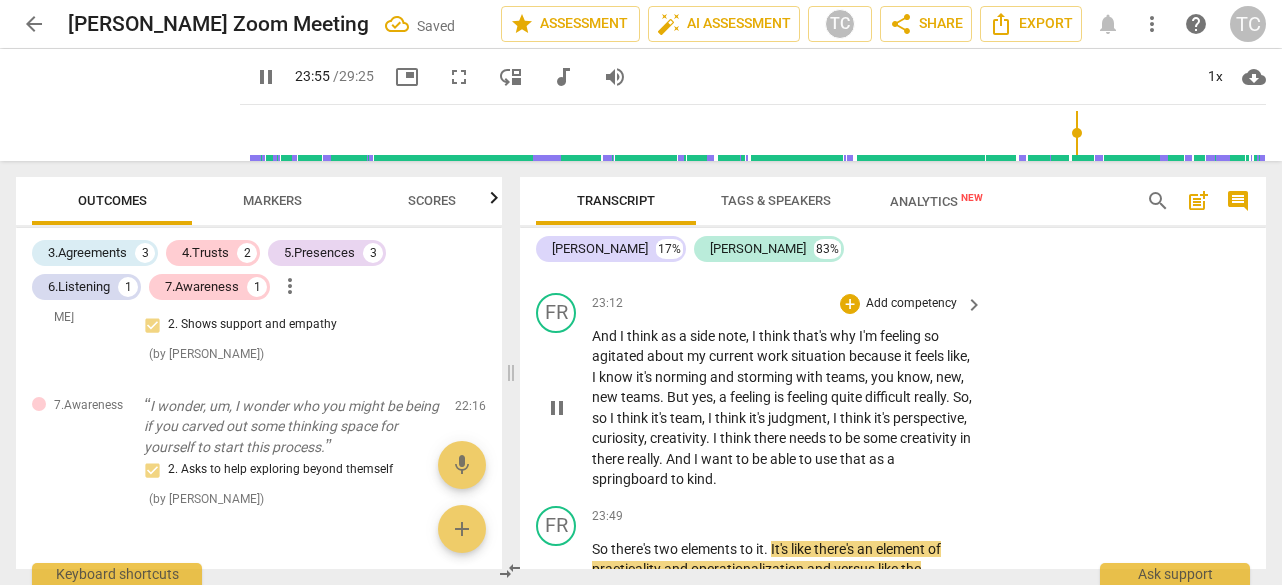 click on "And   I   think   as   a   side   note ,   I   think   that's   why   I'm   feeling   so   agitated   about   my   current   work   situation   because   it   feels   like ,   I   know   it's   norming   and   storming   with   teams ,   you   know ,   new ,   new   teams .   But   yes ,   a   feeling   is   feeling   quite   difficult   really .   So ,   so   I   think   it's   team ,   I   think   it's   judgment ,   I   think   it's   perspective ,   curiosity ,   creativity .   I   think   there   needs   to   be   some   creativity   in   there   really .   And   I   want   to   be   able   to   use   that   as   a   springboard   to   kind ." at bounding box center [782, 408] 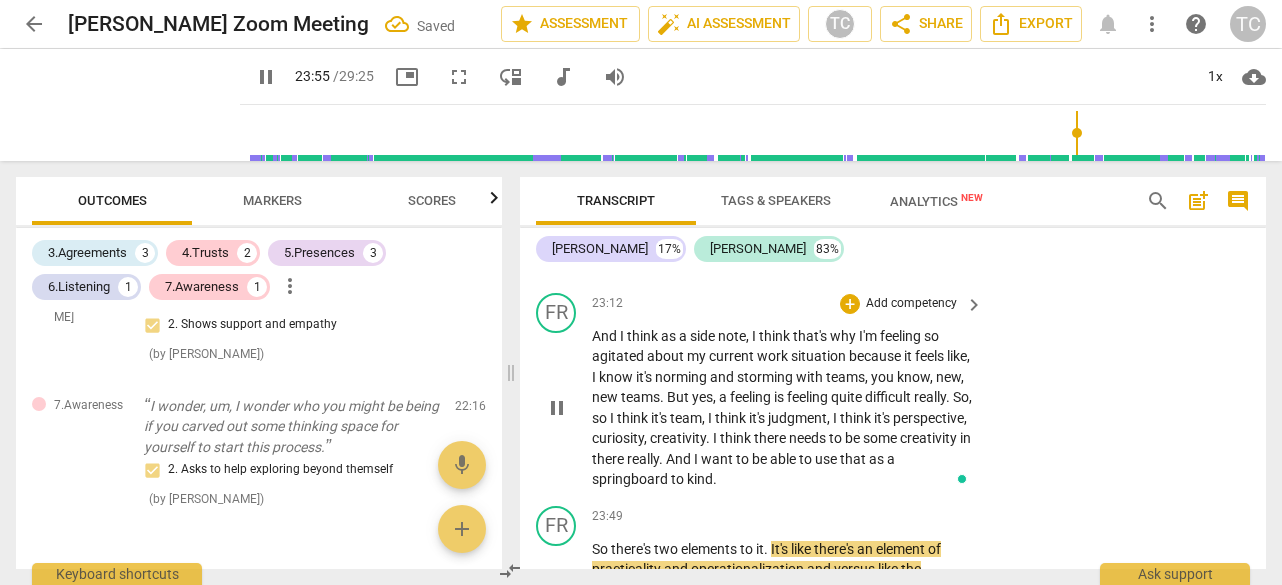 type on "1436" 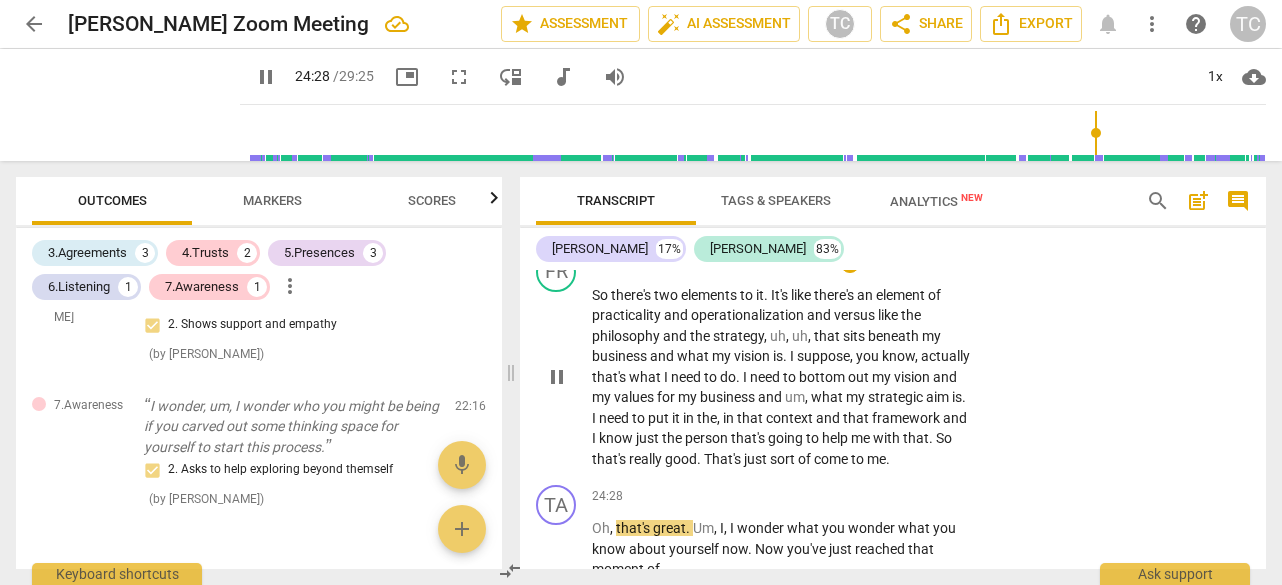 scroll, scrollTop: 8656, scrollLeft: 0, axis: vertical 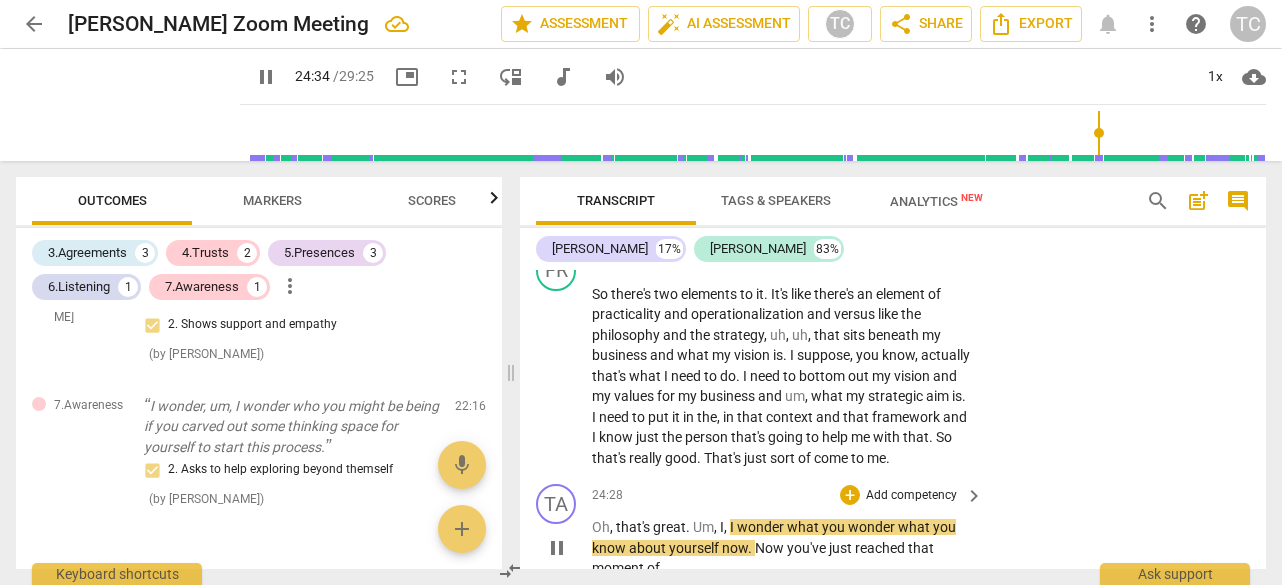 click on "keyboard_arrow_right" at bounding box center (974, 496) 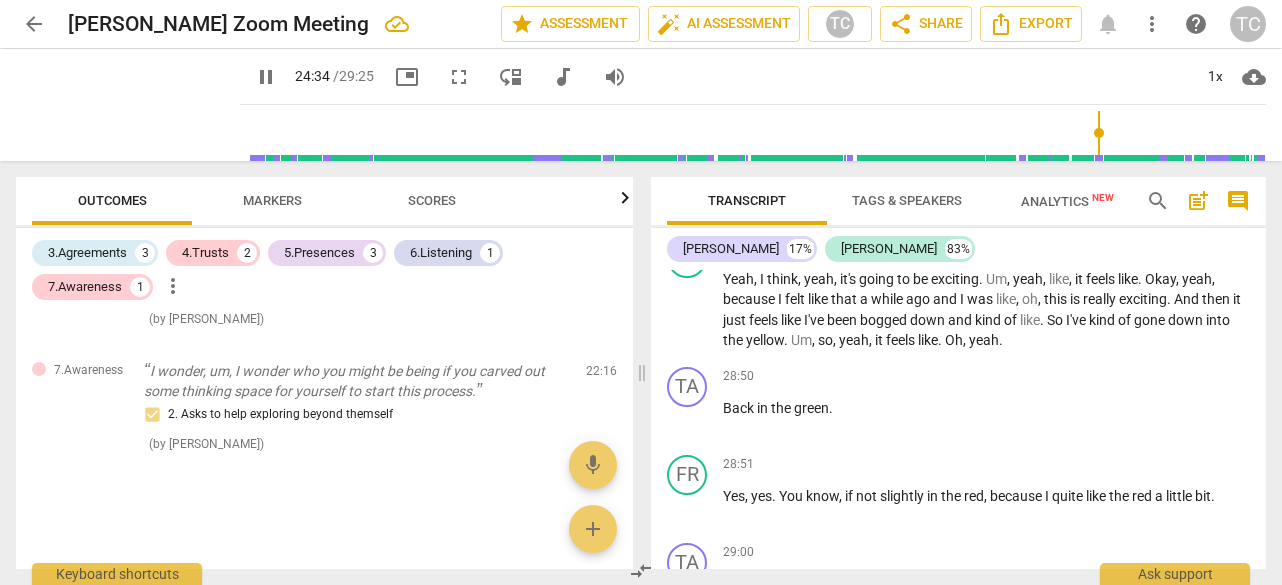 scroll, scrollTop: 6519, scrollLeft: 0, axis: vertical 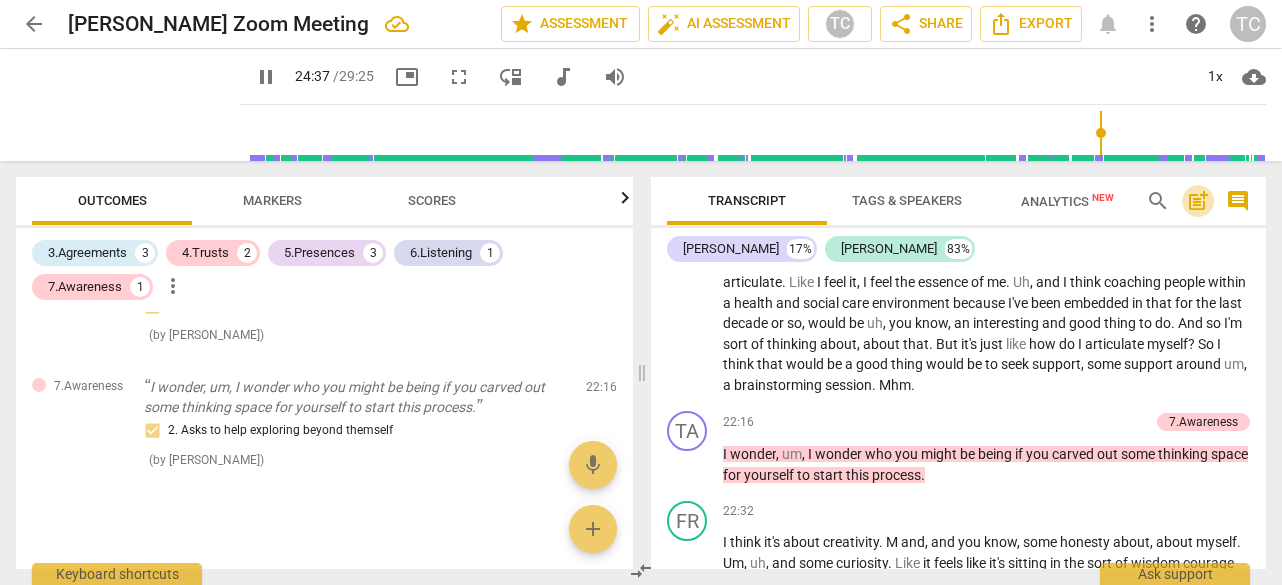 click on "post_add" at bounding box center (1198, 201) 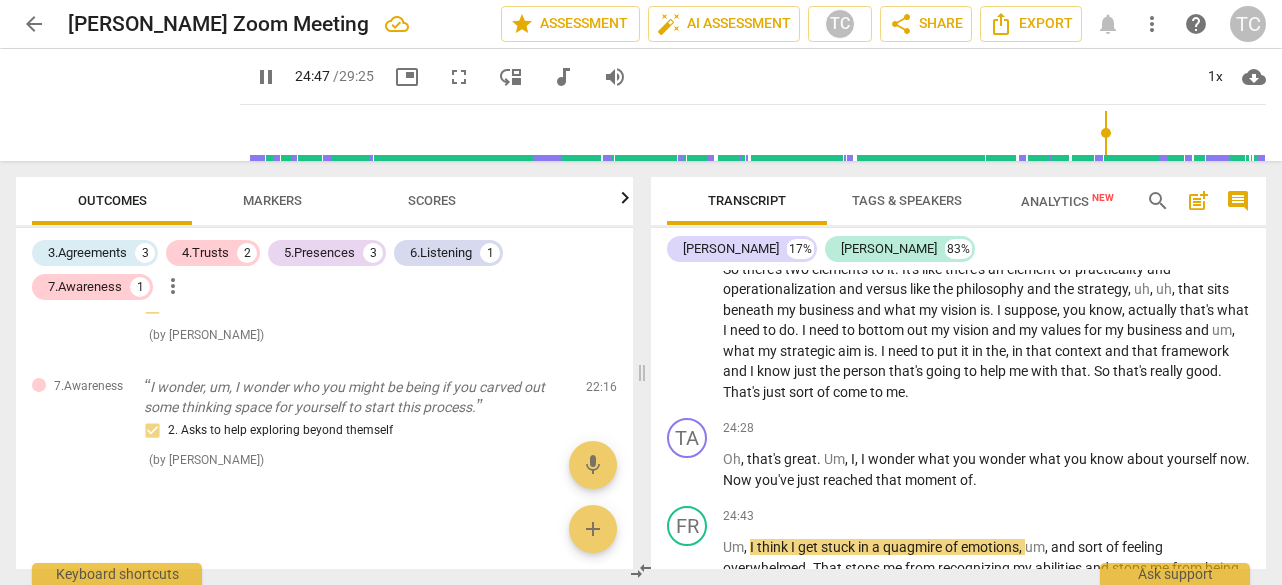 scroll, scrollTop: 7363, scrollLeft: 0, axis: vertical 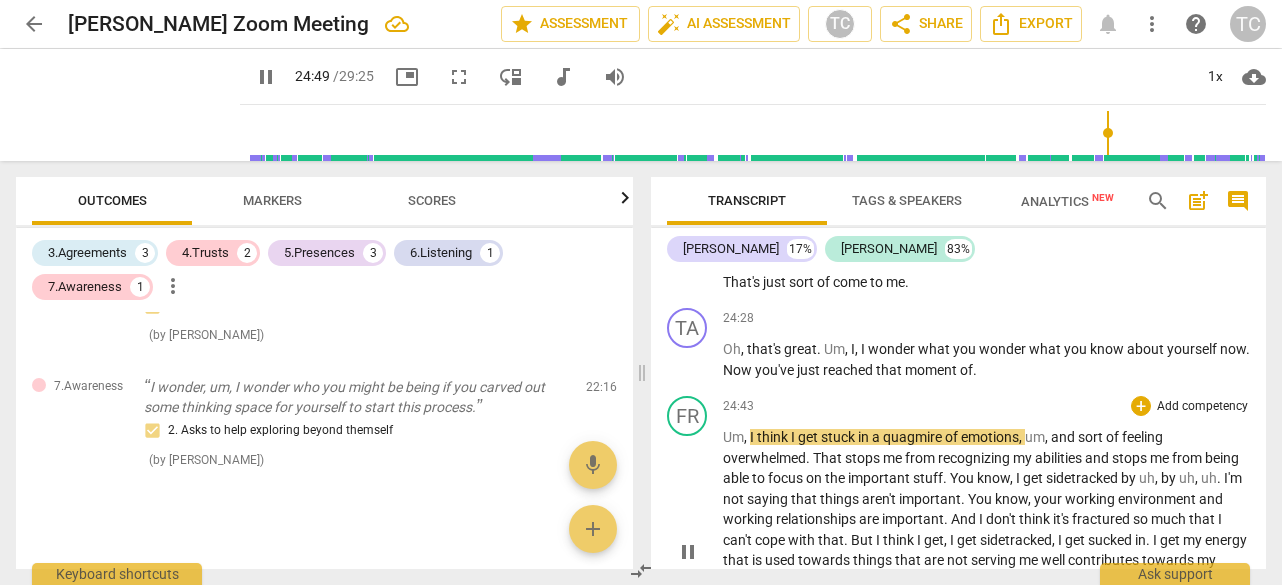 click on "pause" at bounding box center [688, 552] 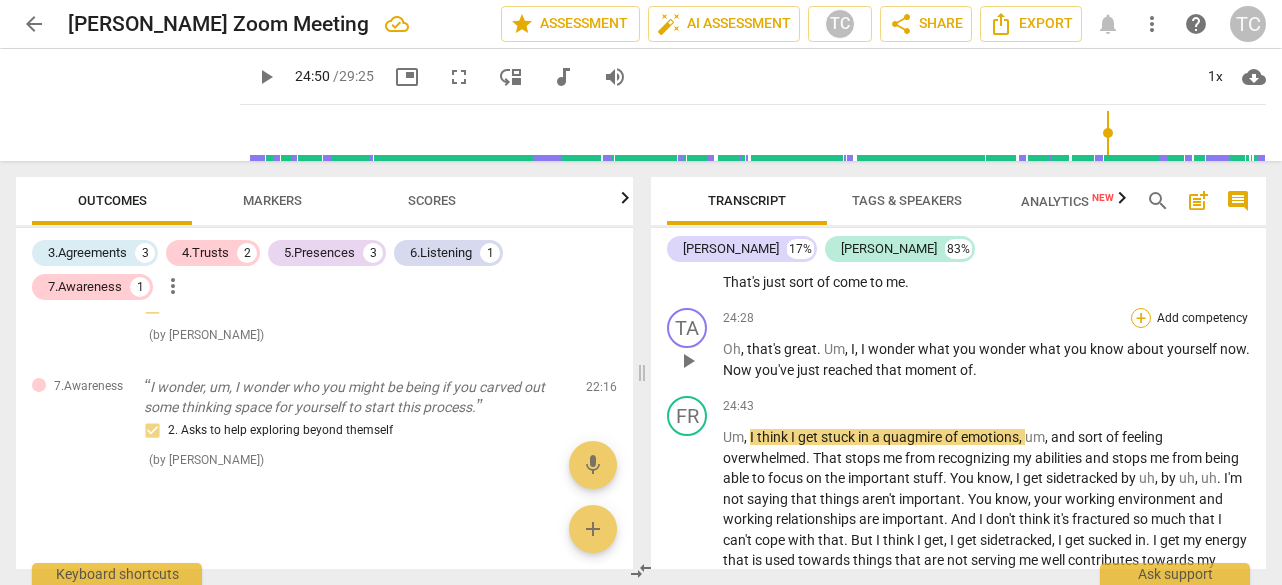 click on "+" at bounding box center [1141, 318] 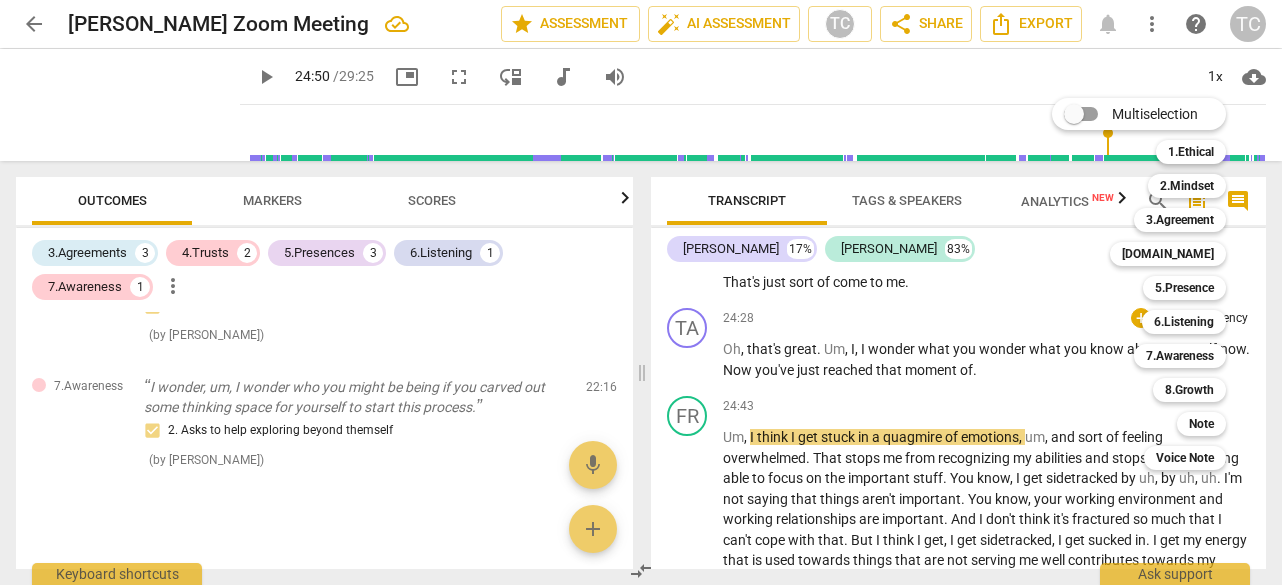 click at bounding box center [641, 292] 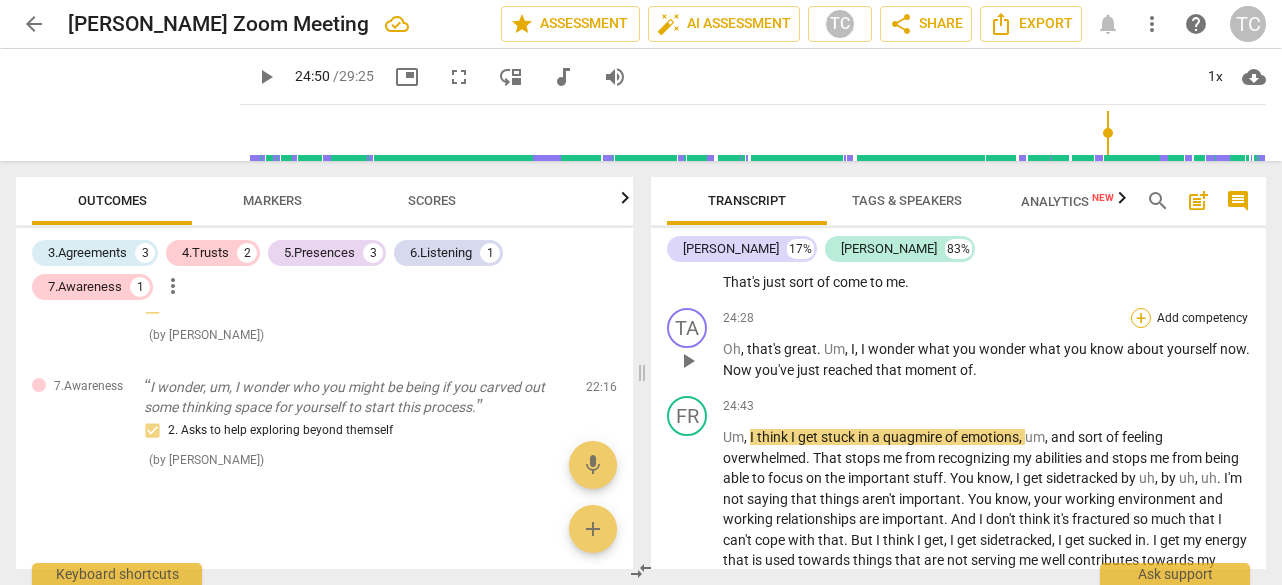 click on "+" at bounding box center (1141, 318) 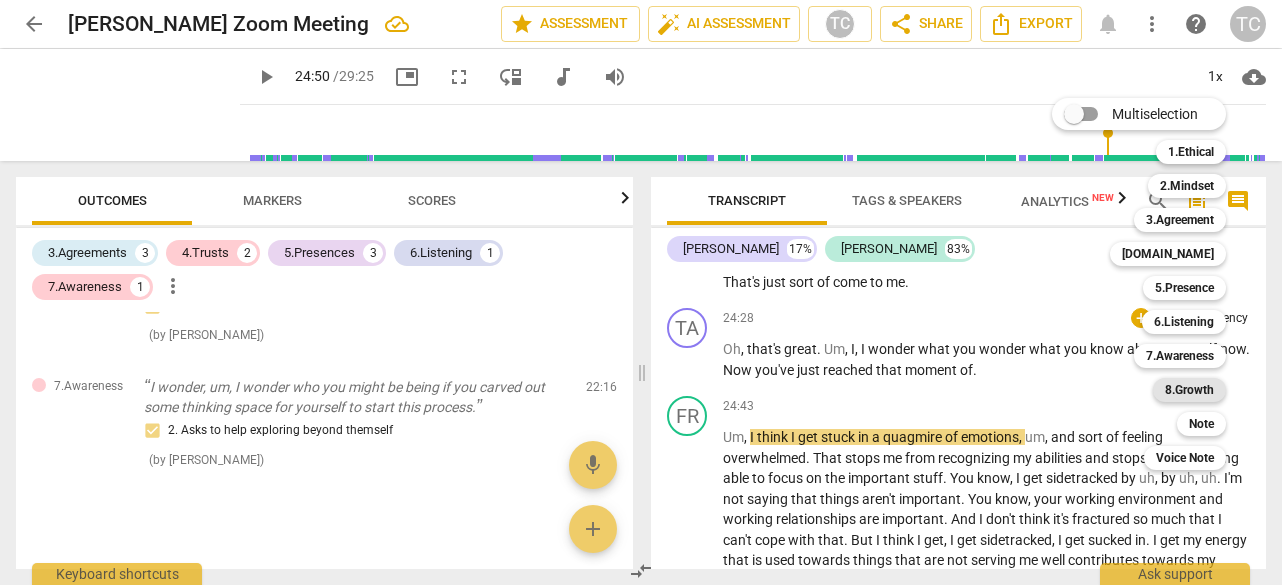 click on "8.Growth" at bounding box center [1189, 390] 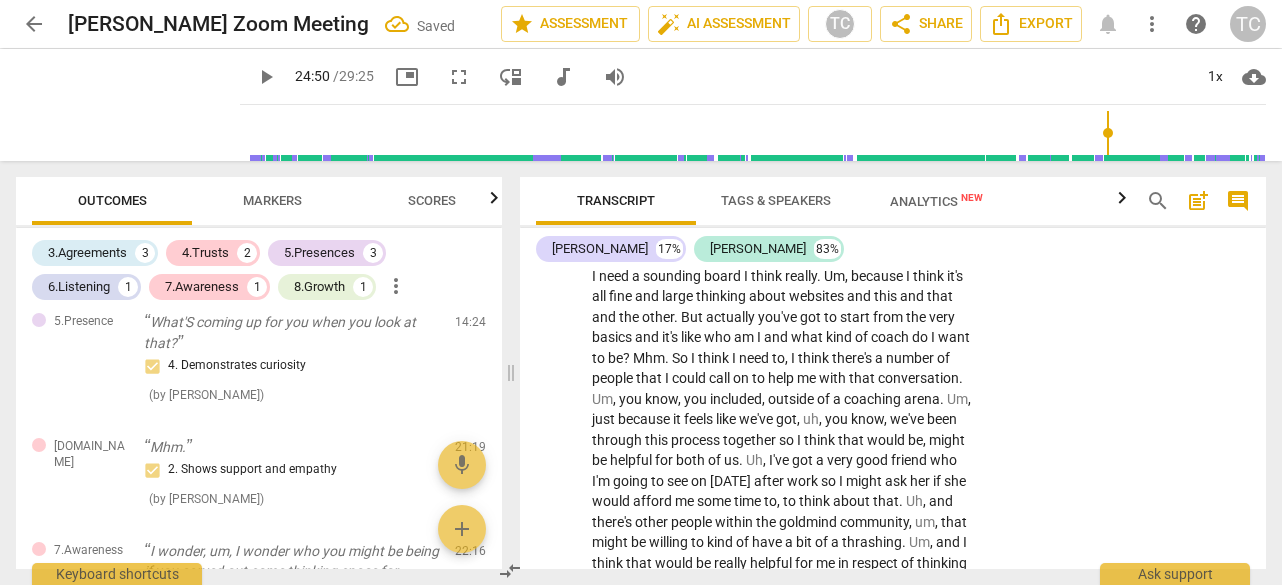 scroll, scrollTop: 9059, scrollLeft: 0, axis: vertical 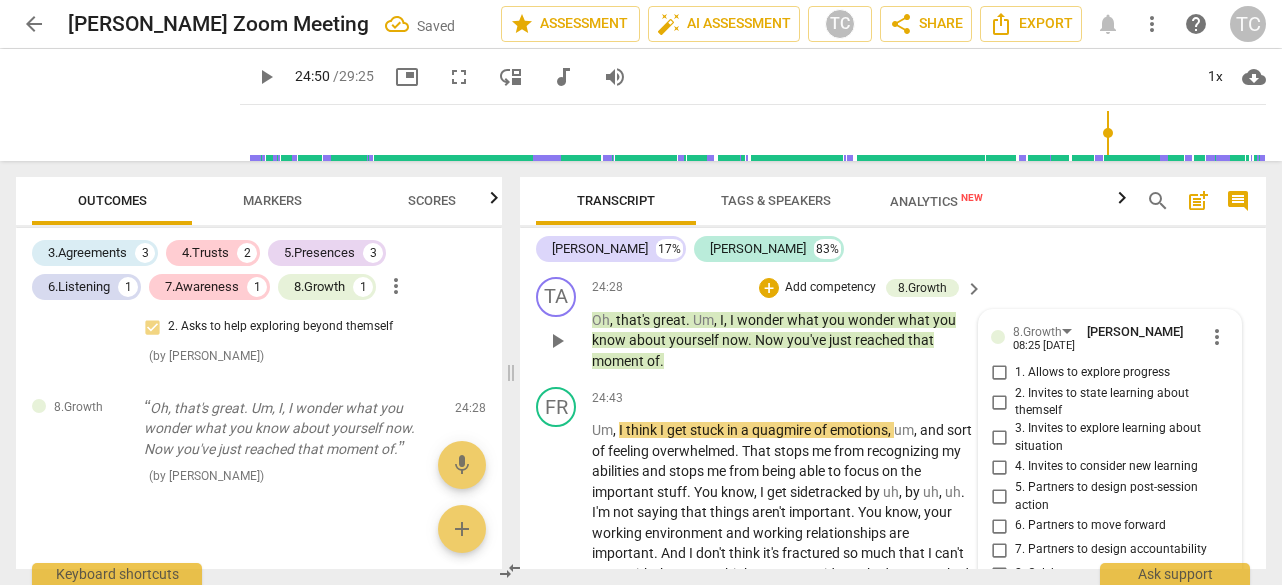 click on "2. Invites to state learning about themself" at bounding box center [999, 402] 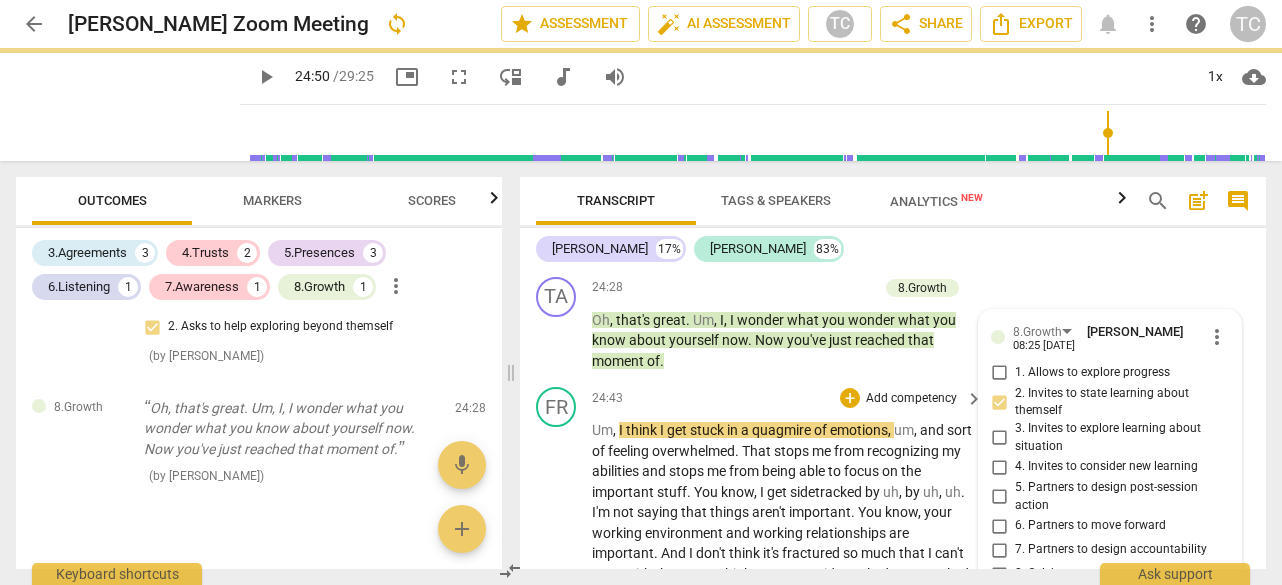 click on "Um ,   I   think   I   get   stuck   in   a   quagmire   of   emotions ,   um ,   and   sort   of   feeling   overwhelmed .   That   stops   me   from   recognizing   my   abilities   and   stops   me   from   being   able   to   focus   on   the   important   stuff .   You   know ,   I   get   sidetracked   by   uh ,   by   [PERSON_NAME] ,   uh .   I'm   not   saying   that   things   aren't   important .   You   know ,   your   working   environment   and   working   relationships   are   important .   And   I   don't   think   it's   fractured   so   much   that   I   can't   cope   with   that .   But   I   think   I   get ,   I   get   sidetracked ,   I   get   sucked   in .   I   get   my   energy   that   is   used   towards   things   that   are   not   serving   me   well   contributes   towards   my   overwhelm .   And   I   think   if   I   can   just   try   and   find   some   strategies   to   stop   doing   that ,   ah ,   and   focus   on   the   things   that   matter   and   that   are   going   to" at bounding box center [782, 594] 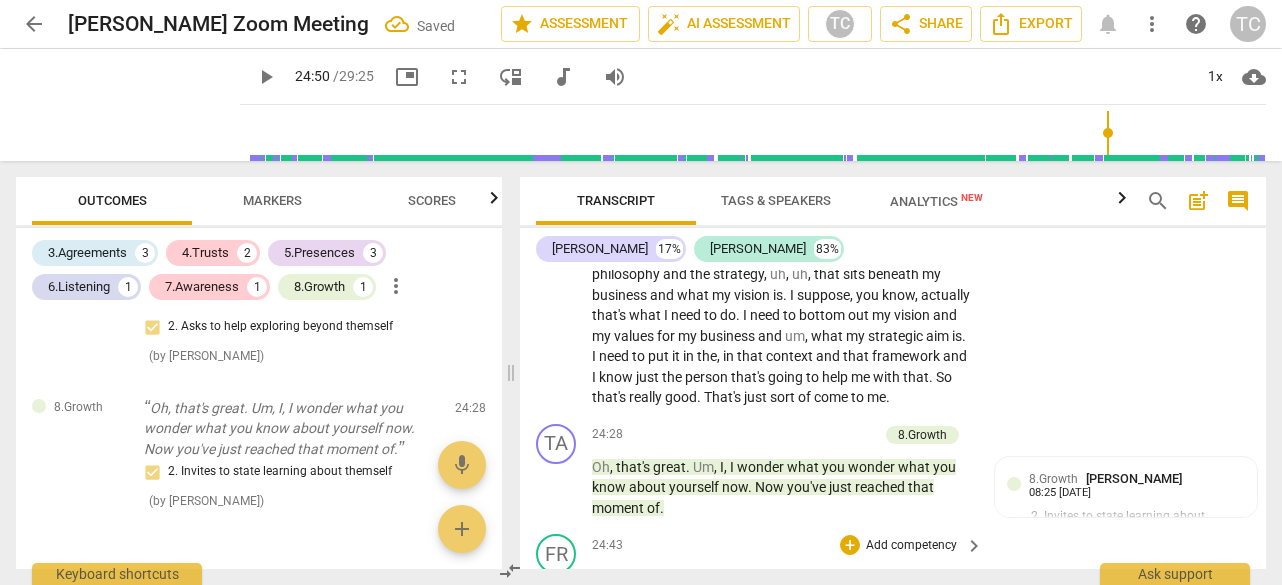 scroll, scrollTop: 8788, scrollLeft: 0, axis: vertical 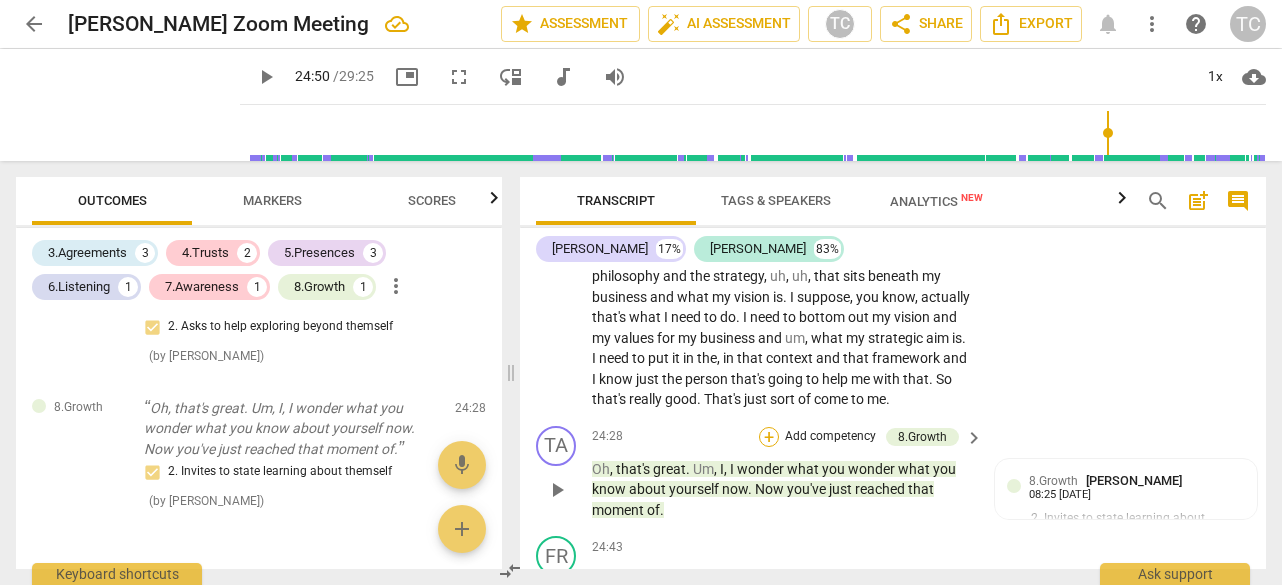 click on "+" at bounding box center (769, 437) 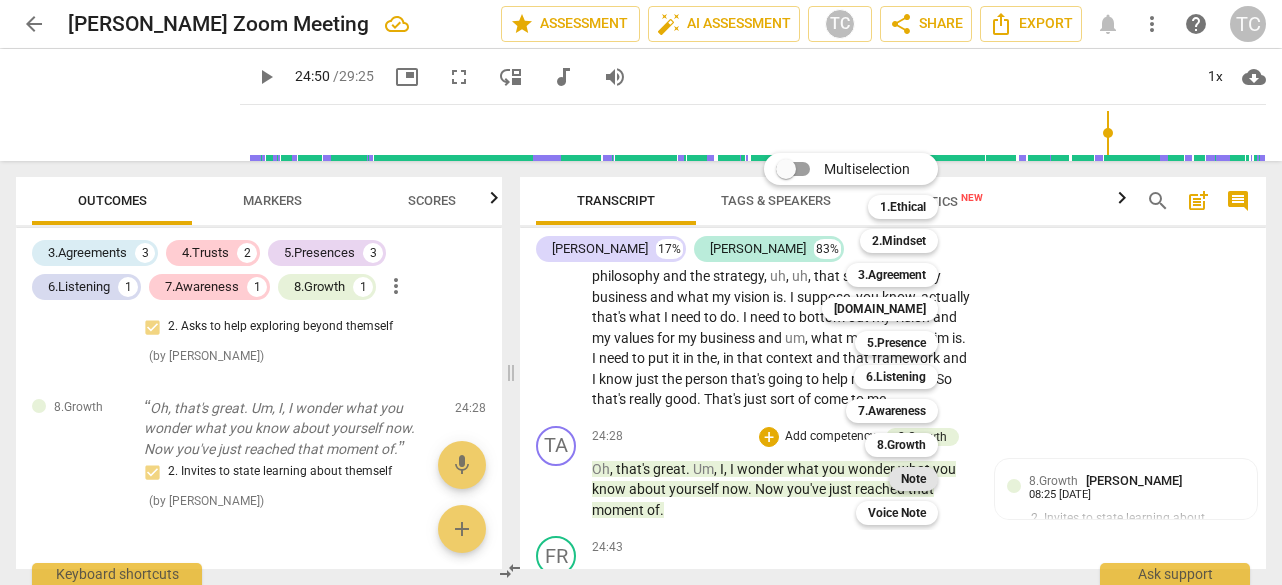 click on "Note" at bounding box center [913, 479] 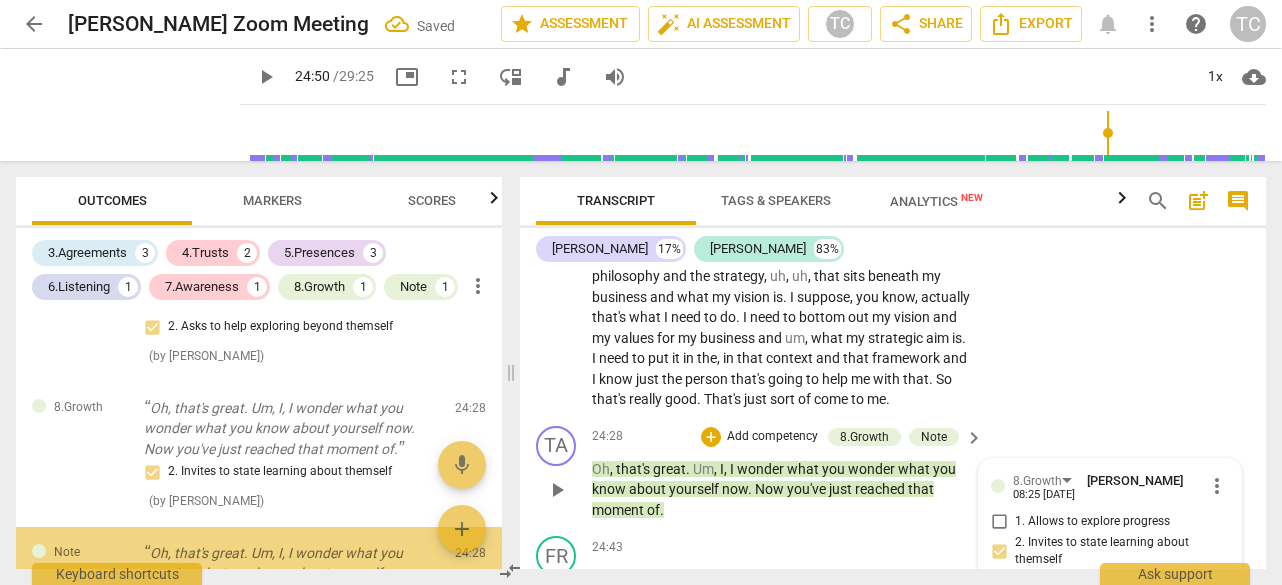 scroll, scrollTop: 1532, scrollLeft: 0, axis: vertical 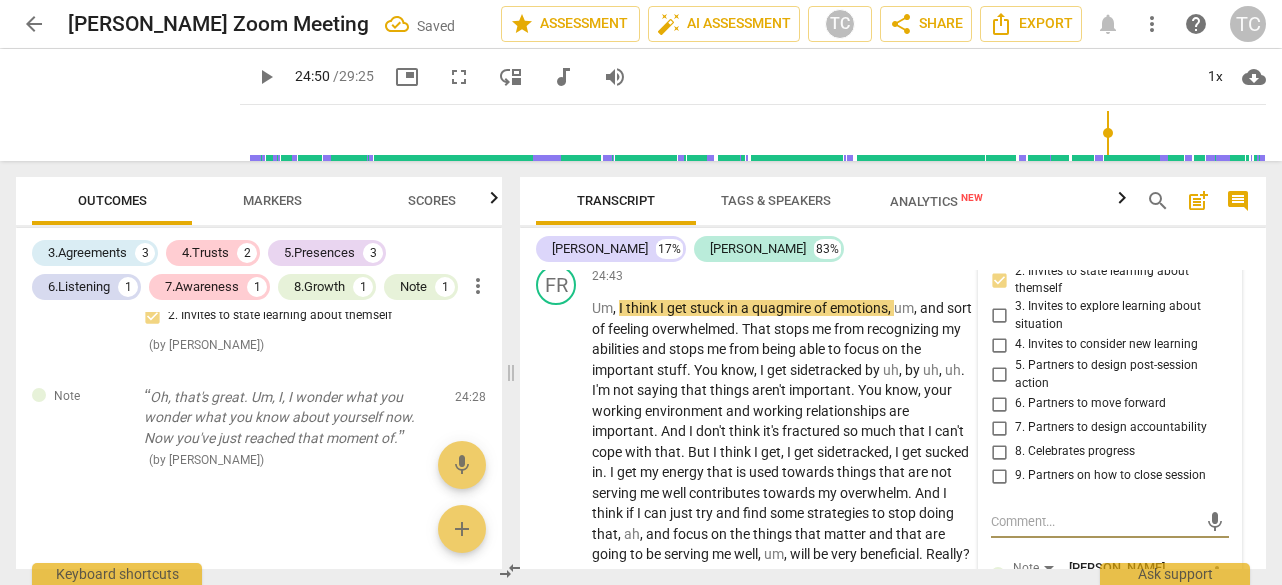 click on "mic" at bounding box center (1110, 626) 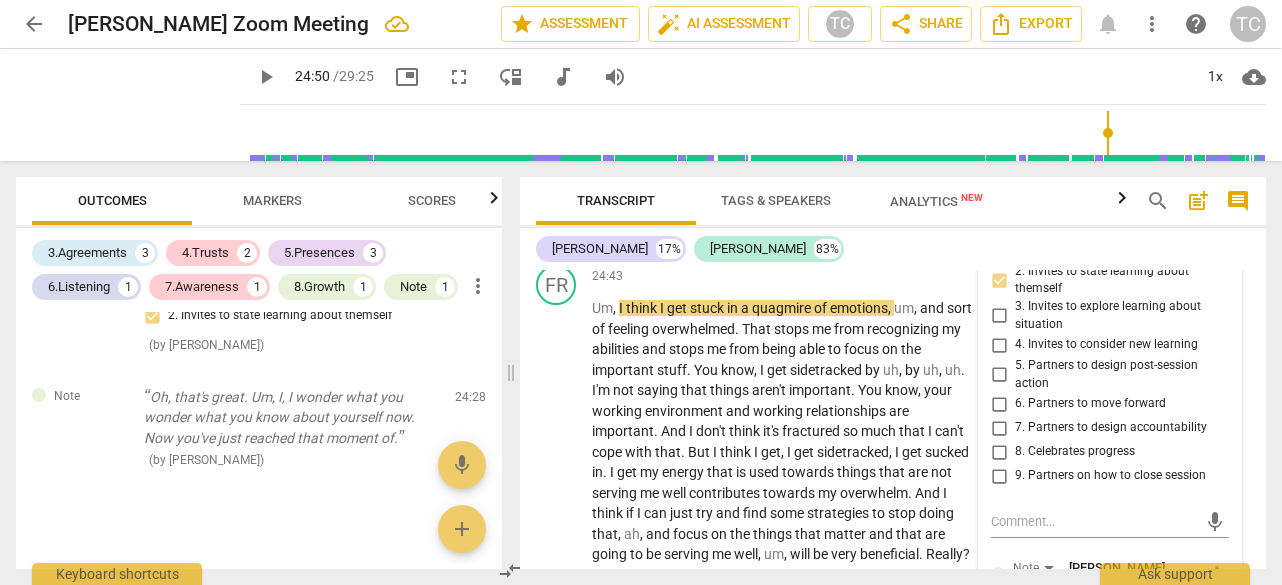 click at bounding box center [1094, 625] 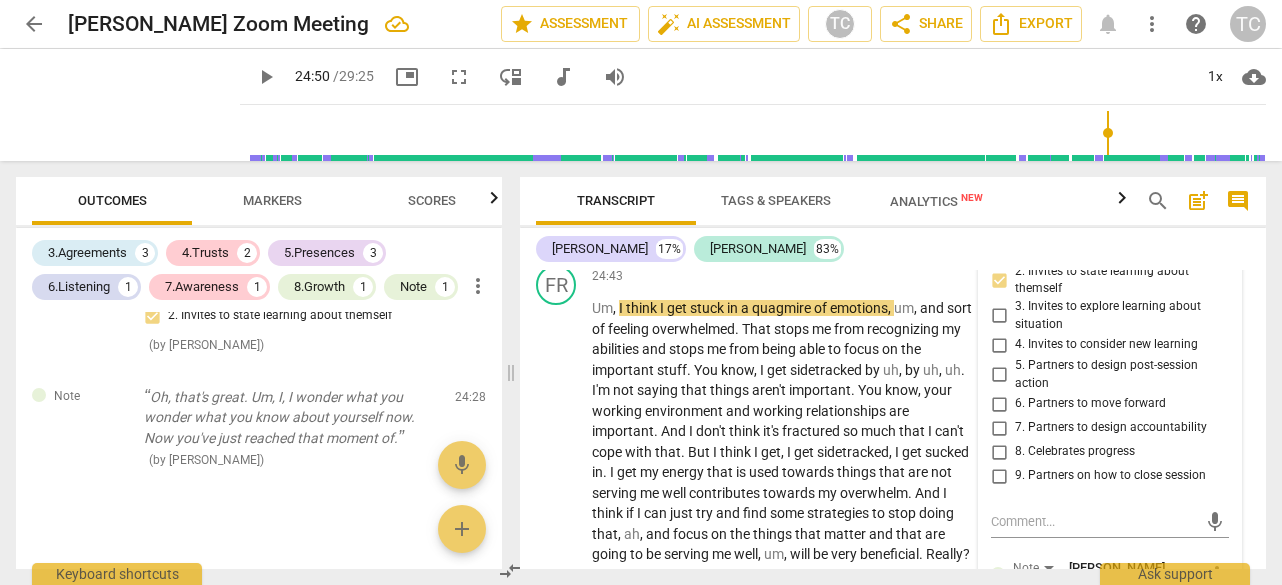 type on "A" 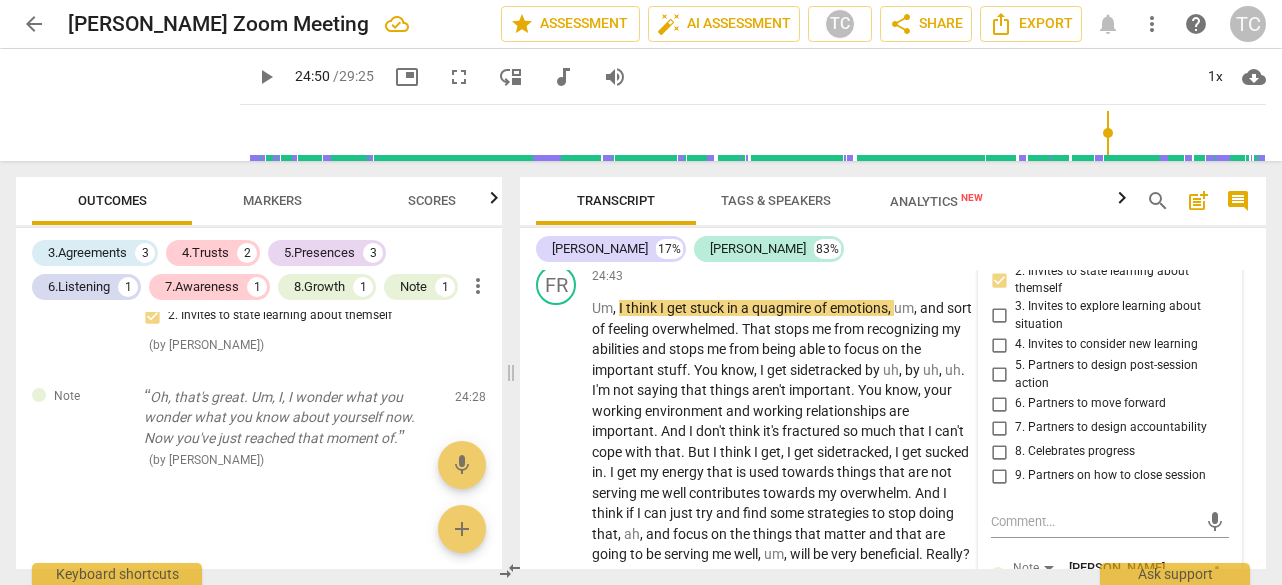type on "A" 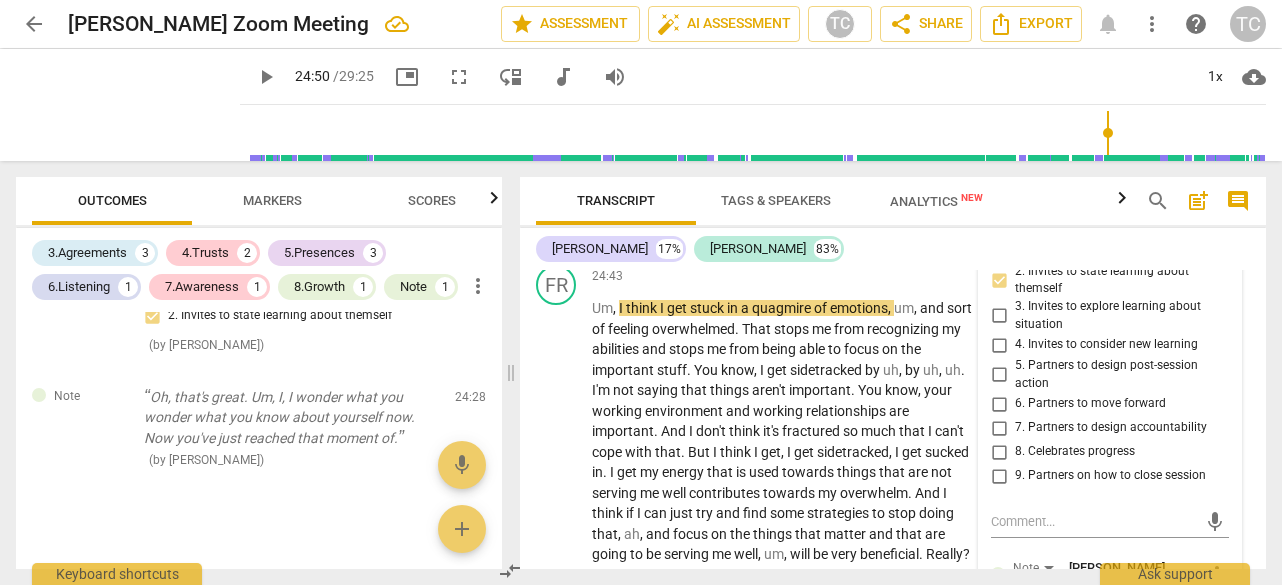 type on "Ah" 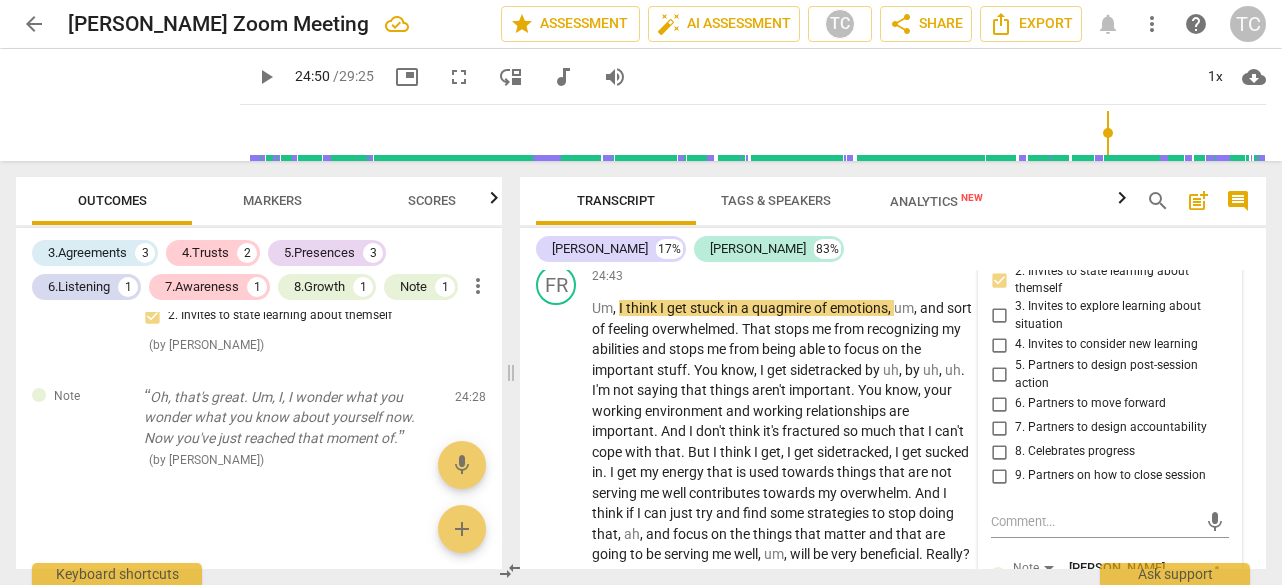 type on "Ah" 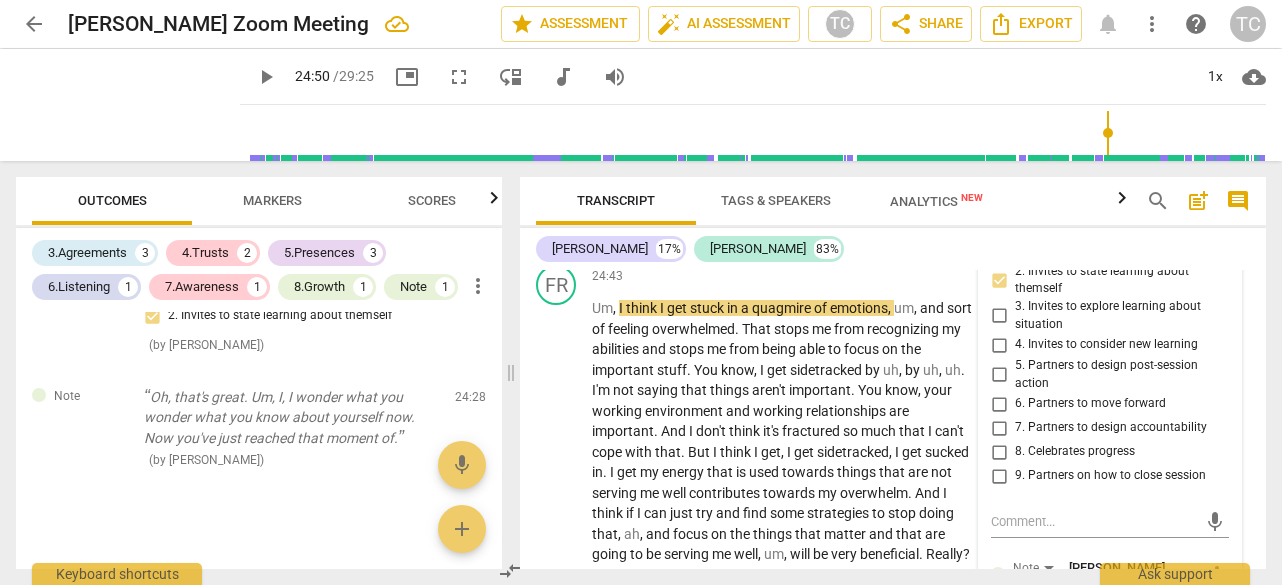 type on "W moment." 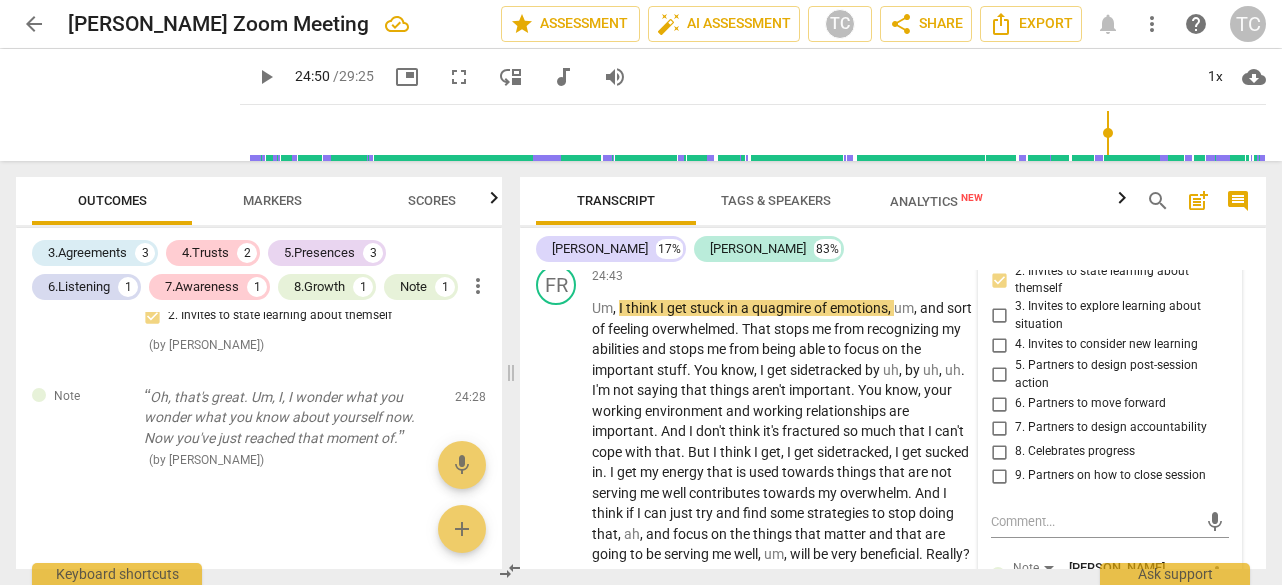 type on "W moment." 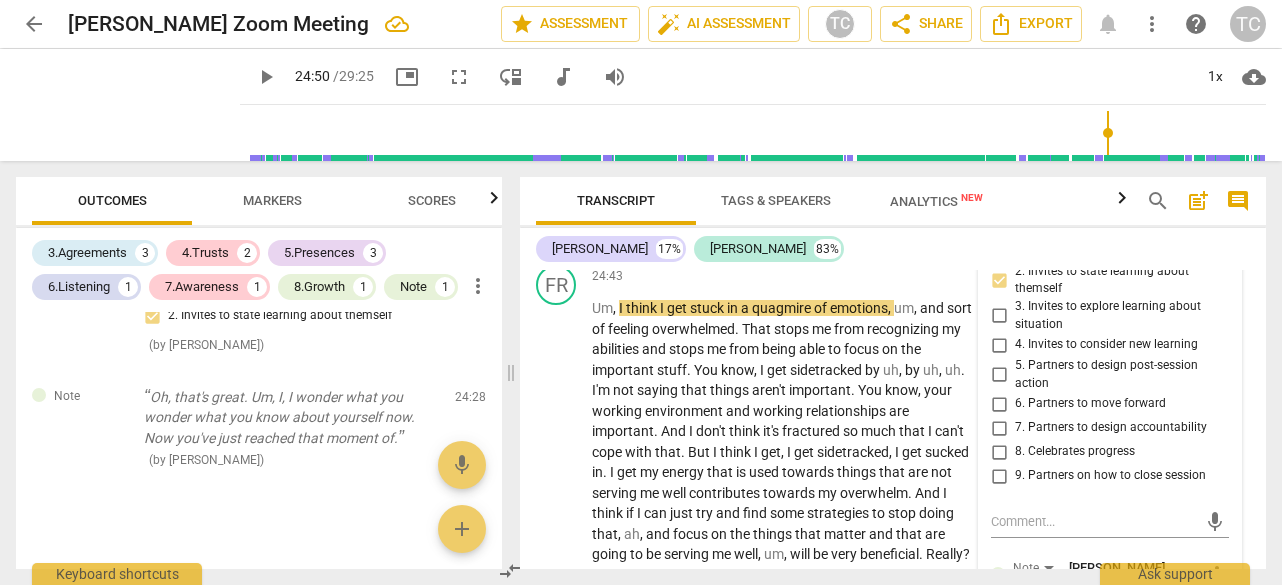 type on "Wow moment." 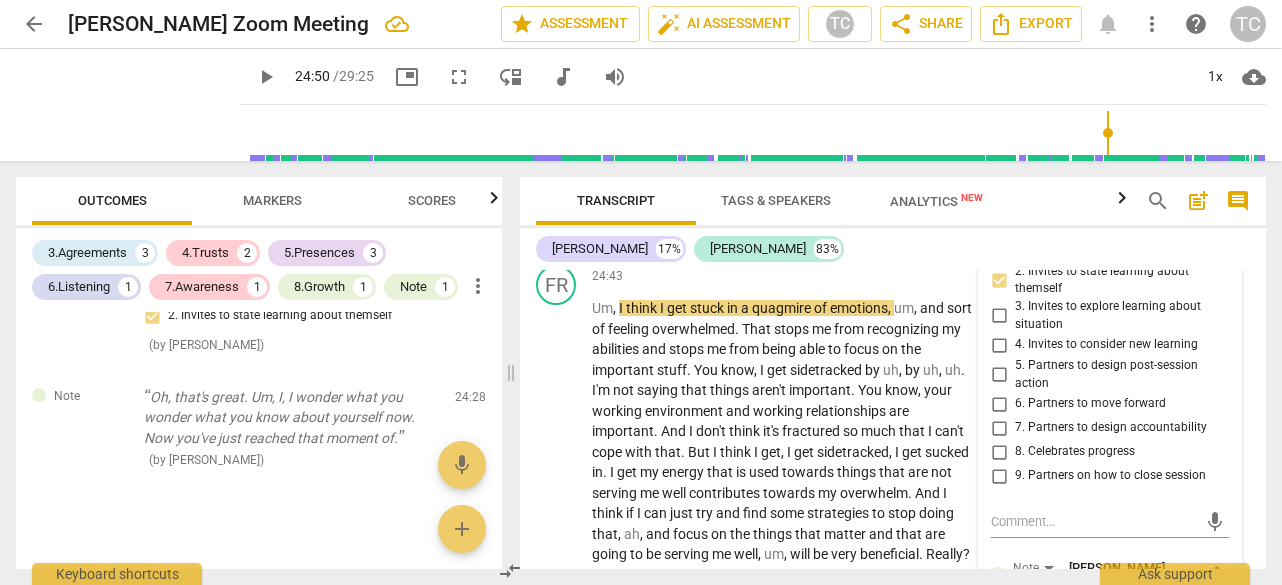 type on "Wow moment." 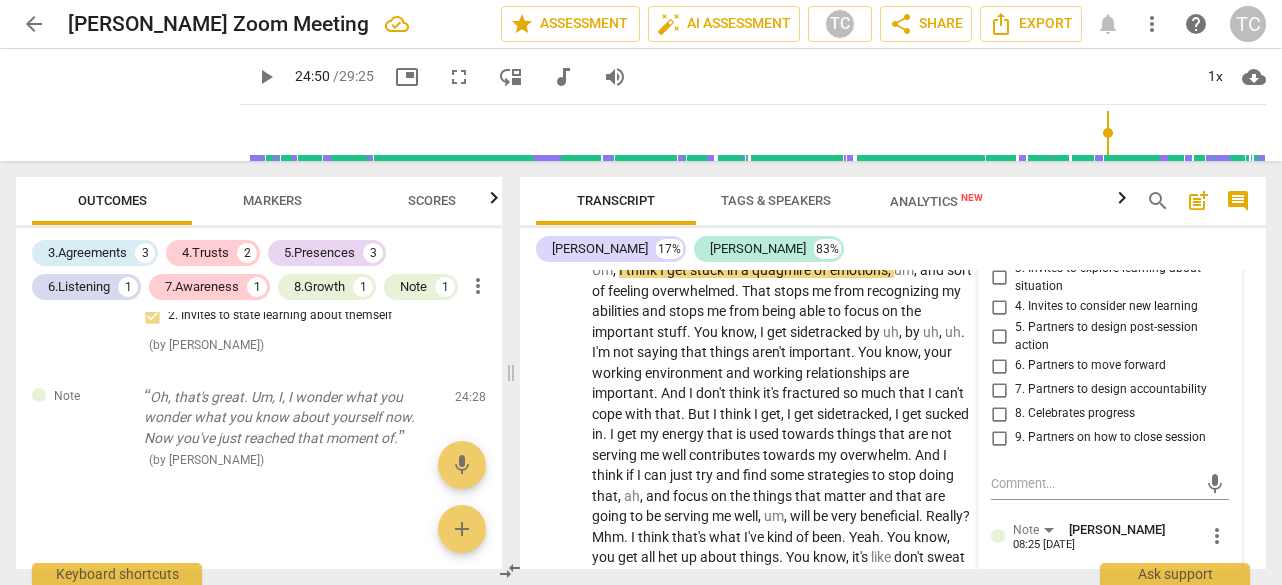 scroll, scrollTop: 9099, scrollLeft: 0, axis: vertical 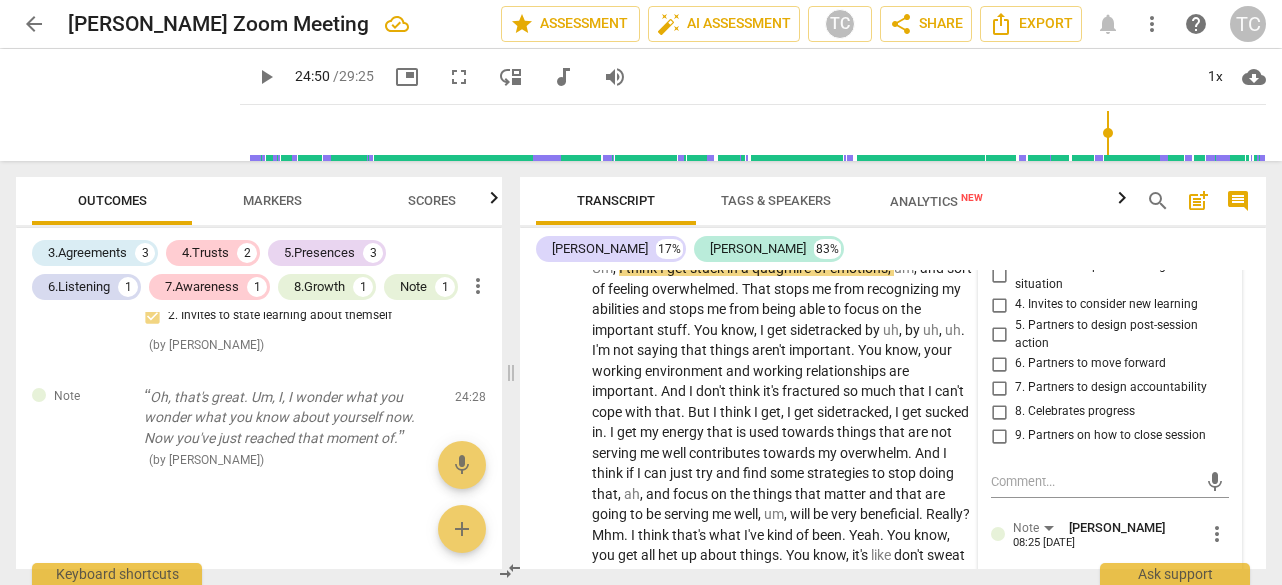 type on "Wow moment -" 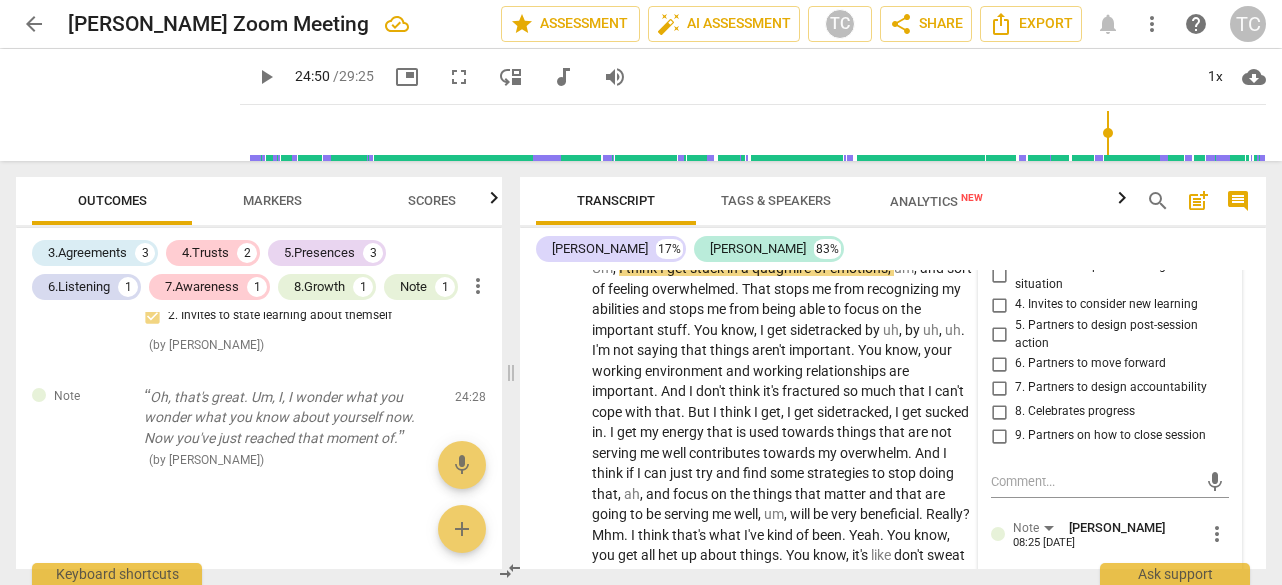 type on "Wow moment -" 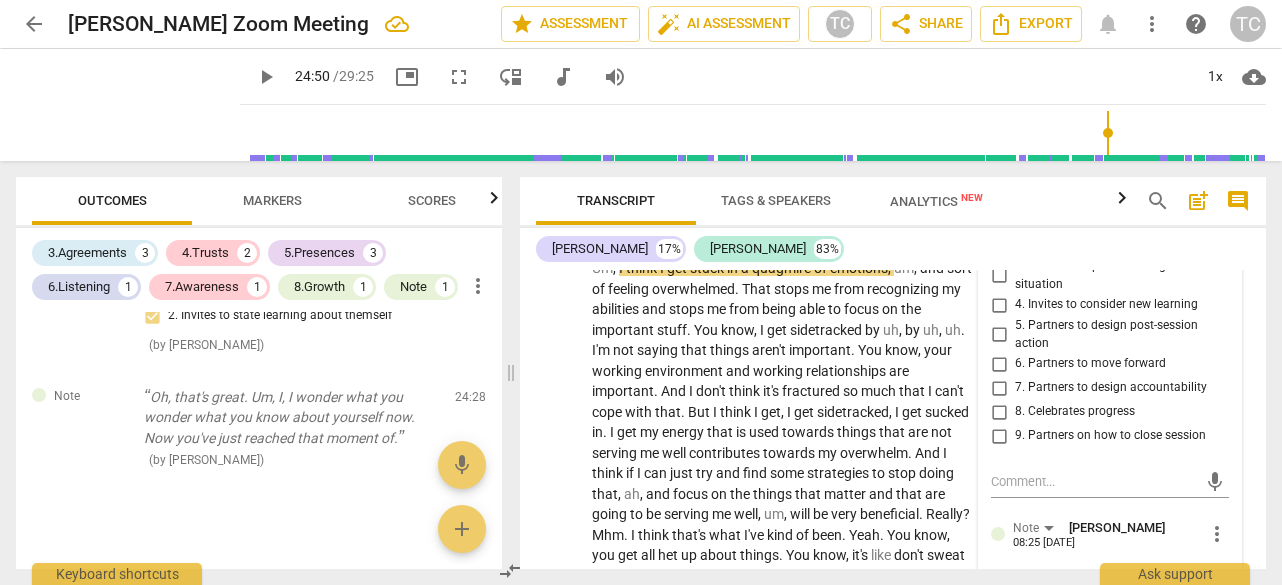 type on "Wow moment. Should have made more o" 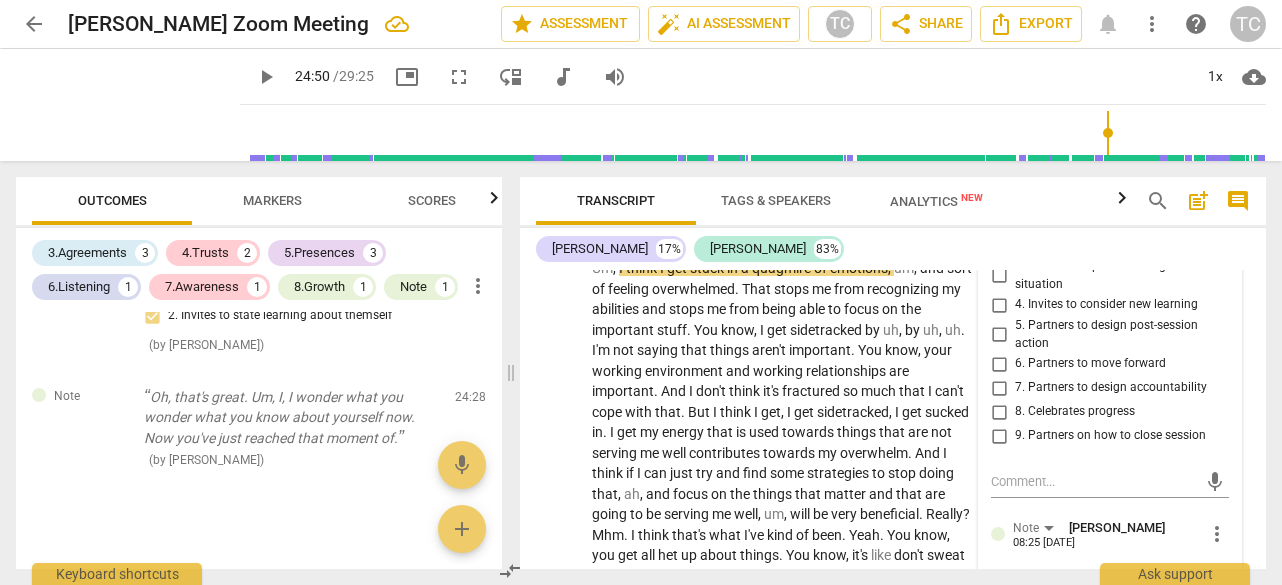 type on "Wow moment. Should have made more o" 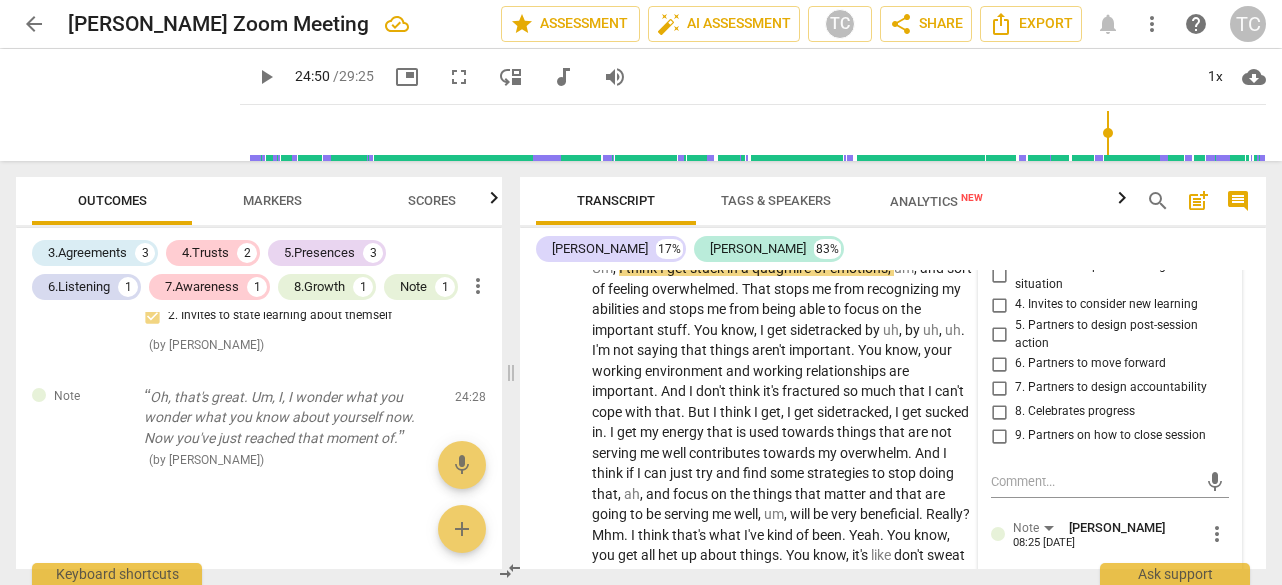 type on "Wow moment. Should" 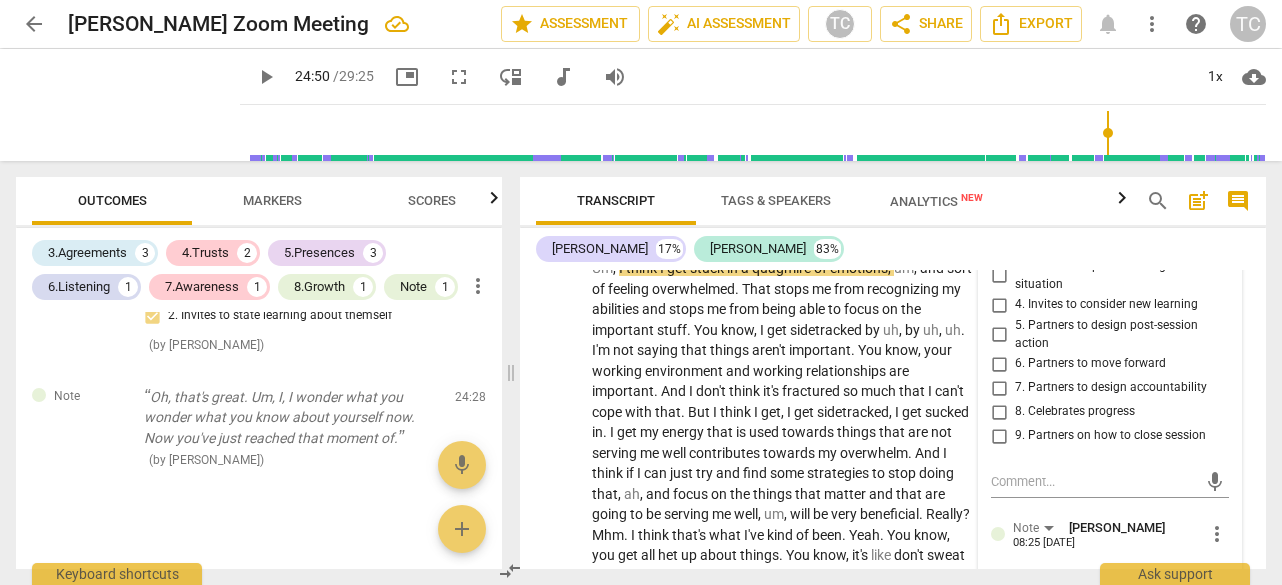 type on "Wow moment. Should" 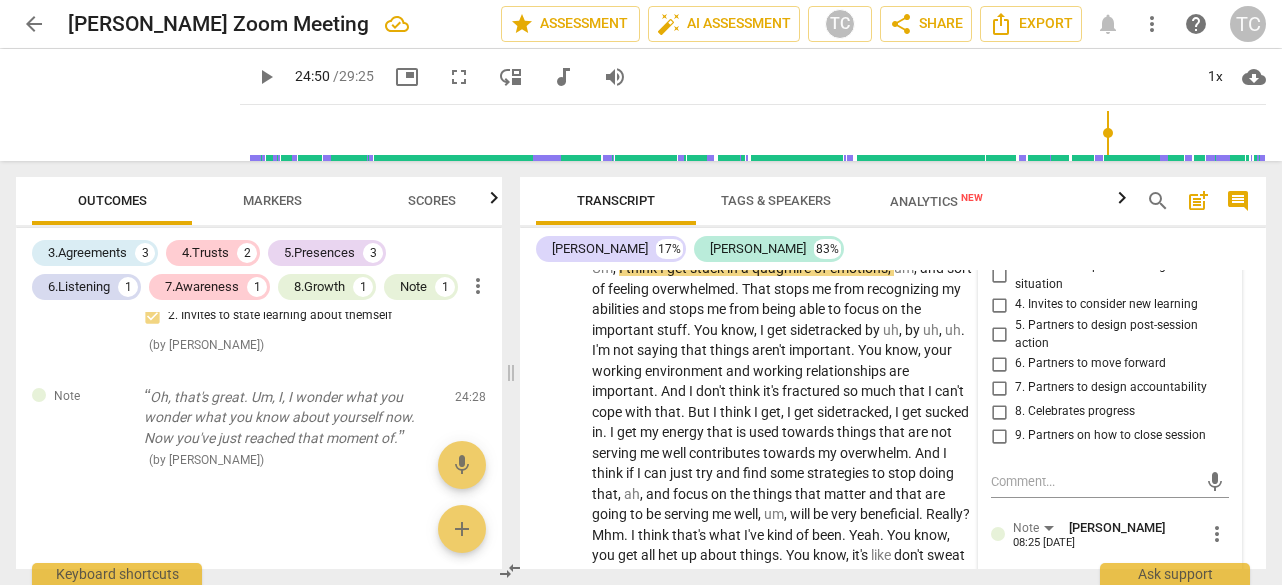 type on "Wow moment. [GEOGRAPHIC_DATA]" 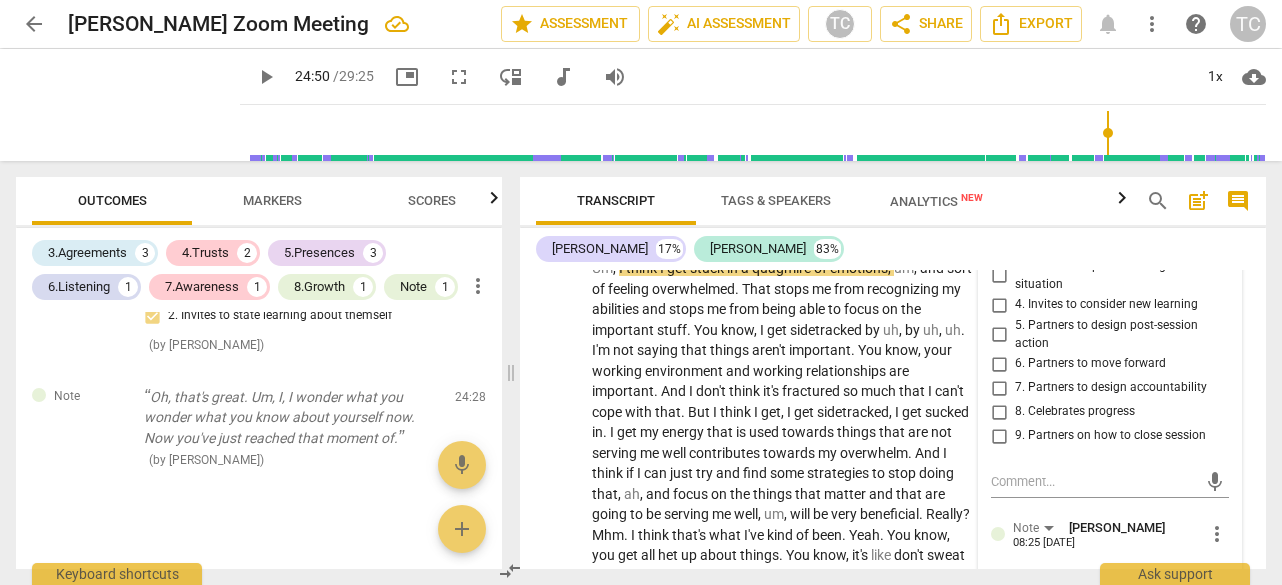 type on "Wow moment. [GEOGRAPHIC_DATA]" 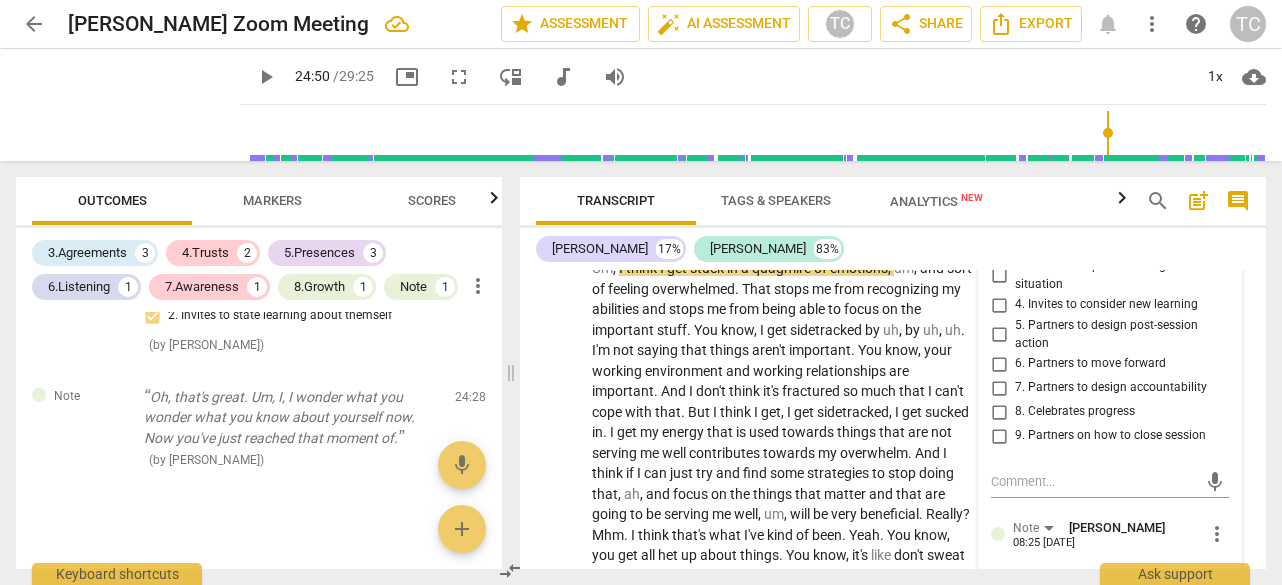 type on "W" 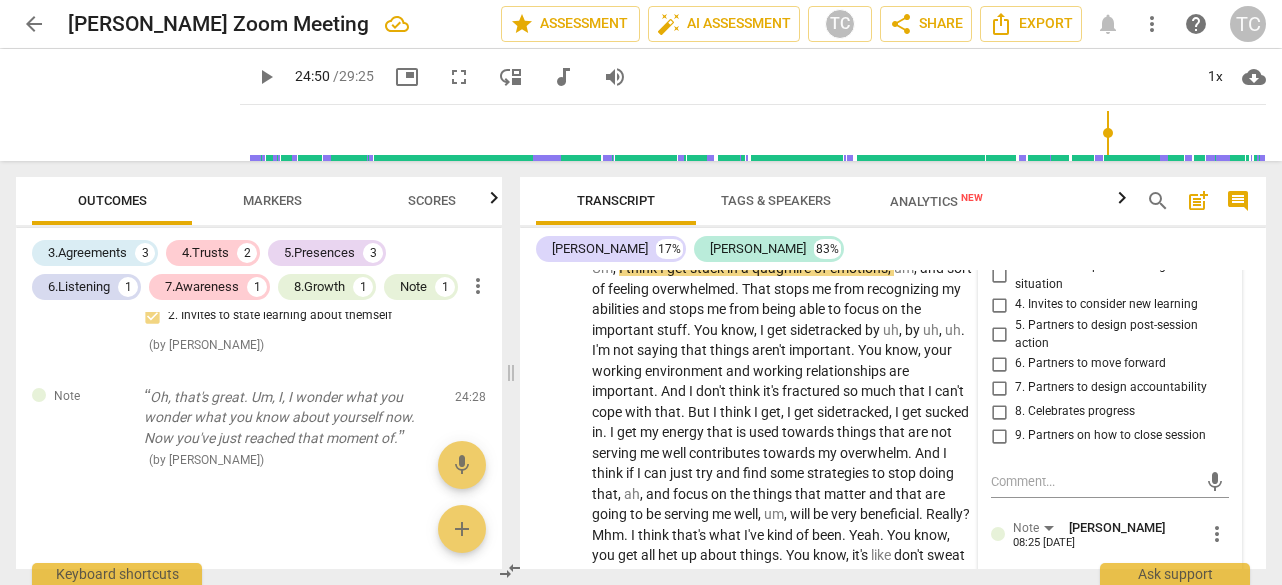 type on "W" 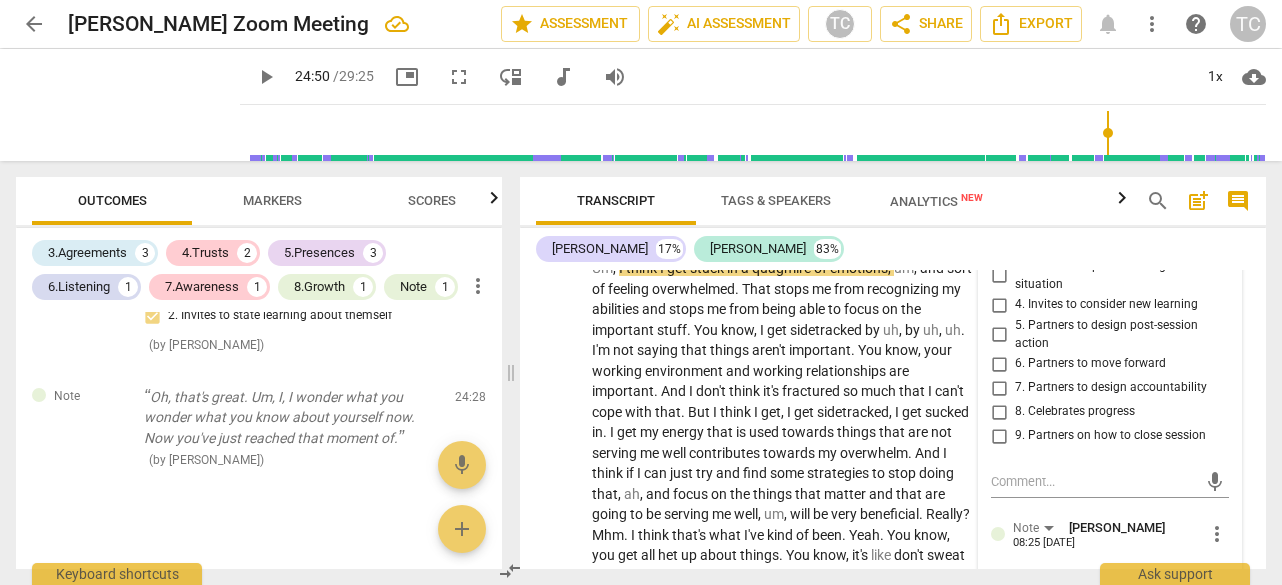 scroll, scrollTop: 0, scrollLeft: 0, axis: both 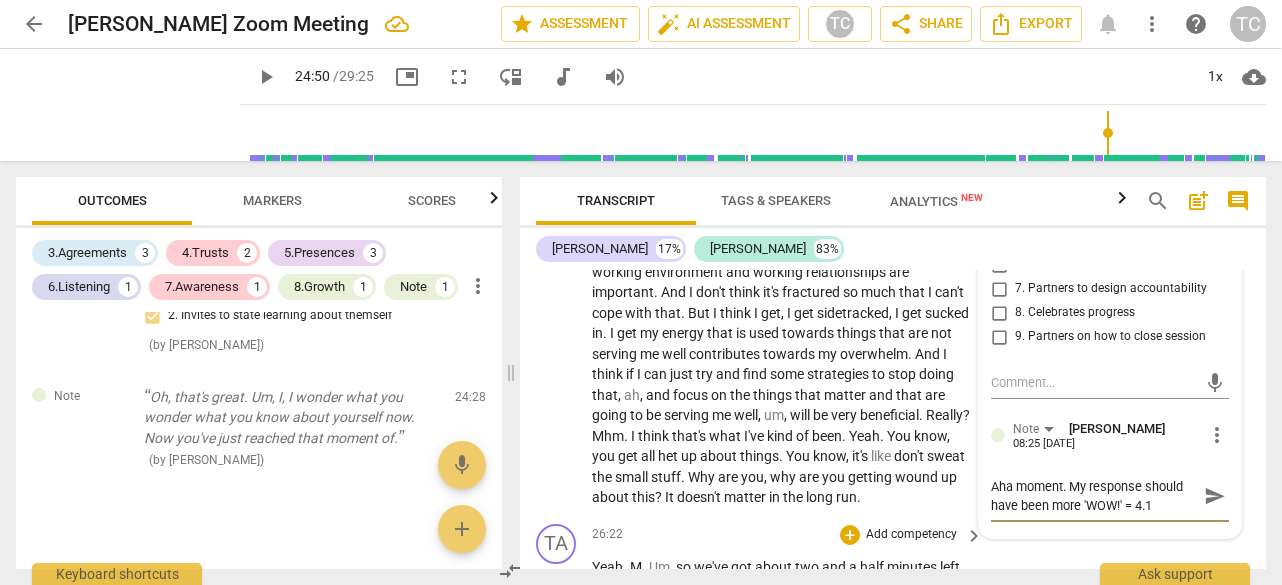 click on "TA play_arrow pause 26:22 + Add competency keyboard_arrow_right Yeah .   M .   Um ,   so   we've   got   about   two   and   a   half   minutes   left ." at bounding box center (893, 560) 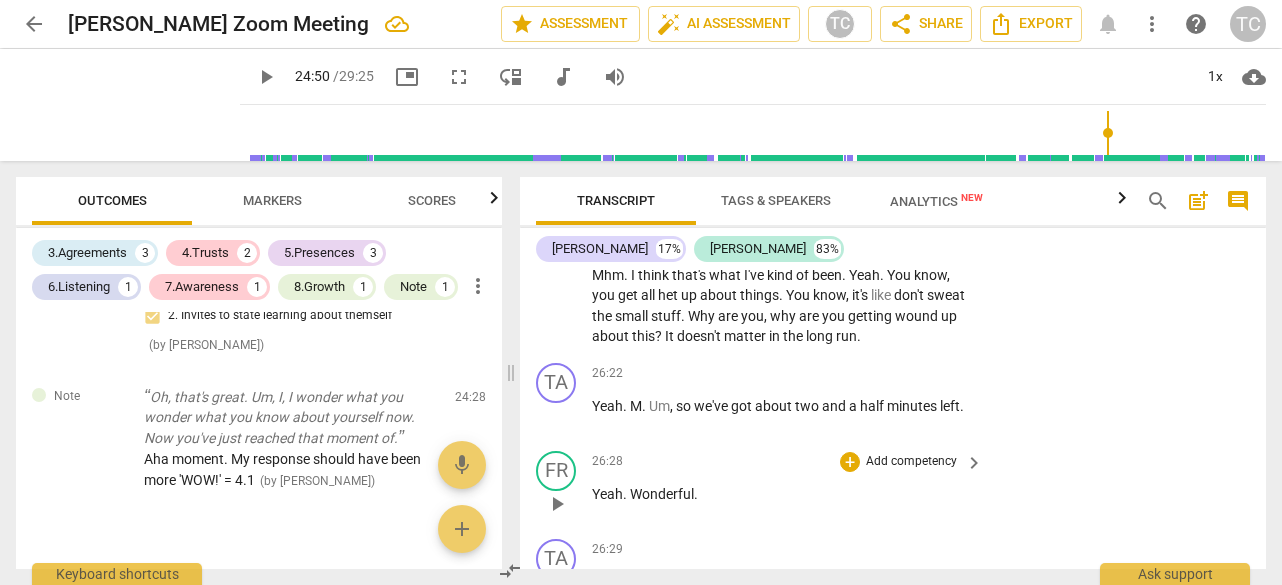 scroll, scrollTop: 9365, scrollLeft: 0, axis: vertical 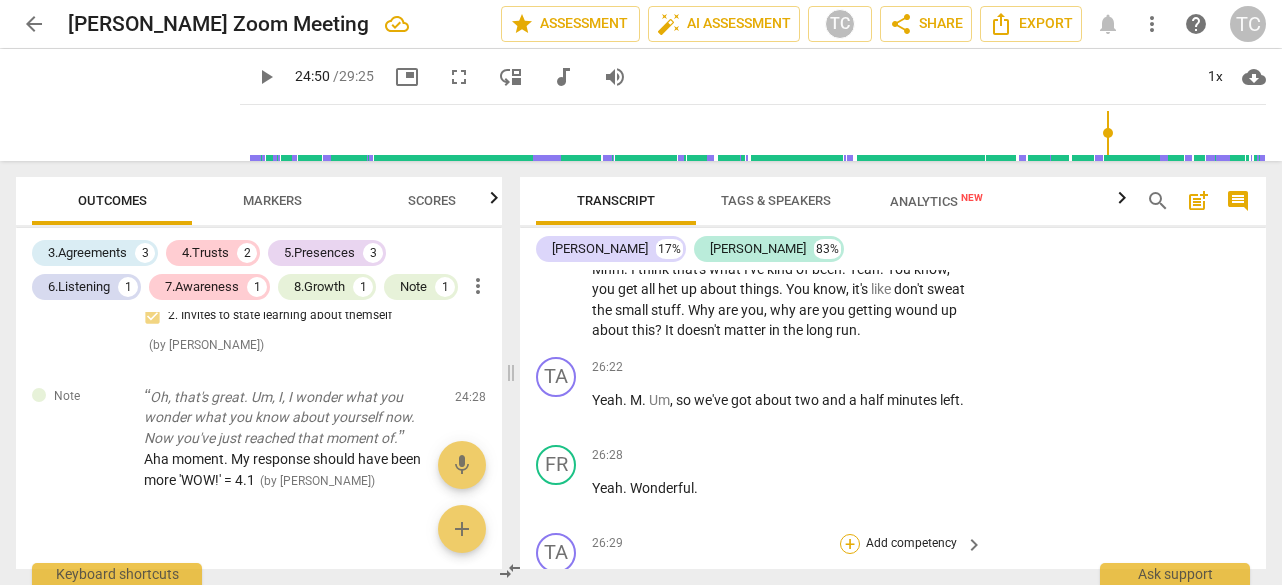 click on "+" at bounding box center [850, 544] 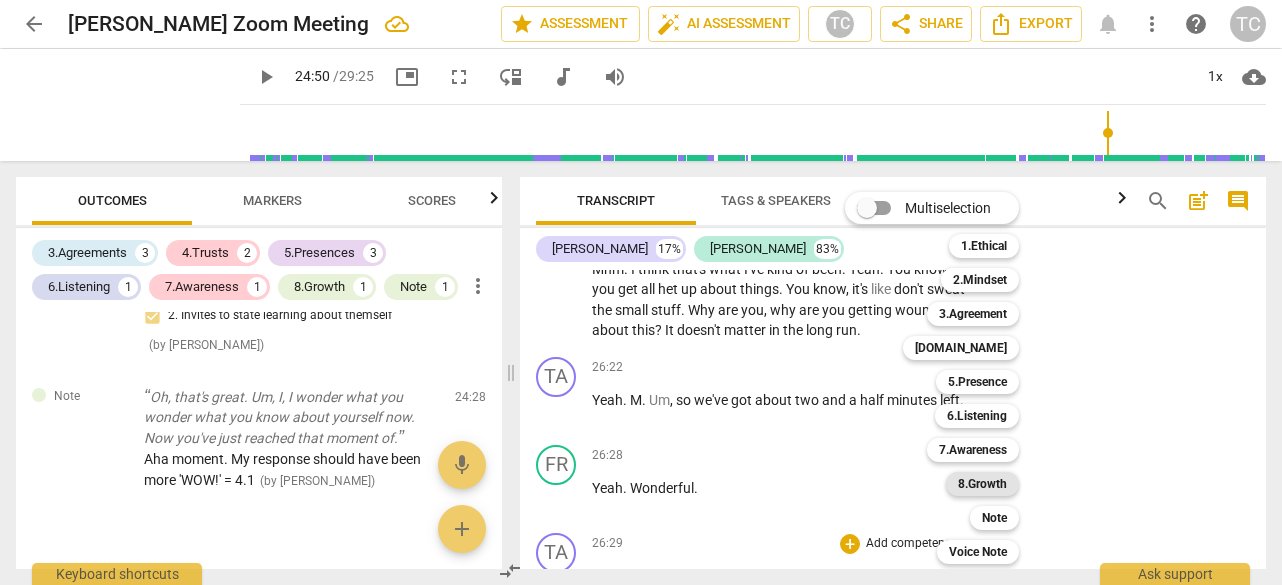 click on "8.Growth" at bounding box center (982, 484) 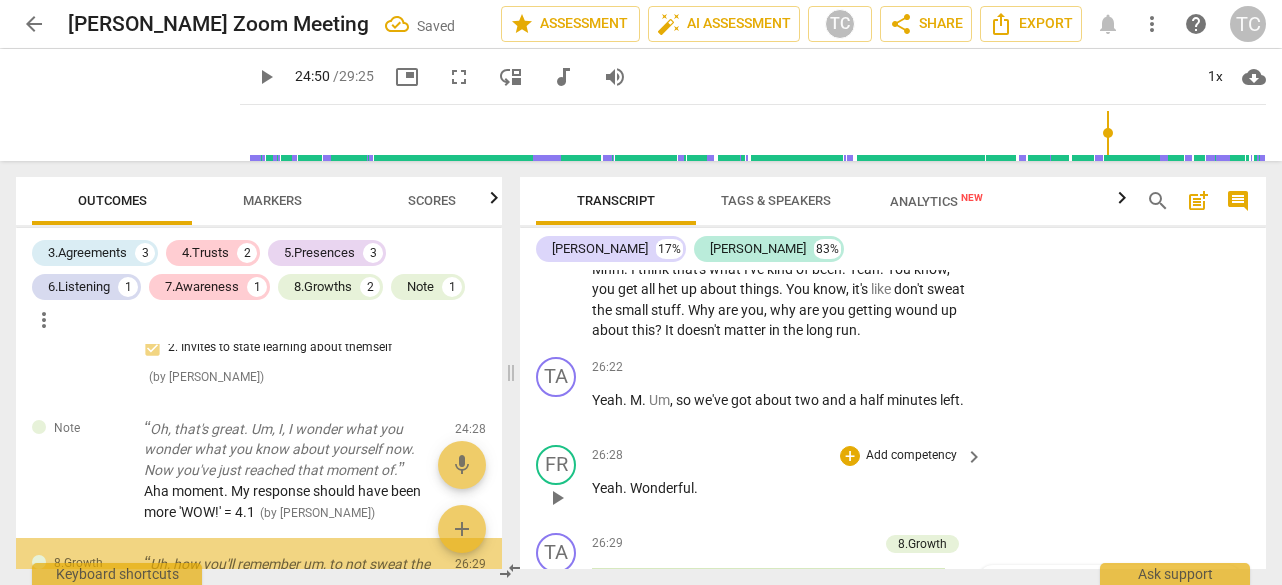 scroll, scrollTop: 9733, scrollLeft: 0, axis: vertical 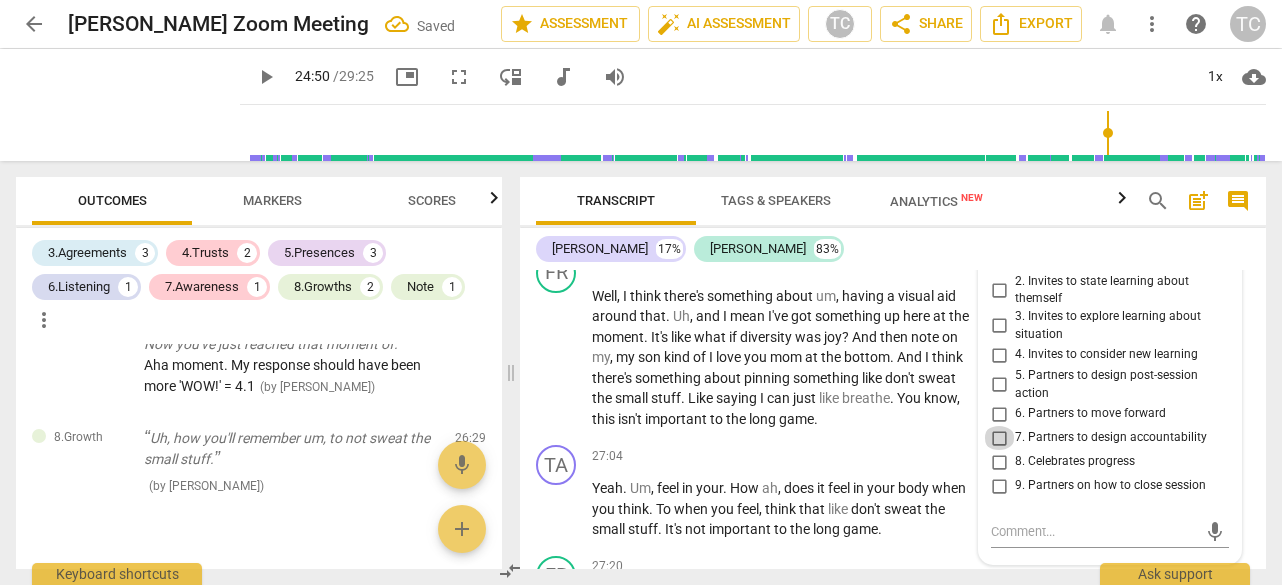 click on "7. Partners to design accountability" at bounding box center [999, 438] 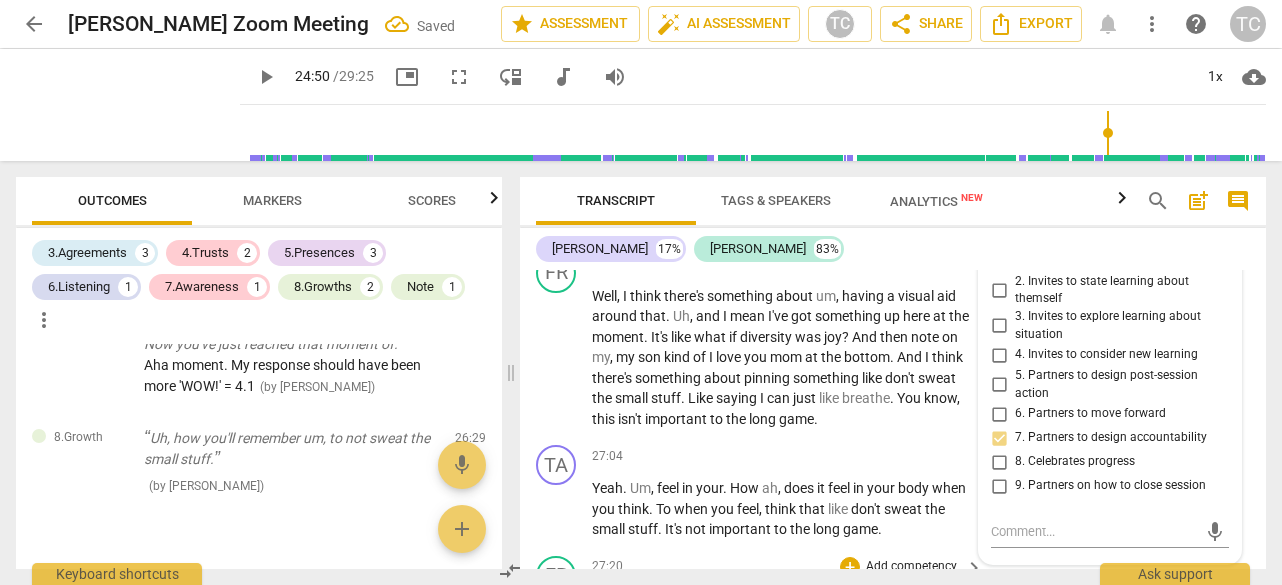 click on "FR play_arrow pause 27:20 + Add competency keyboard_arrow_right When   um ,   it   feels   like   relief .   So   it's   like   oh   yeah .   Okay .   So   it   feels   like   a   bit   of   regulation .   I   think   it's   nervous   system   regulation   actually   feels   like   relief .   And   then   on   the   flip   side   it's   like ,   but   what   is   important   is   exciting   and   that   motivates   me   and   that's   what's   going   to   activate   me ." at bounding box center [893, 624] 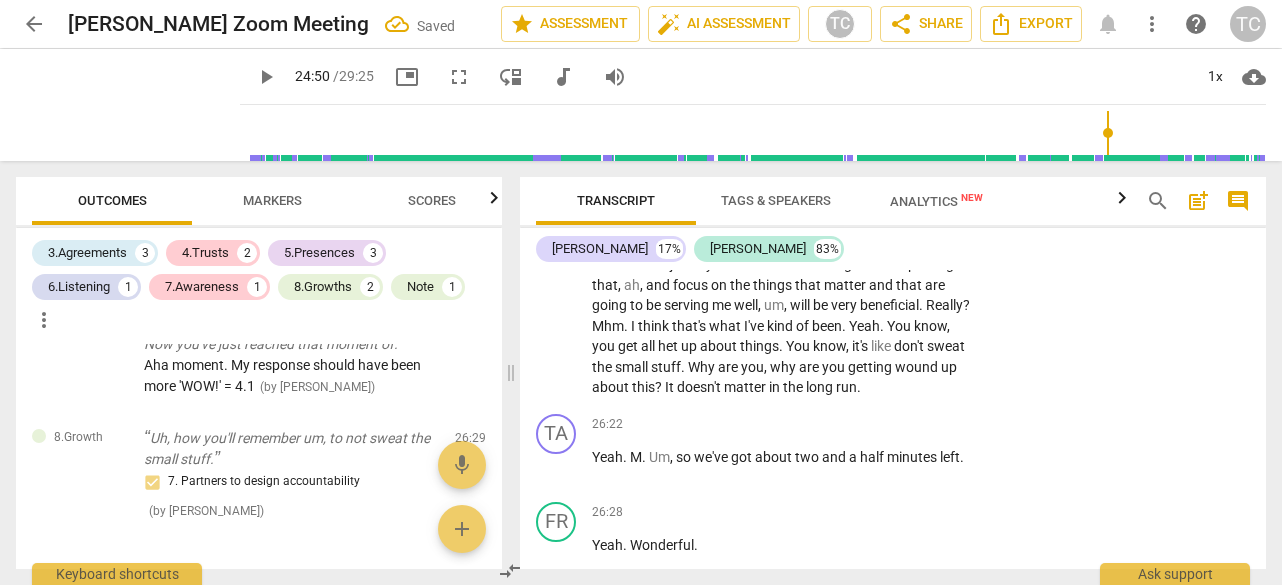 scroll, scrollTop: 9305, scrollLeft: 0, axis: vertical 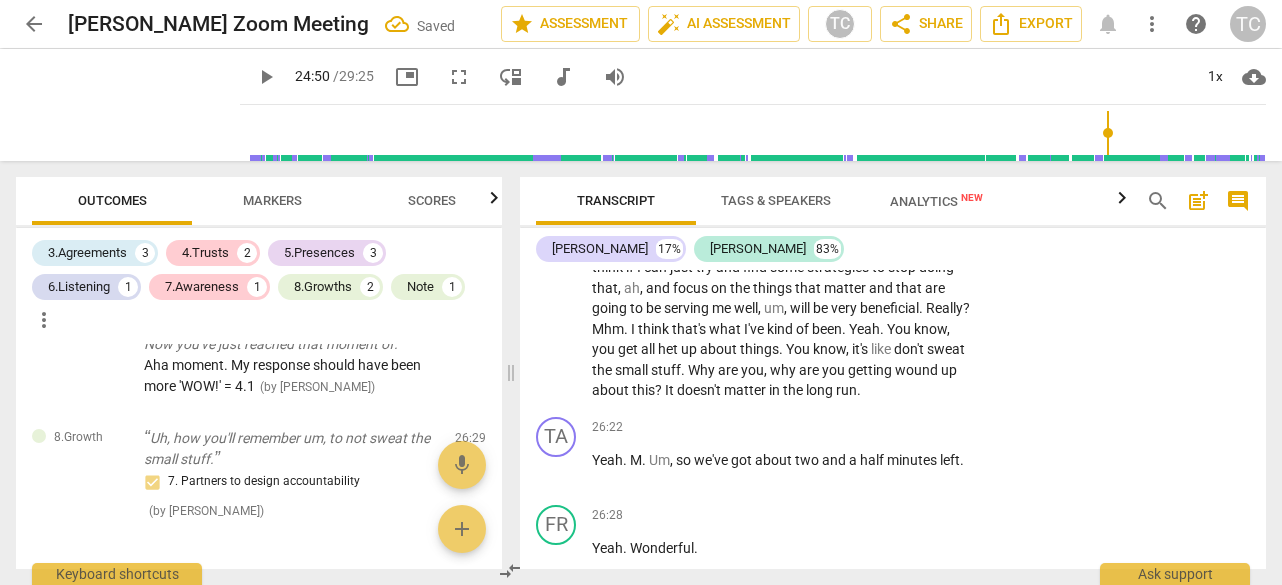 click on "Add competency" at bounding box center [830, 604] 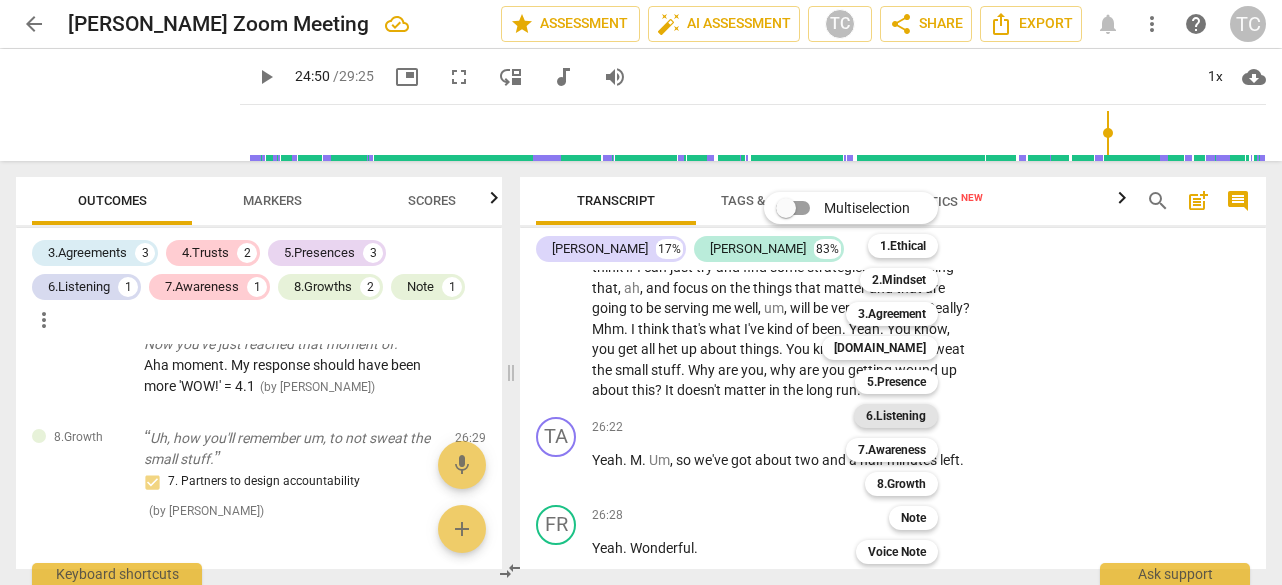 click on "6.Listening" at bounding box center [896, 416] 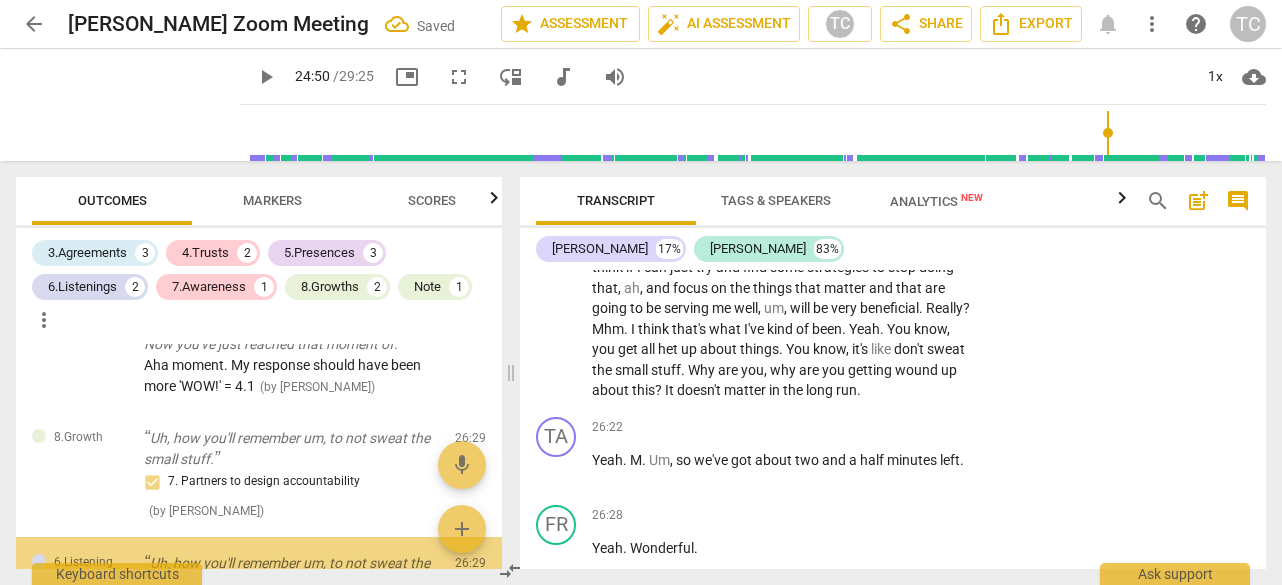 scroll, scrollTop: 1781, scrollLeft: 0, axis: vertical 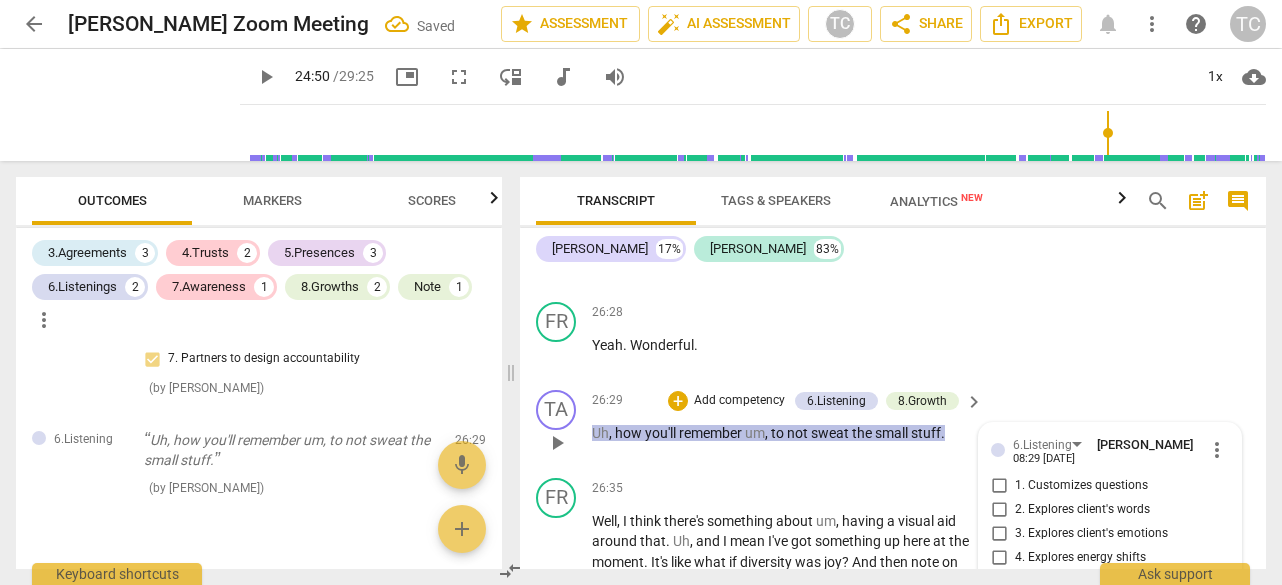 click on "1. Customizes questions" at bounding box center (999, 486) 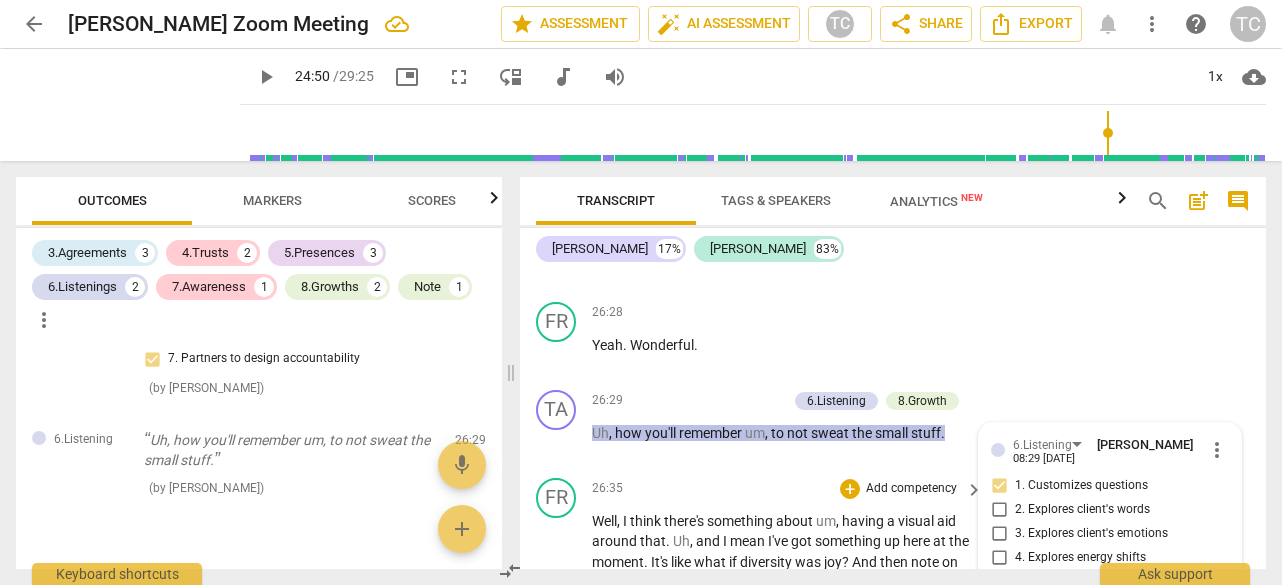 click on "26:35 + Add competency keyboard_arrow_right" at bounding box center [788, 489] 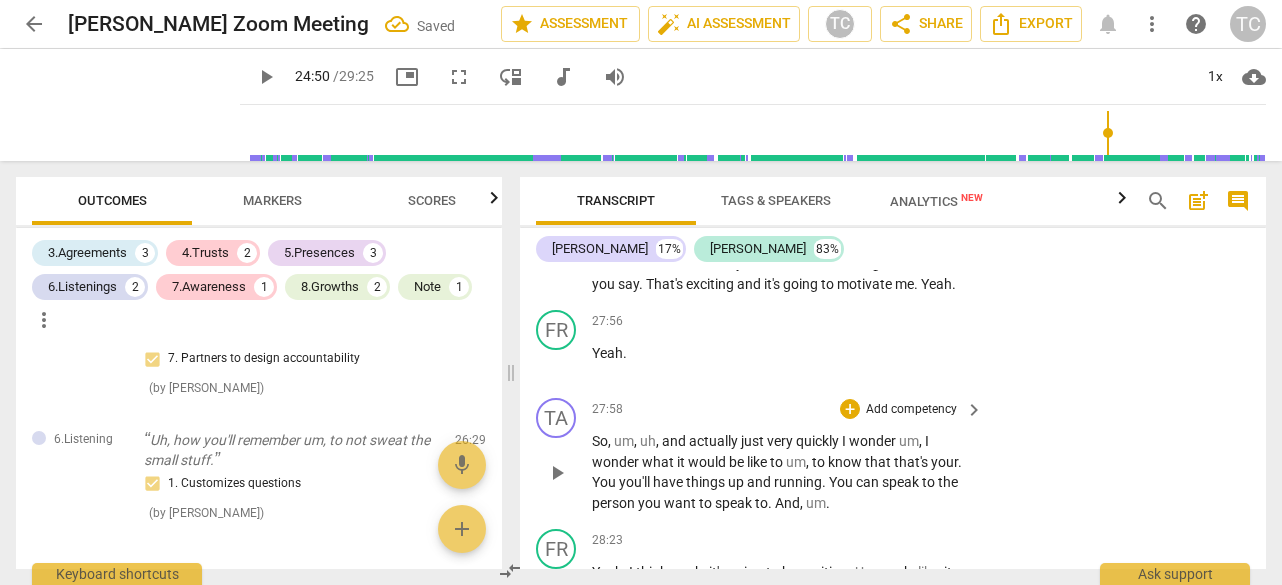 scroll, scrollTop: 10224, scrollLeft: 0, axis: vertical 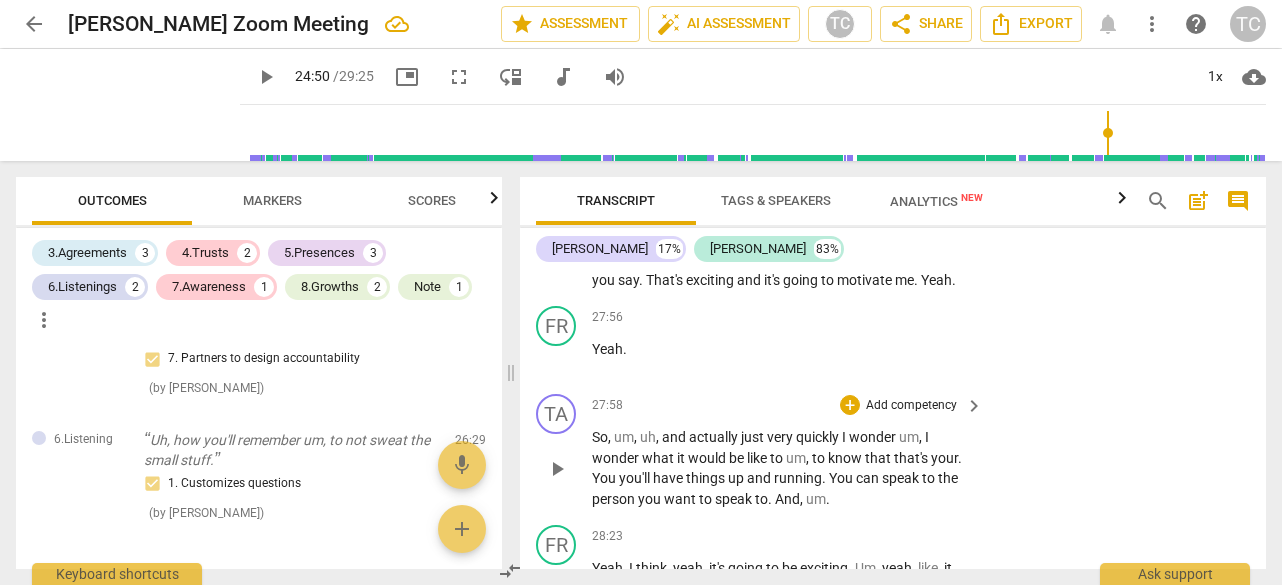 click on "So" at bounding box center [600, 437] 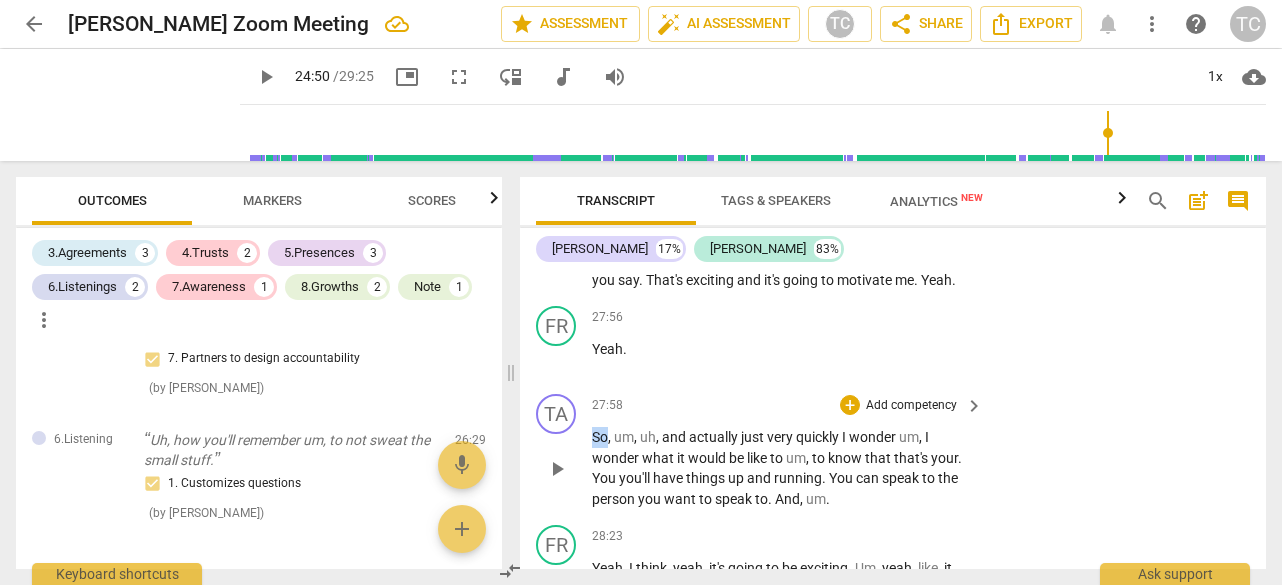 click on "So" at bounding box center (600, 437) 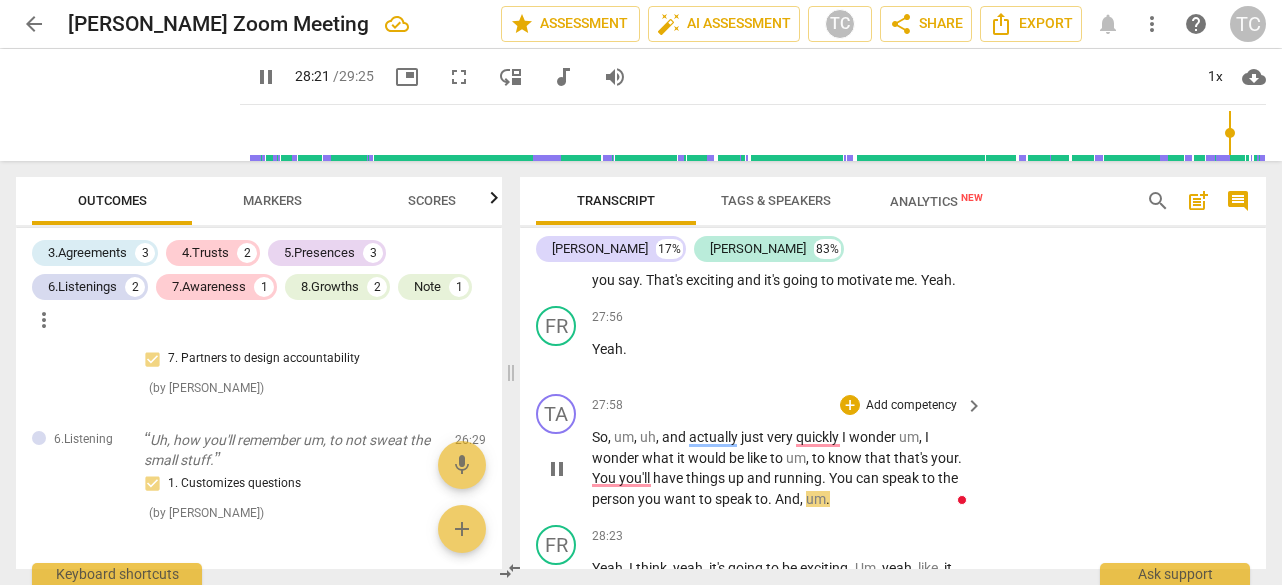 click on "You" at bounding box center [842, 478] 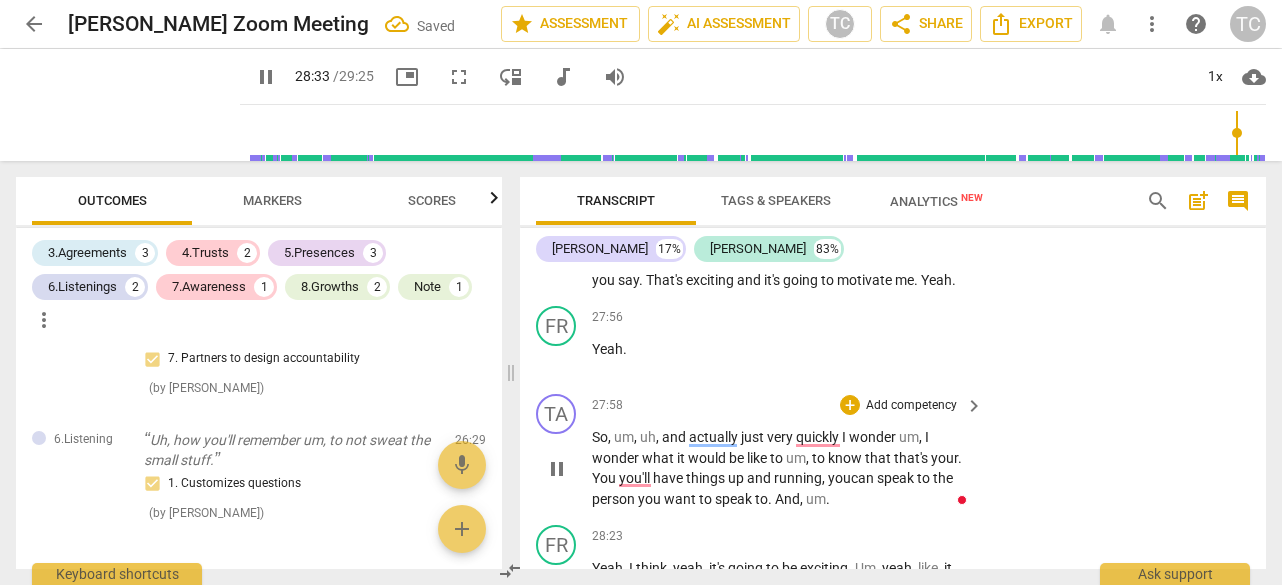 click on "." at bounding box center [960, 458] 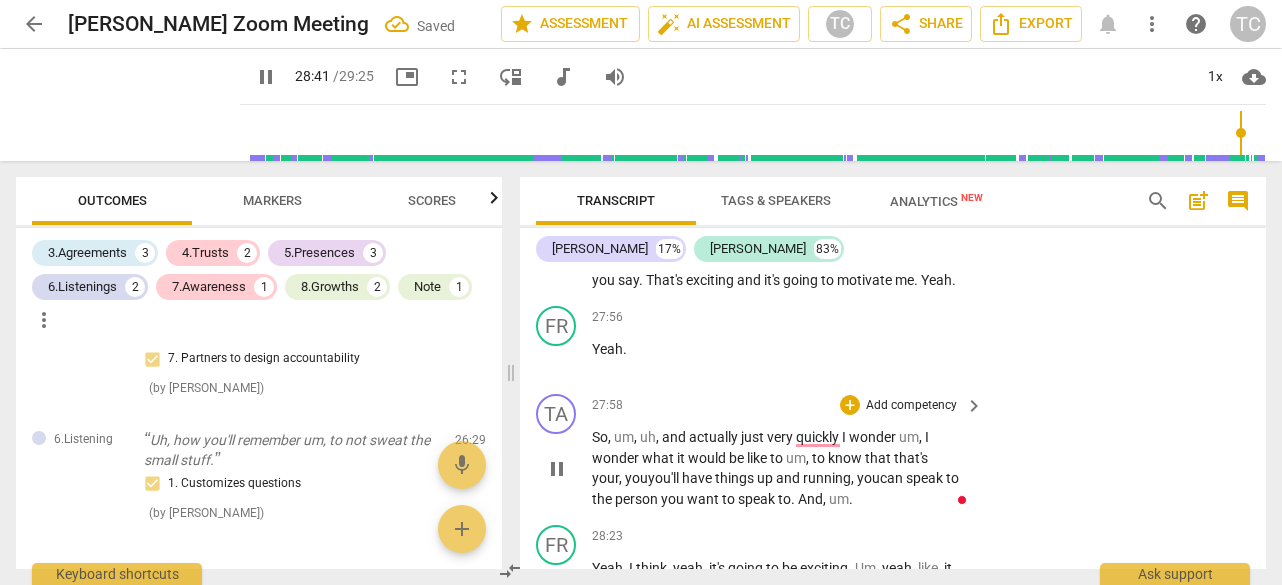 click on "." at bounding box center (851, 499) 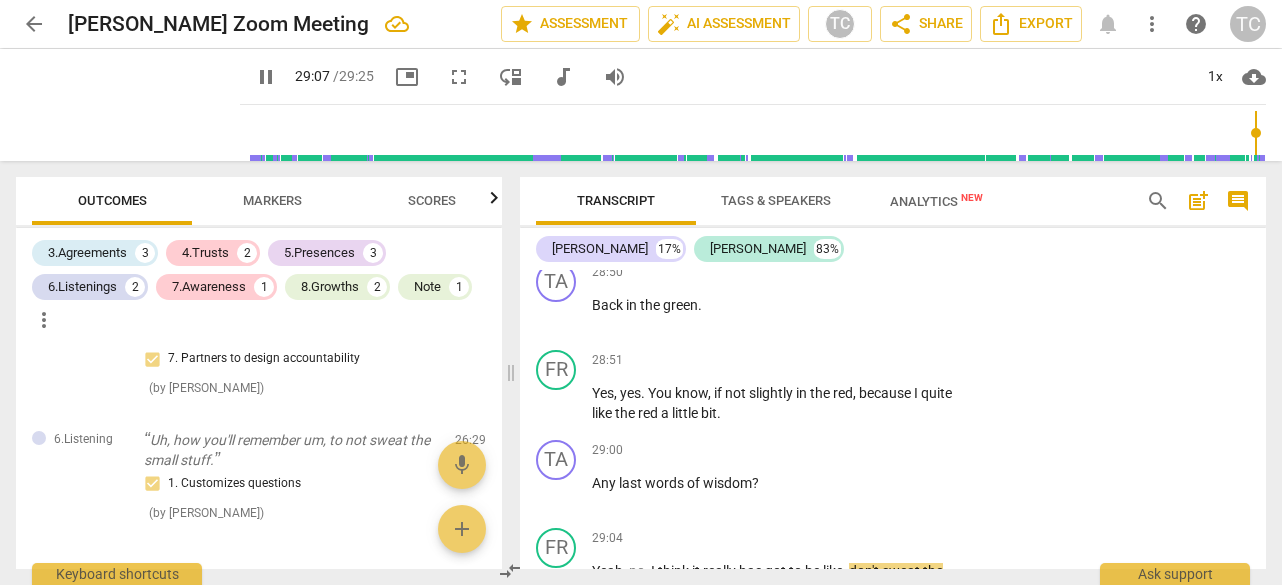 scroll, scrollTop: 10621, scrollLeft: 0, axis: vertical 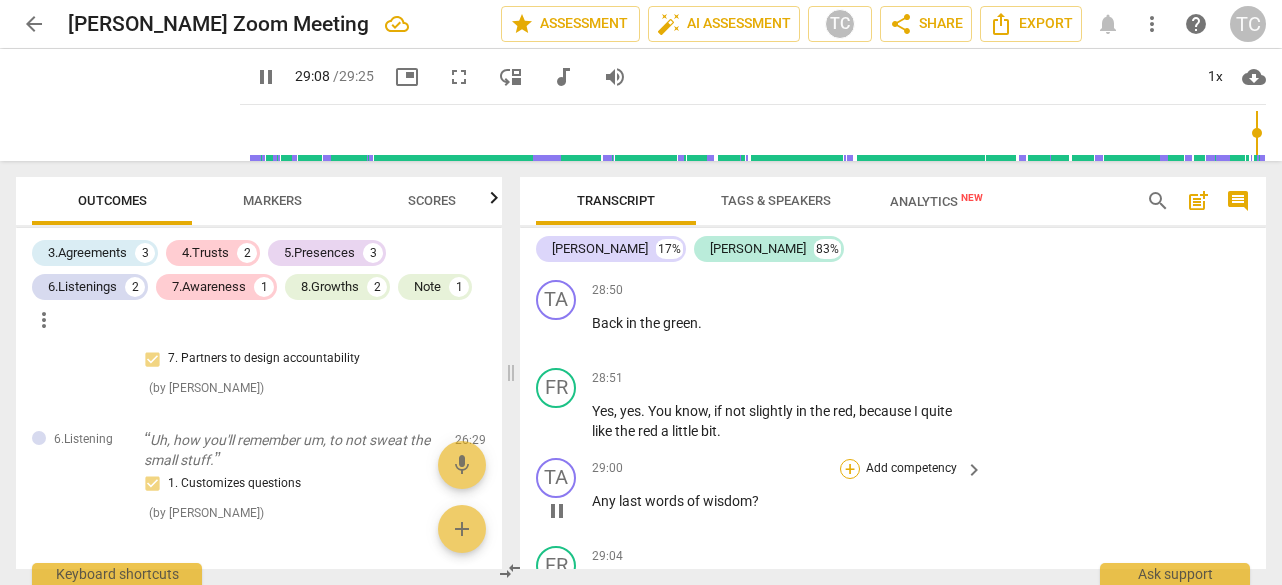 click on "+" at bounding box center [850, 469] 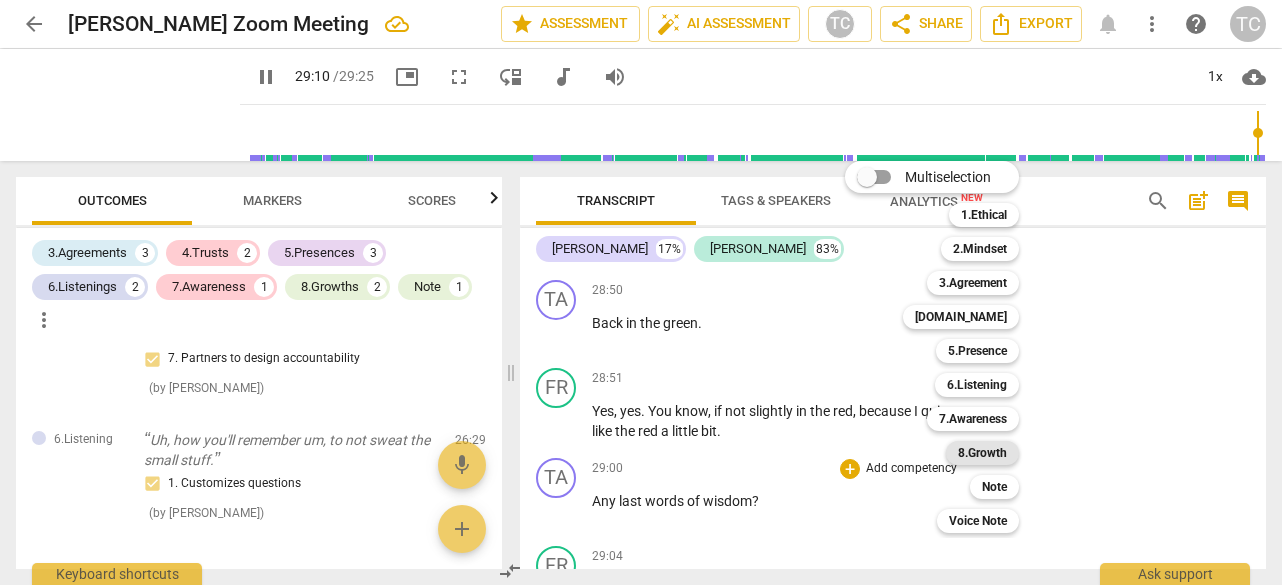 click on "8.Growth" at bounding box center [982, 453] 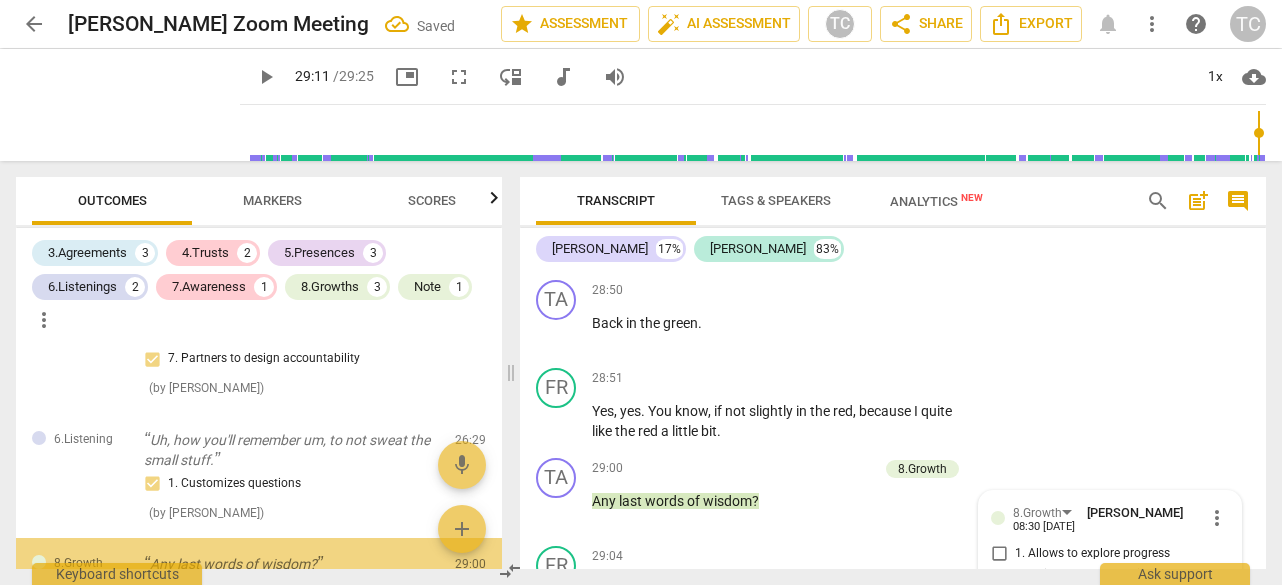 scroll, scrollTop: 1894, scrollLeft: 0, axis: vertical 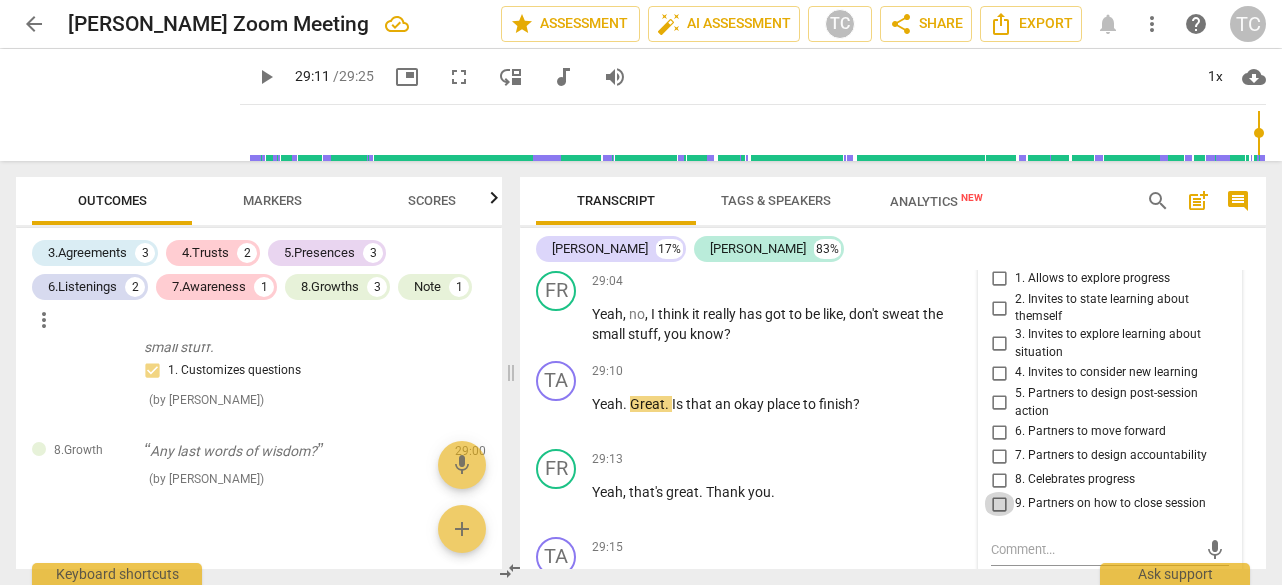 click on "9. Partners on how to close session" at bounding box center (999, 504) 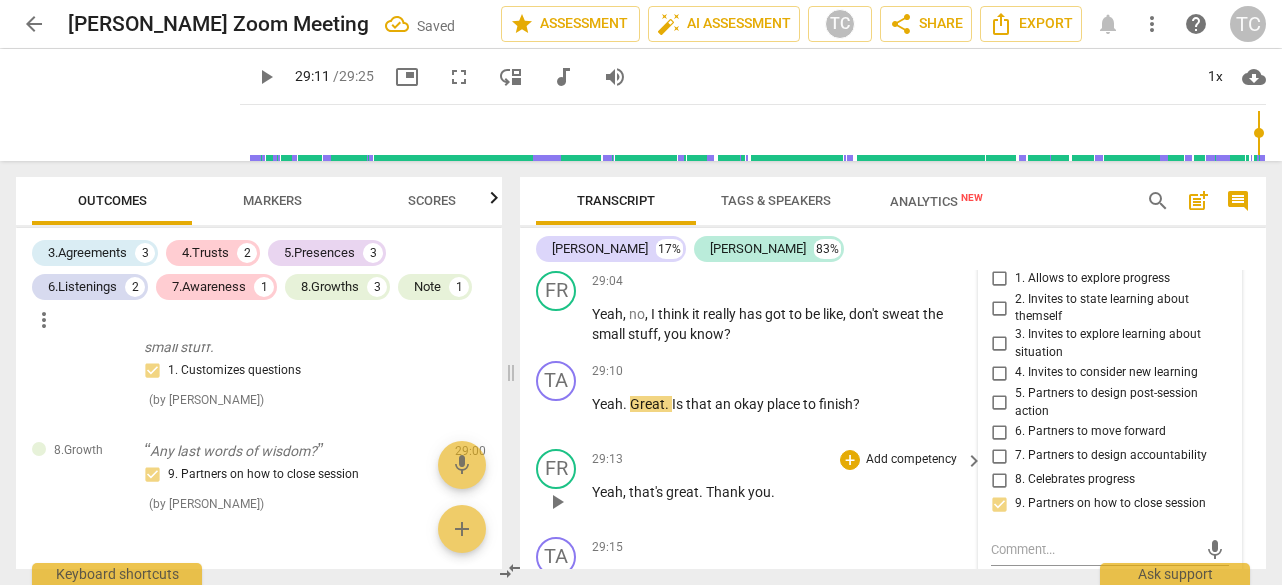click on "Yeah ,   that's   great .   Thank   you ." at bounding box center (782, 492) 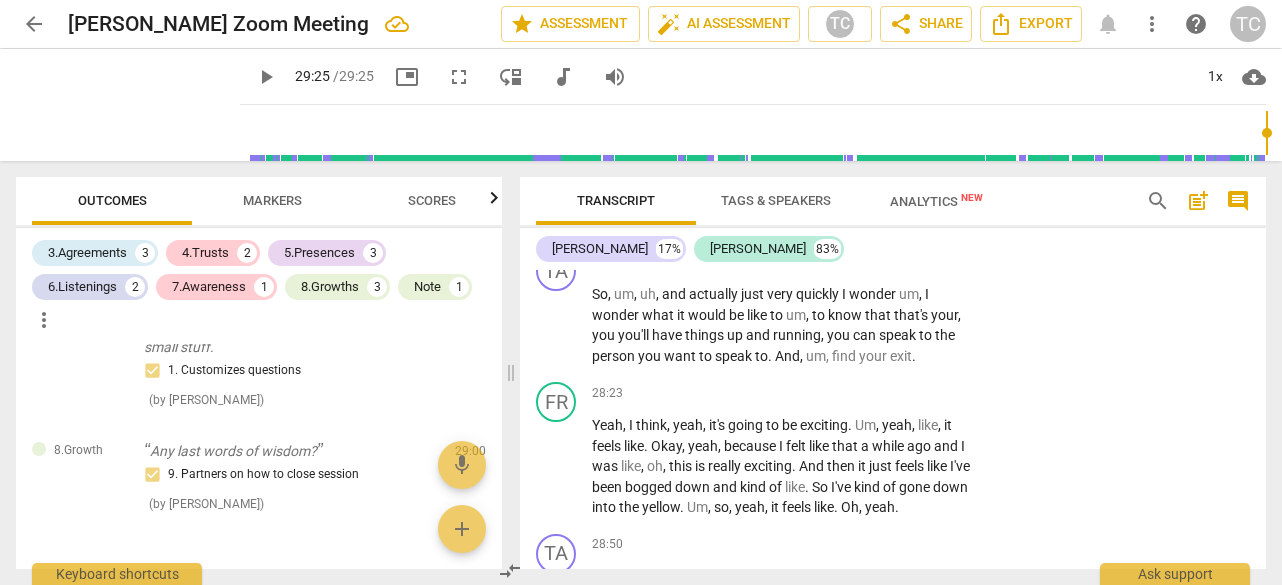 scroll, scrollTop: 10371, scrollLeft: 0, axis: vertical 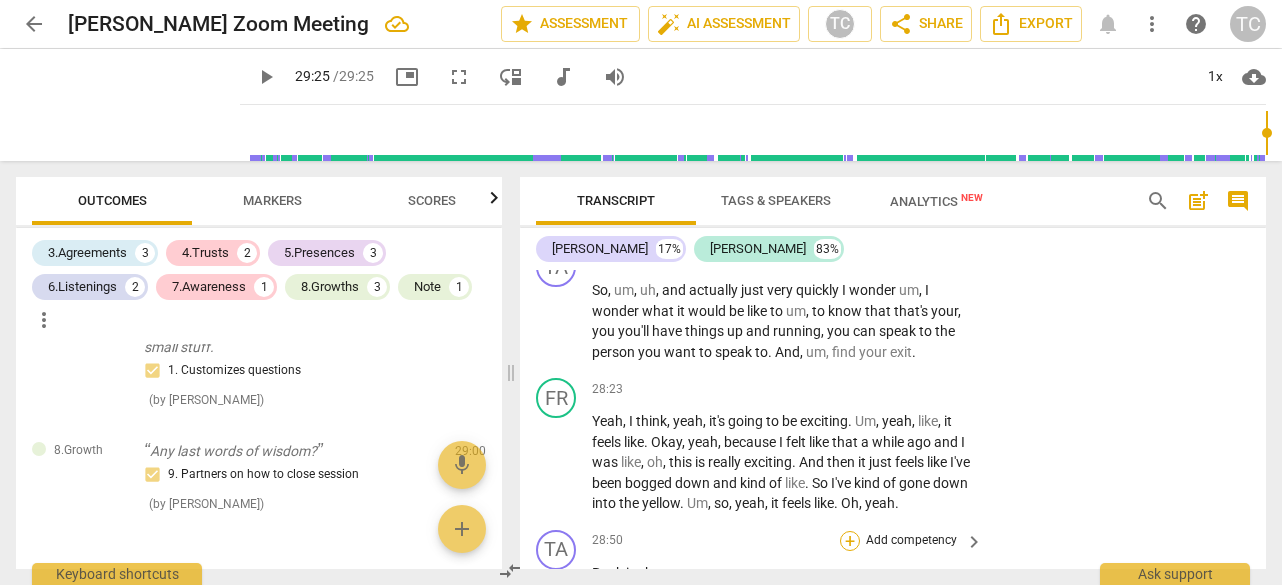 click on "+" at bounding box center (850, 541) 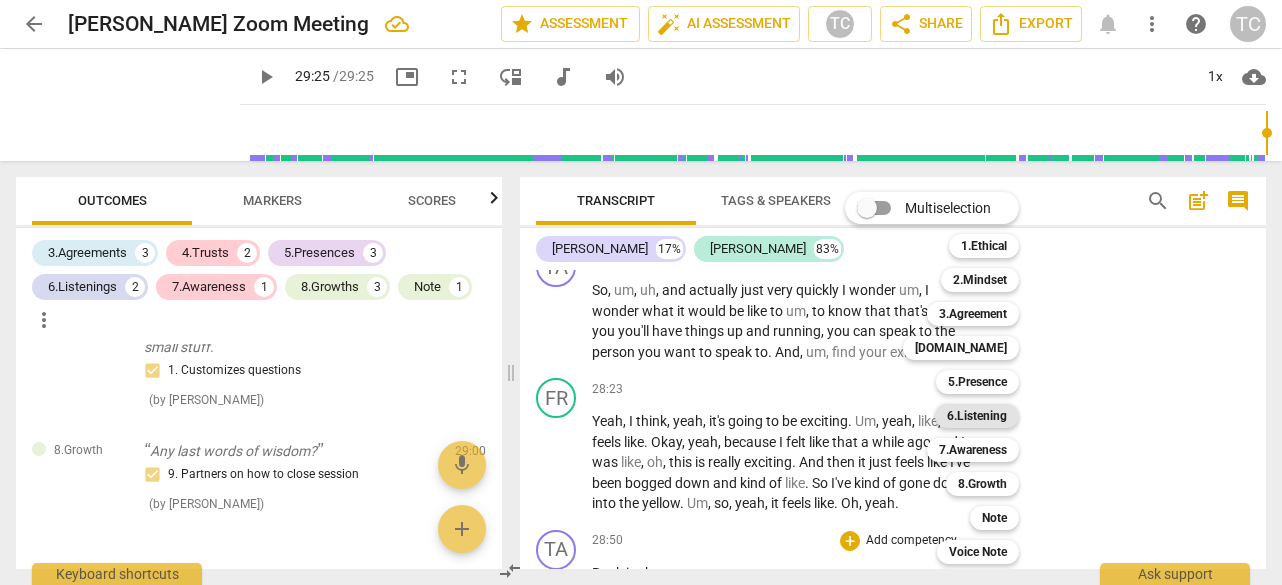 click on "6.Listening" at bounding box center [977, 416] 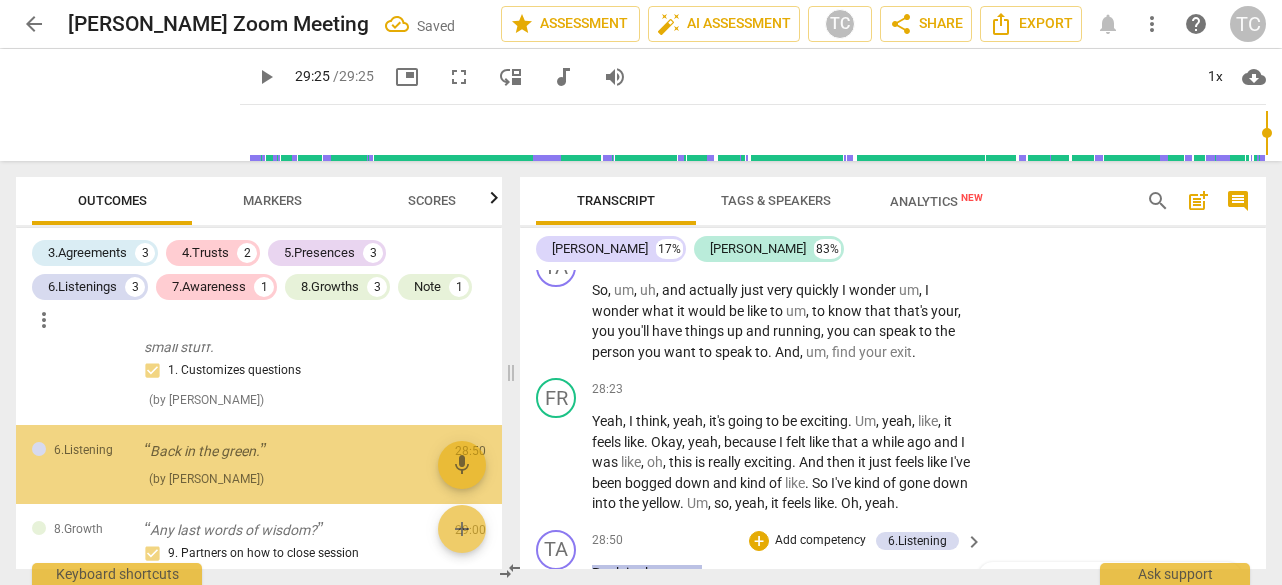 scroll, scrollTop: 10645, scrollLeft: 0, axis: vertical 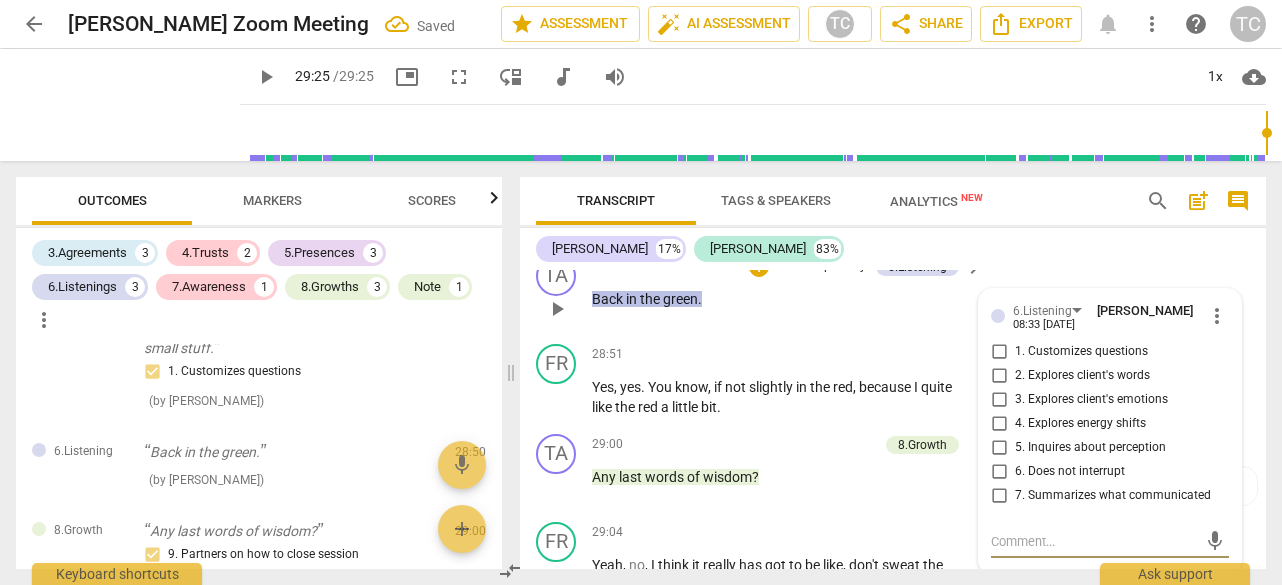 click on "7. Summarizes what communicated" at bounding box center [999, 496] 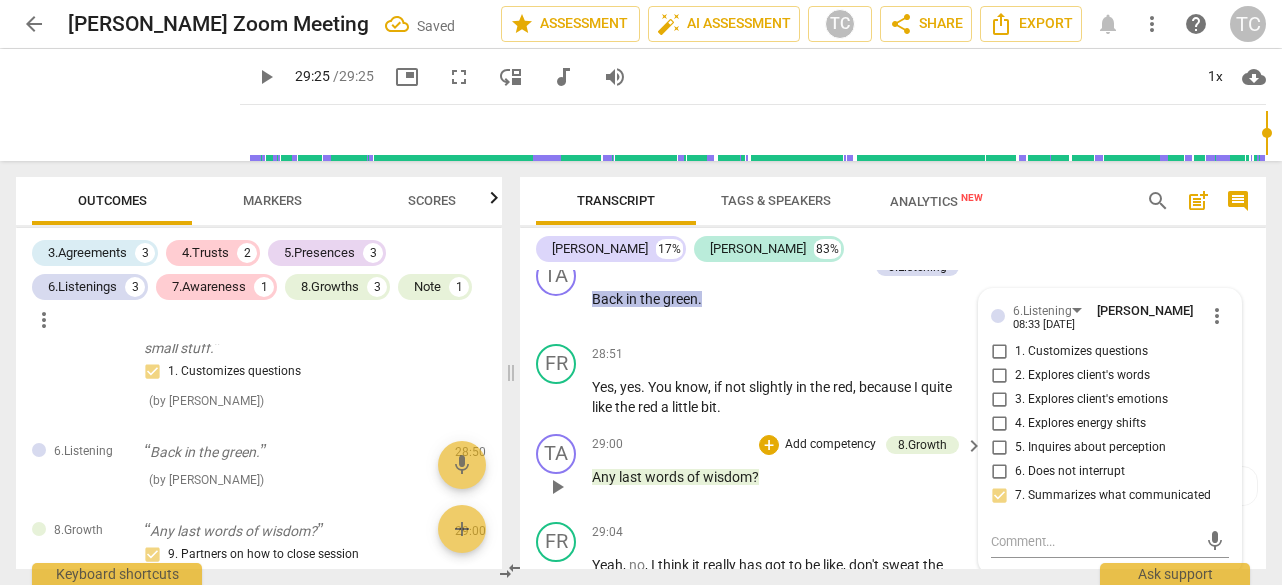 click on "29:00 + Add competency 8.Growth keyboard_arrow_right Any   last   words   of   wisdom ?" at bounding box center (788, 470) 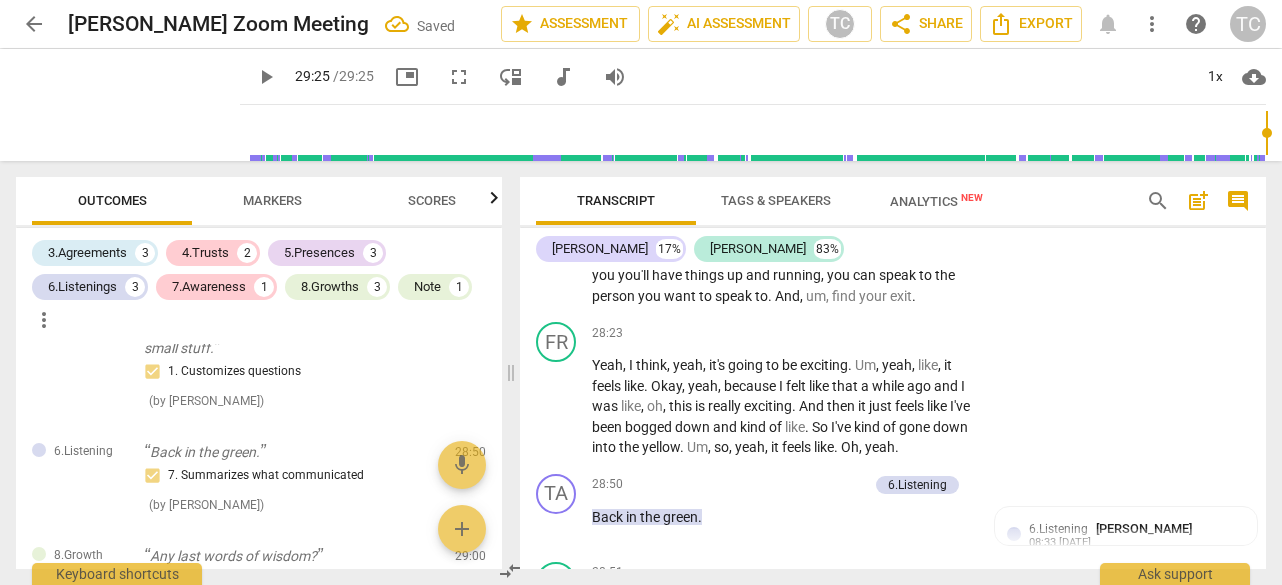 scroll, scrollTop: 10425, scrollLeft: 0, axis: vertical 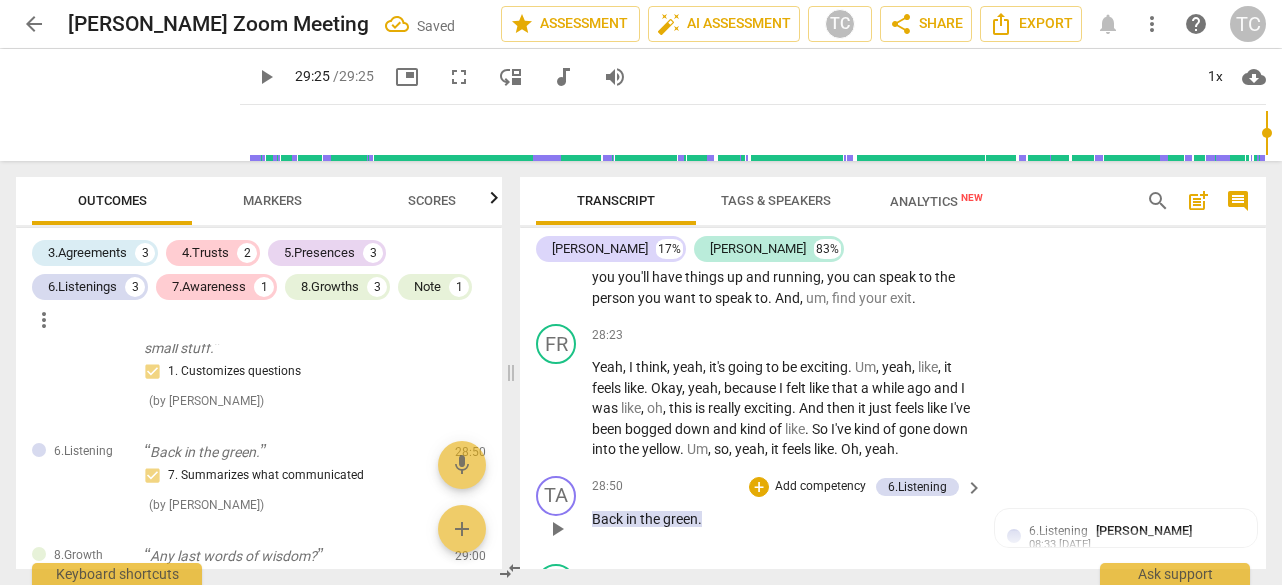 click on "Back   in   the   green ." at bounding box center [782, 519] 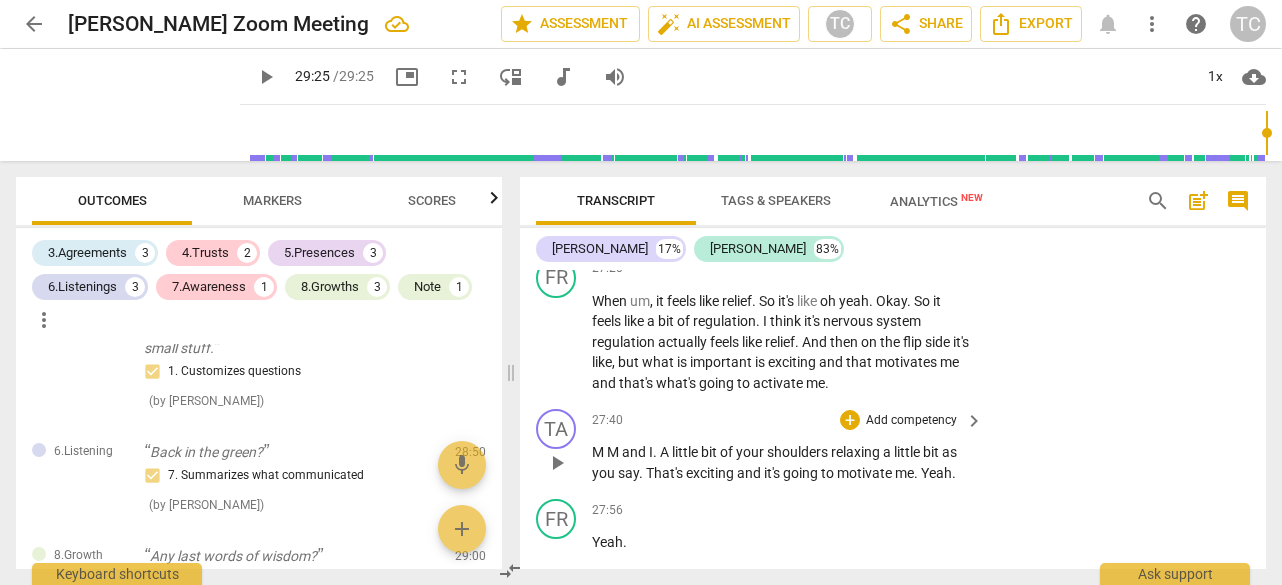 scroll, scrollTop: 10025, scrollLeft: 0, axis: vertical 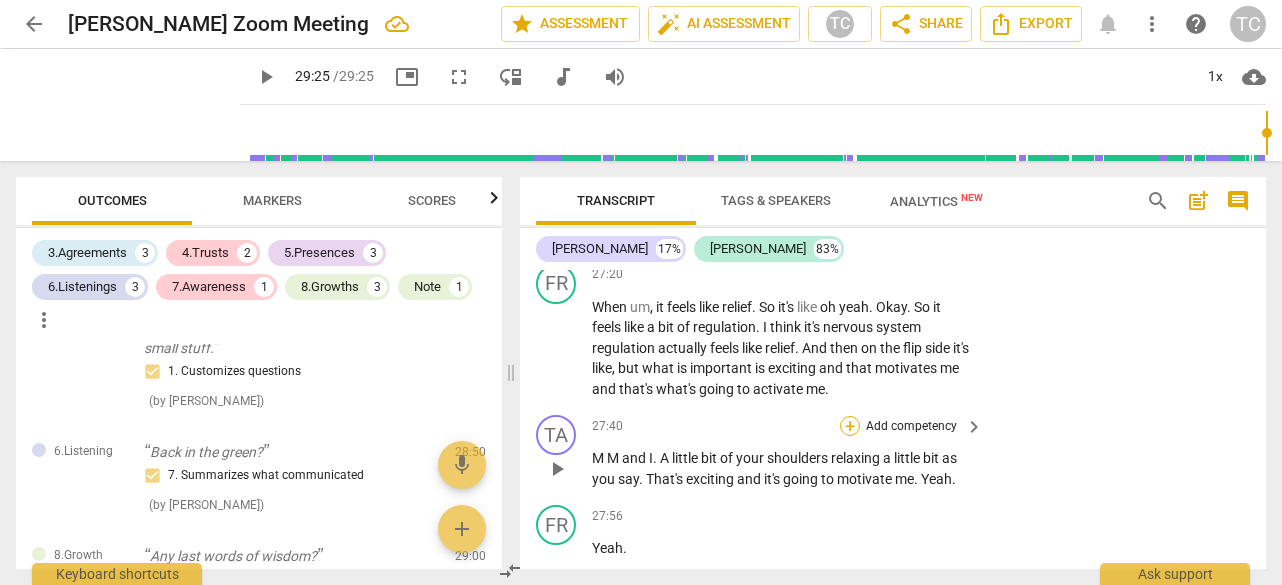 click on "+" at bounding box center [850, 426] 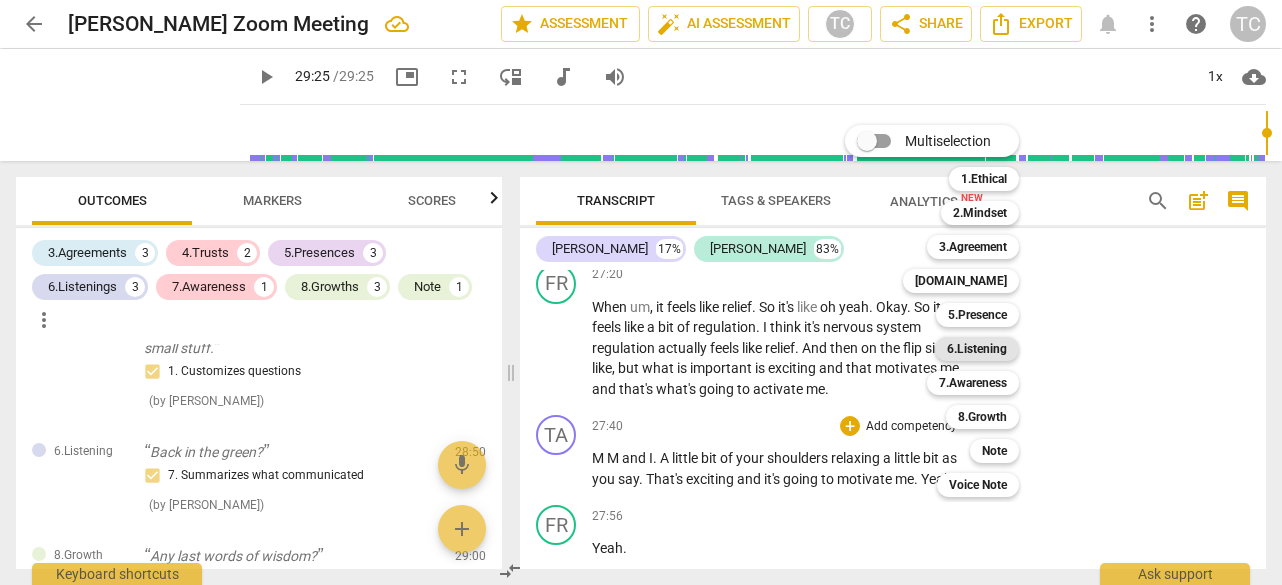 click on "6.Listening" at bounding box center (977, 349) 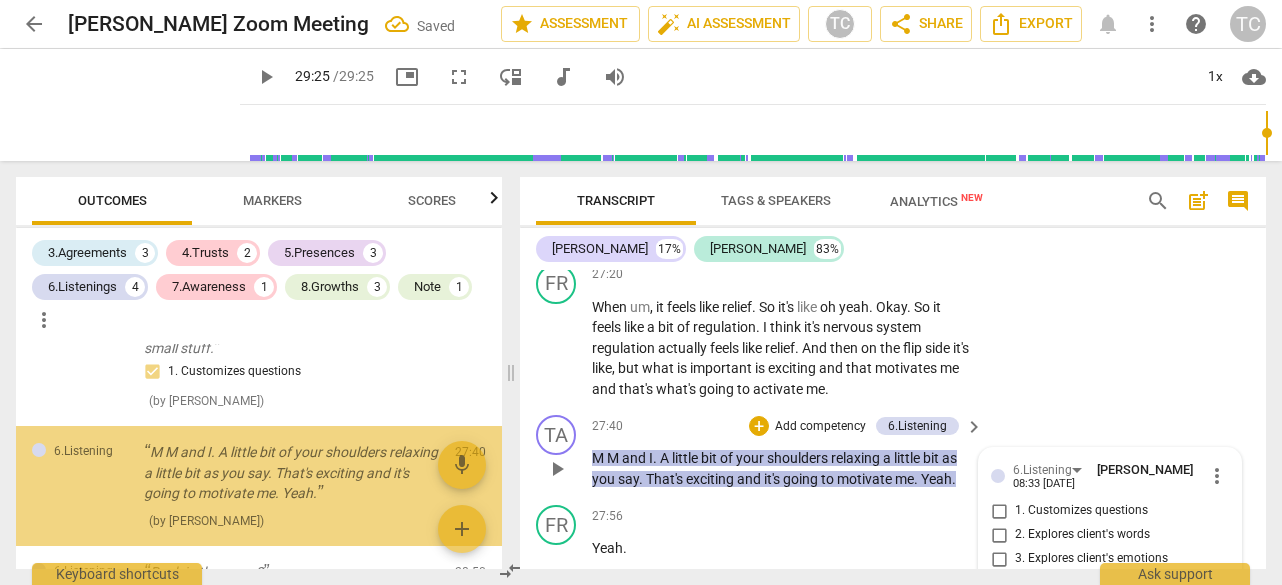 scroll, scrollTop: 1914, scrollLeft: 0, axis: vertical 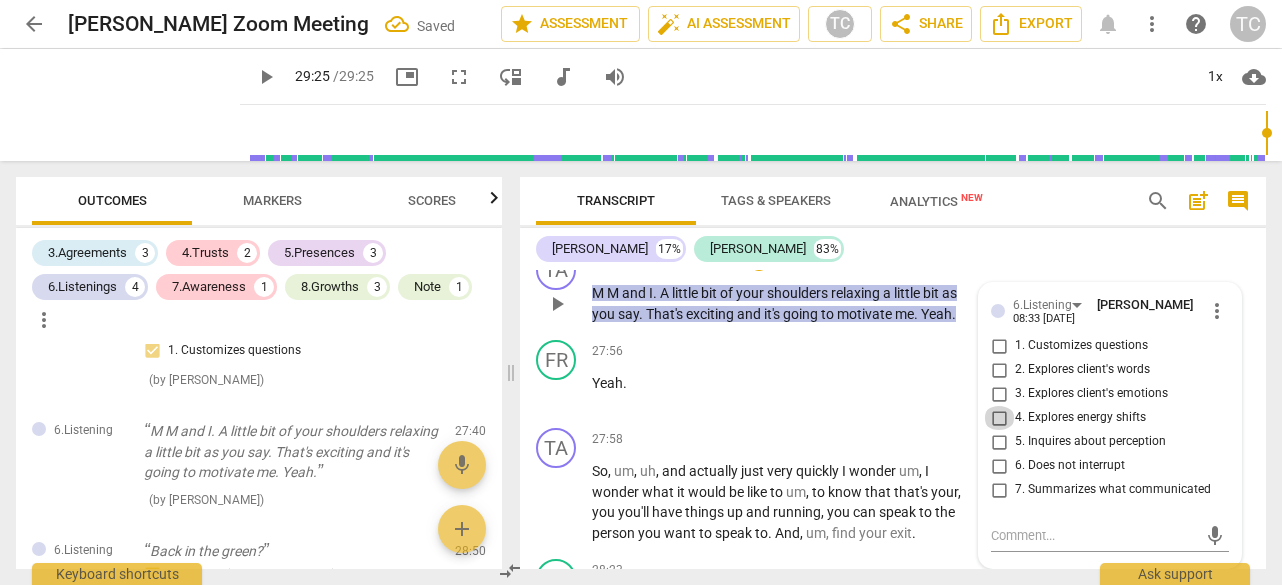 click on "4. Explores energy shifts" at bounding box center [999, 418] 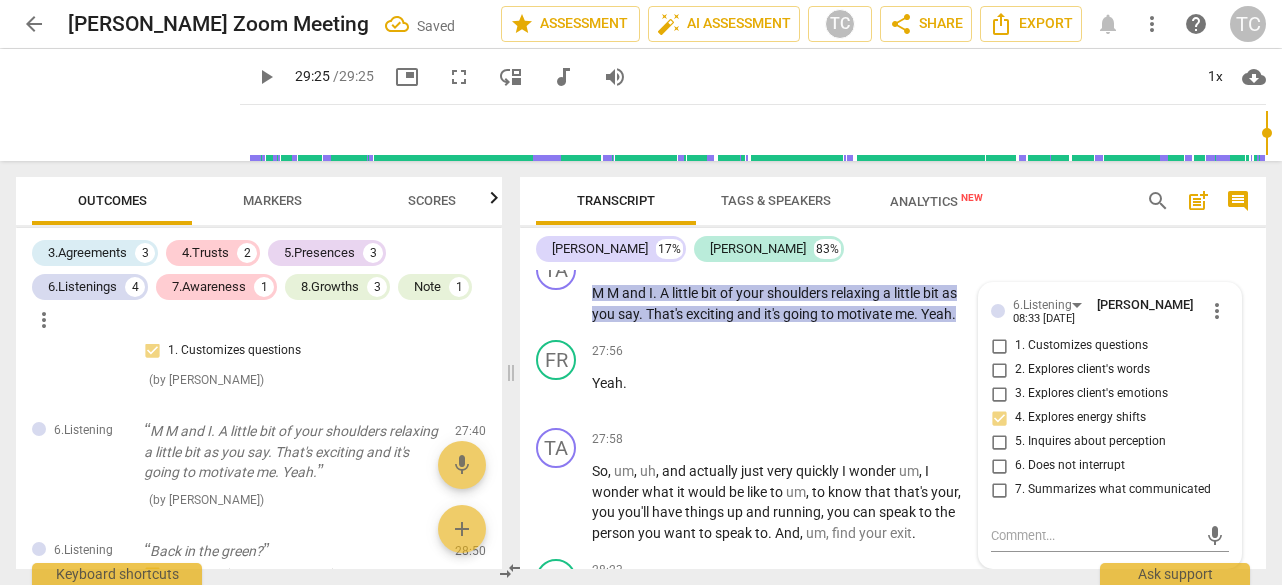 click on "[PERSON_NAME] 17% [PERSON_NAME] 83% format_bold format_list_bulleted [PERSON_NAME] delete Summary:    format_bold format_list_bulleted [PERSON_NAME] delete Summary:    format_bold format_list_bulleted [PERSON_NAME] delete Summary:    TA play_arrow pause 00:03 + Add competency keyboard_arrow_right Hi ,   [PERSON_NAME] . FR play_arrow pause 00:04 + Add competency keyboard_arrow_right Hello . TA play_arrow pause 00:05 + Add competency keyboard_arrow_right Before   we   start   [DATE] ,   I   just   wanted   to   let   you   know   that ,   um ,   I   am   recording   this   session .   Uh ,   it   will   be   uploaded   and   shared   with   my   mentor   for   assessment   purposes ,   and   it   will   be   deleted   after   that   meeting   in   line   with   gdpr .   Is   that   okay   with   you ? FR play_arrow pause 00:23 + Add competency keyboard_arrow_right Yes ,   that   is .   Thank   you . TA play_arrow pause 00:24 + Add competency [DOMAIN_NAME] keyboard_arrow_right Thank   you .   So   I'm ,   uh ,   wondering   what   you   might   need" at bounding box center (893, 398) 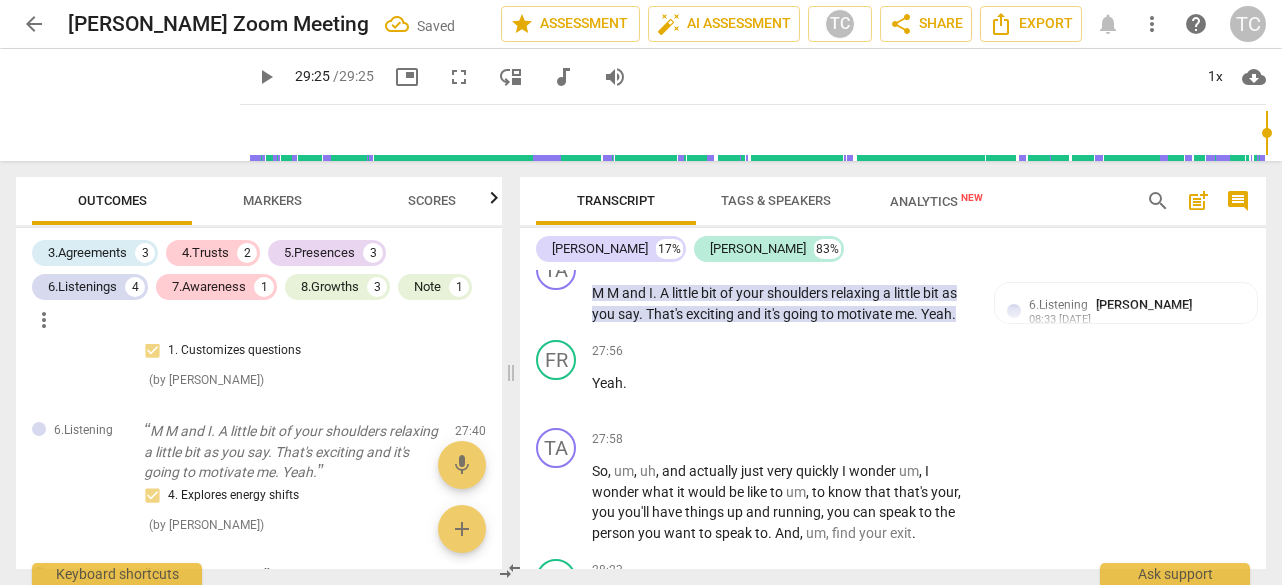 scroll, scrollTop: 0, scrollLeft: 0, axis: both 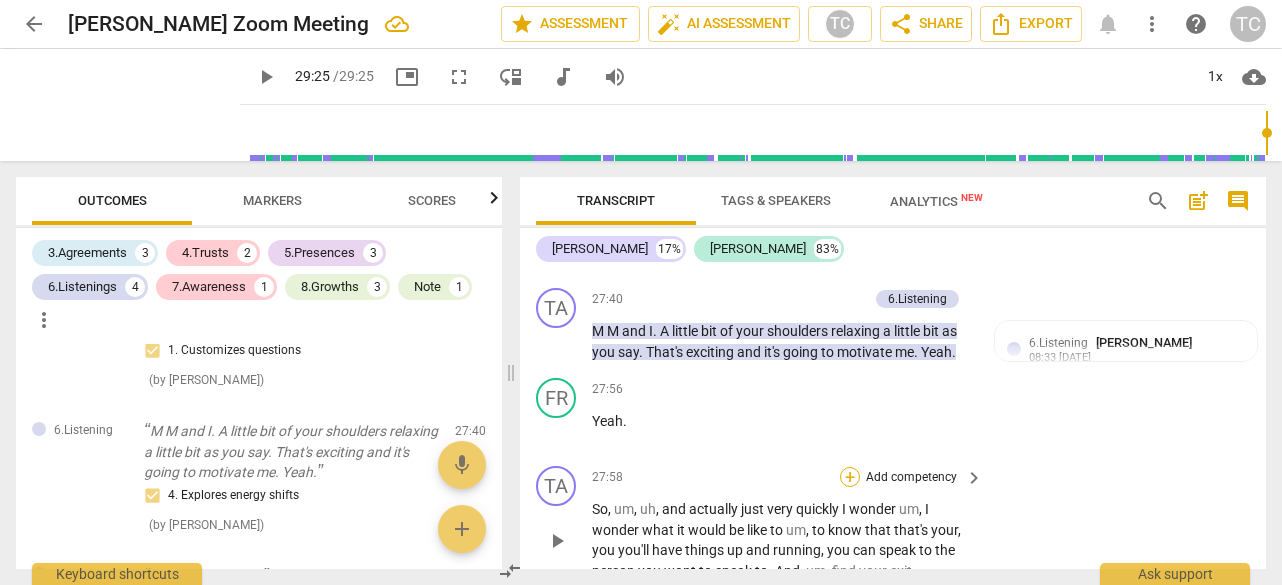 click on "+" at bounding box center [850, 477] 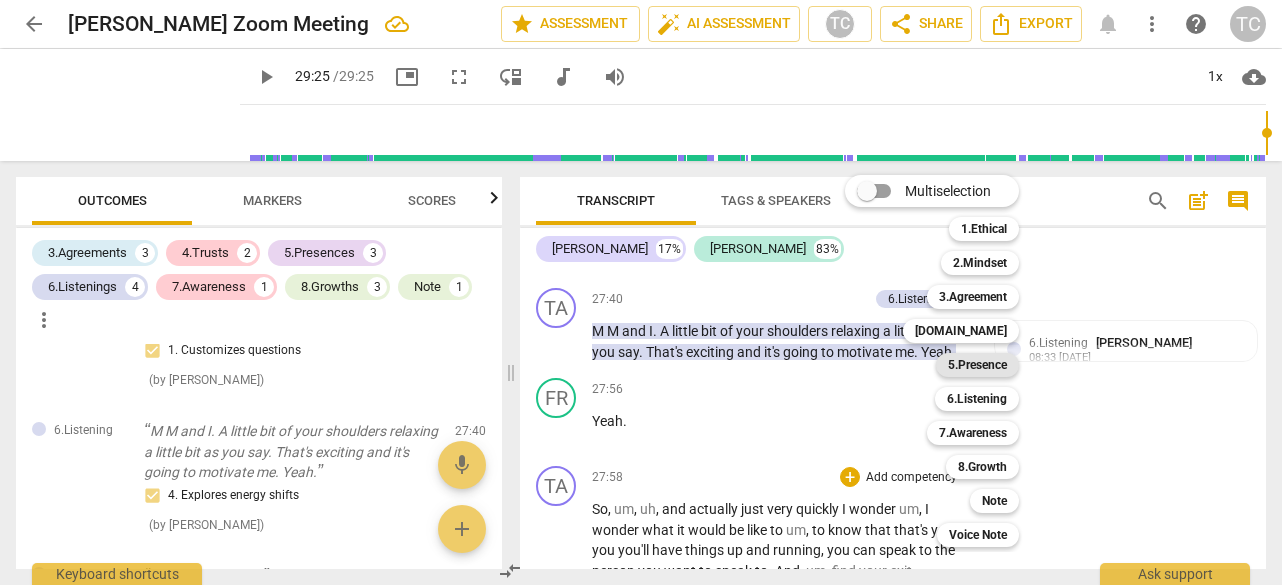 click on "5.Presence" at bounding box center [977, 365] 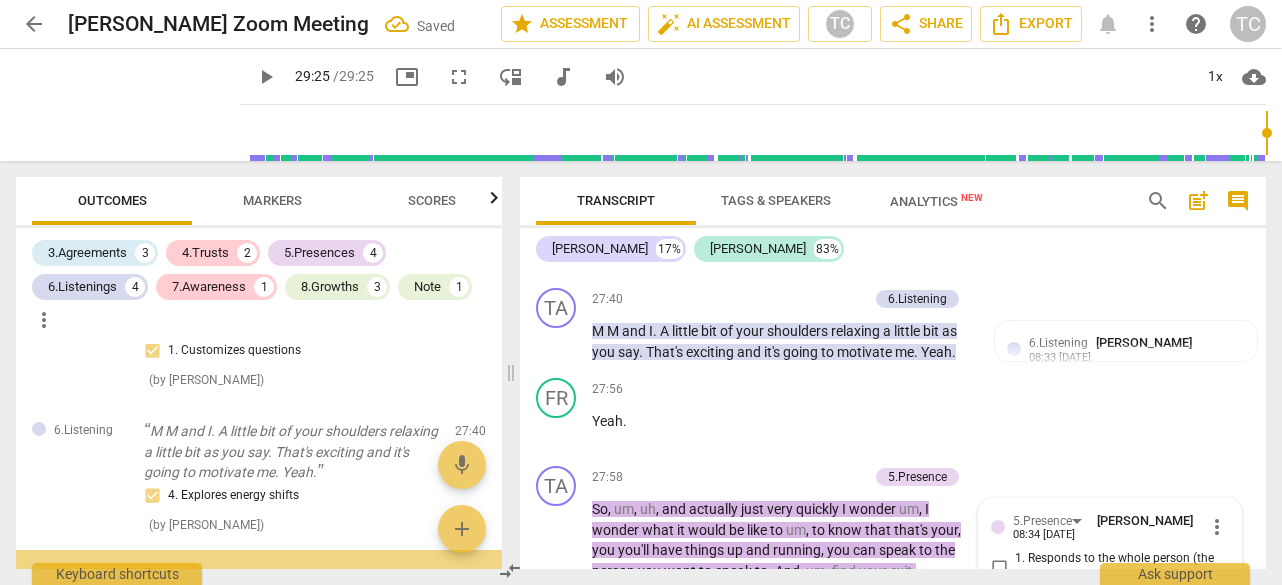 scroll, scrollTop: 2087, scrollLeft: 0, axis: vertical 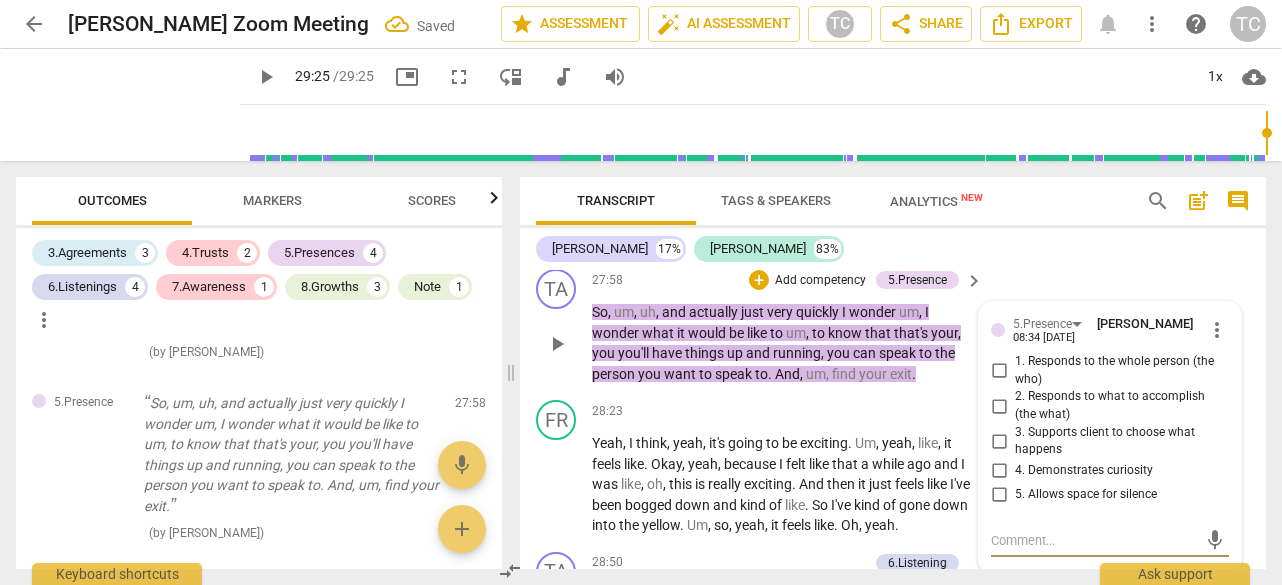 click on "4. Demonstrates curiosity" at bounding box center [999, 471] 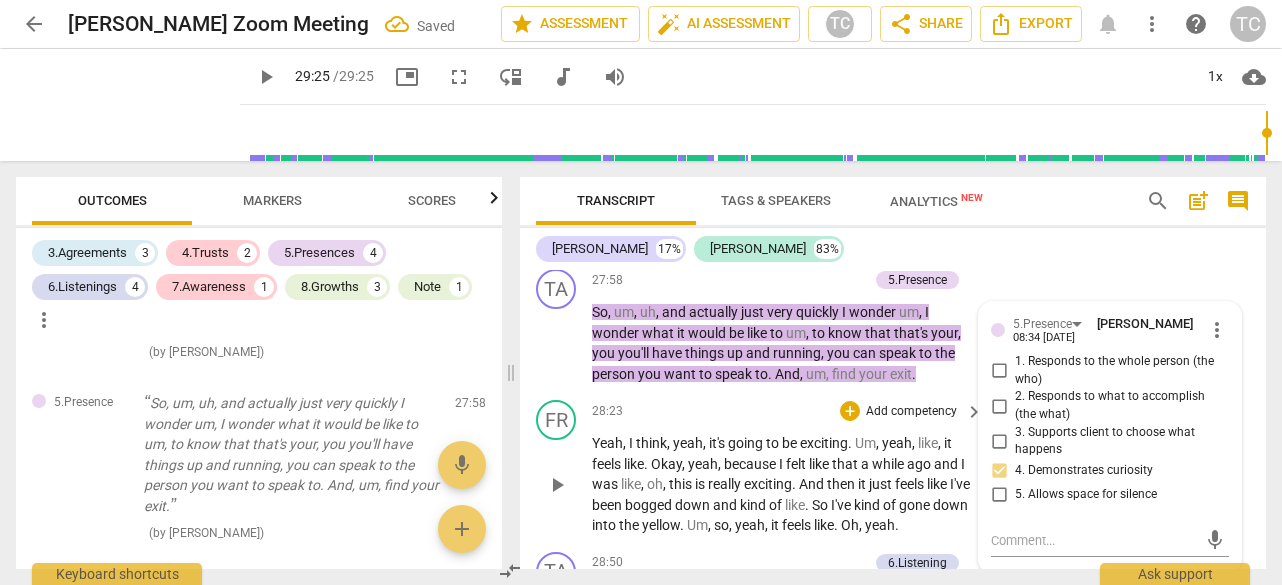 click on "28:23 + Add competency keyboard_arrow_right Yeah ,   I   think ,   yeah ,   it's   going   to   be   exciting .   Um ,   yeah ,   like ,   it   feels   like .   Okay ,   yeah ,   because   I   felt   like   that   a   while   ago   and   I   was   like ,   oh ,   this   is   really   exciting .   And   then   it   just   feels   like   I've   been   bogged   down   and   kind   of   like .   So   I've   kind   of   gone   down   into   the   yellow .   Um ,   so ,   yeah ,   it   feels   like .   Oh ,   yeah ." at bounding box center (788, 468) 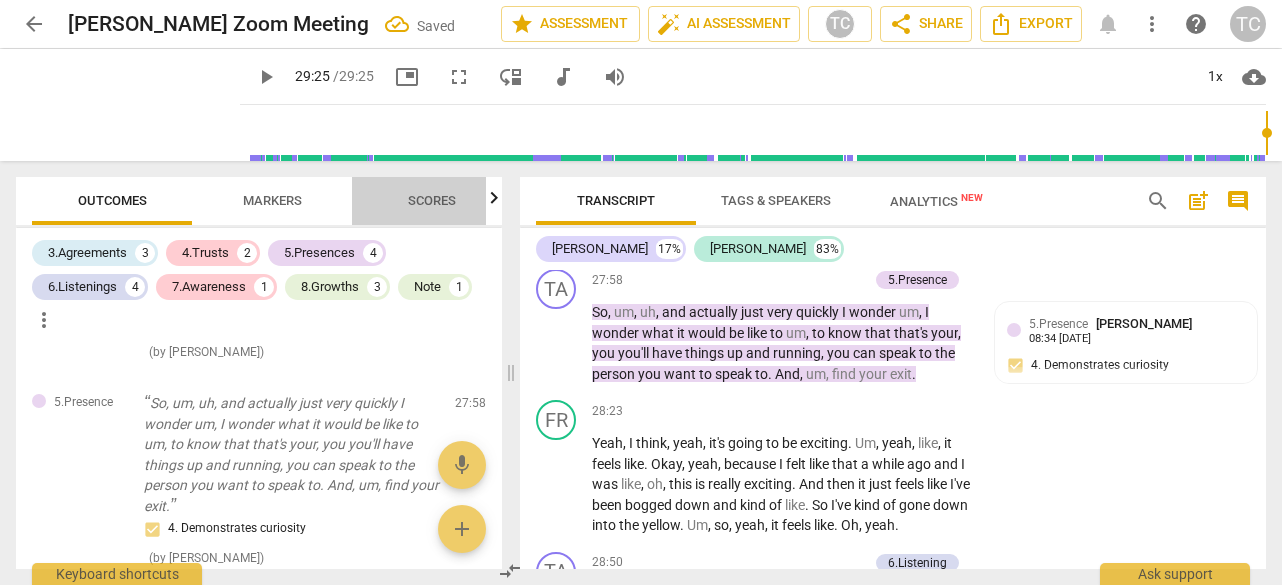 click on "Scores" at bounding box center (432, 200) 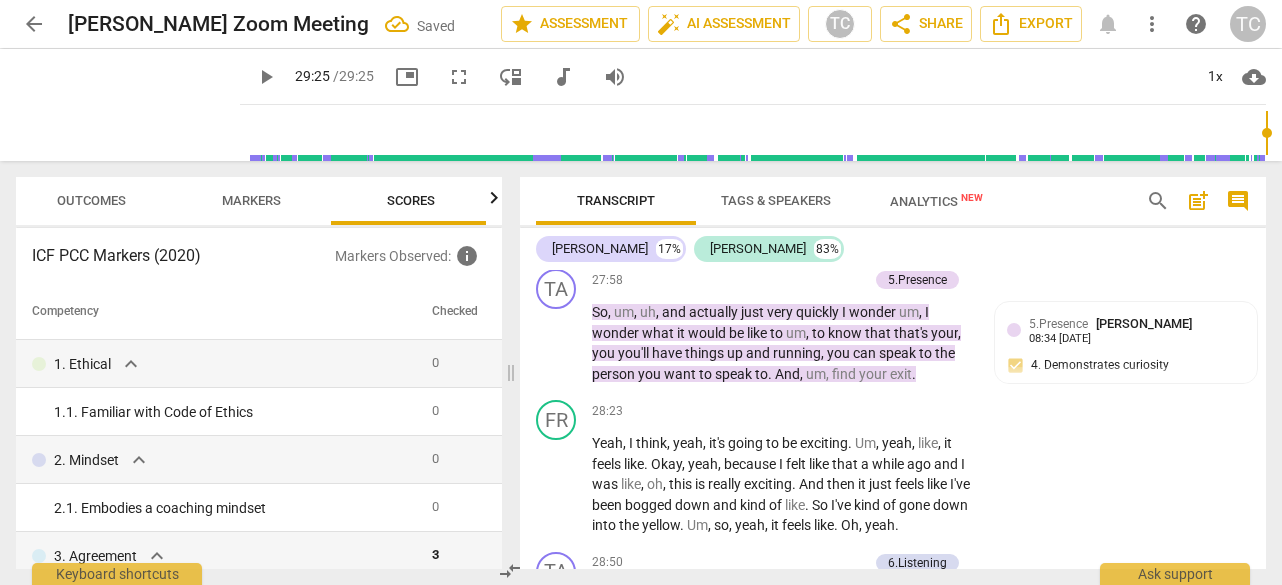 scroll, scrollTop: 0, scrollLeft: 26, axis: horizontal 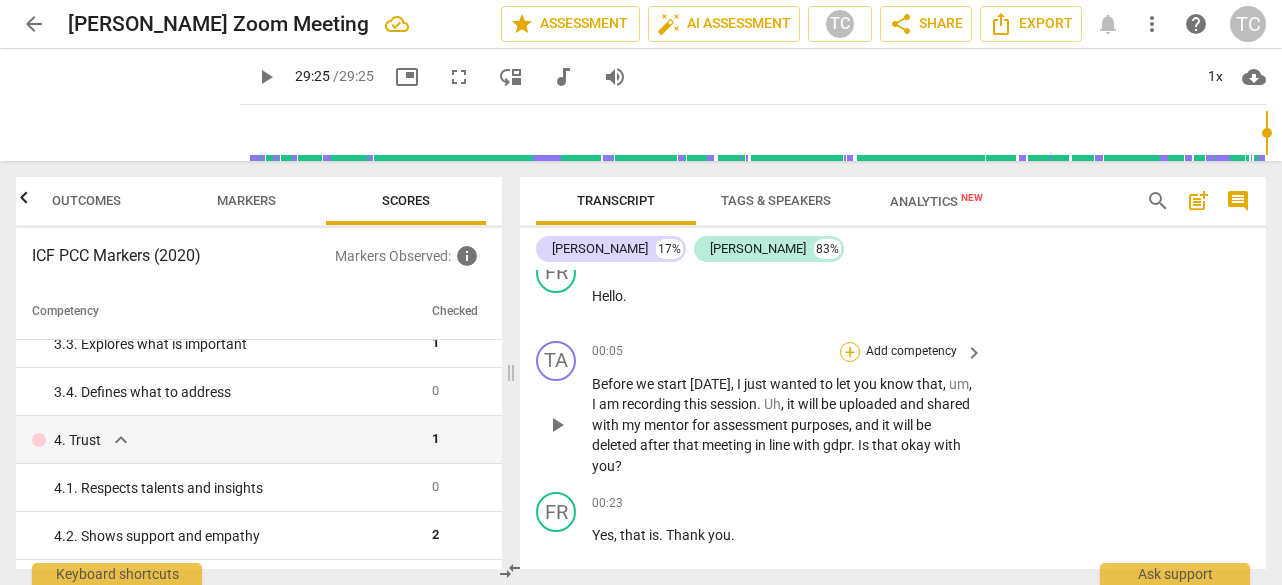 click on "+" at bounding box center (850, 352) 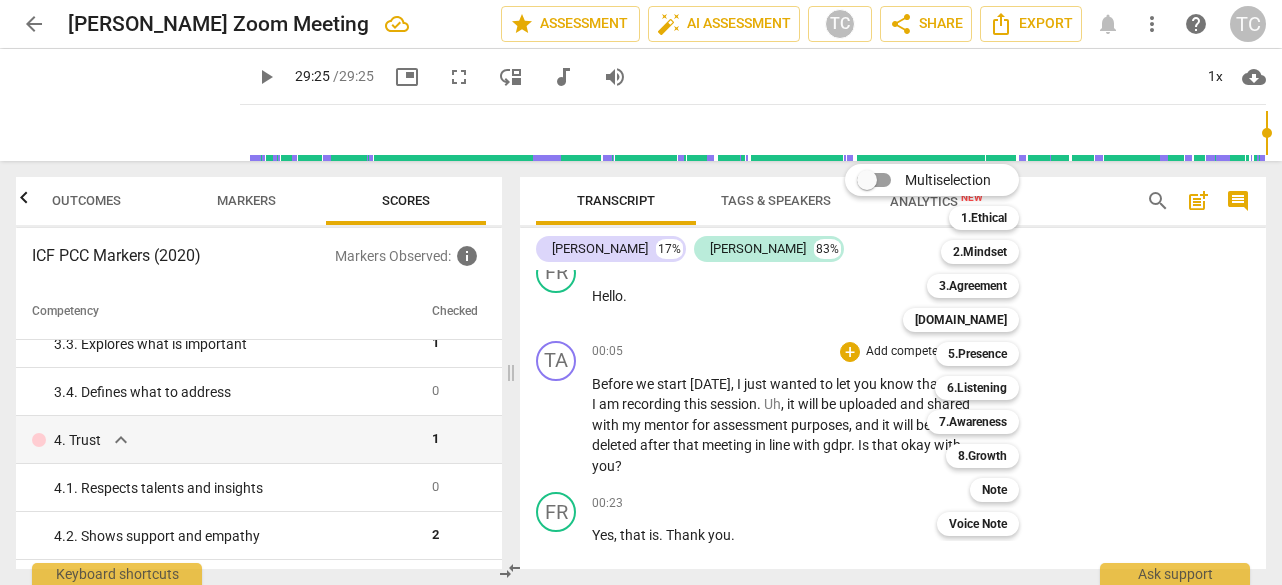 click at bounding box center [641, 292] 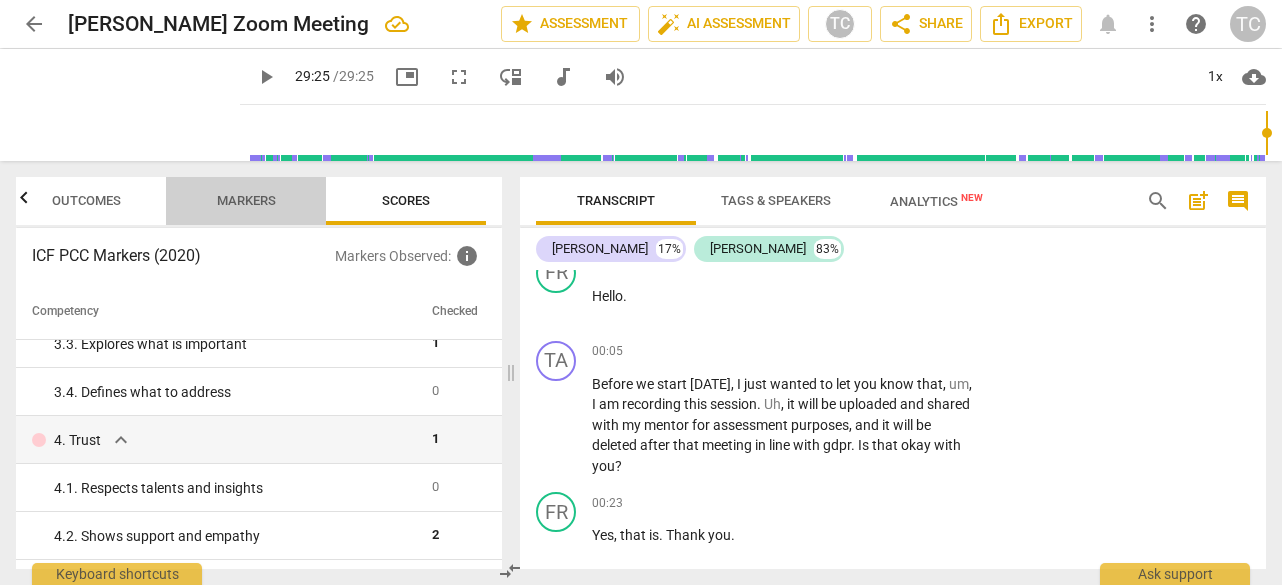 click on "Markers" at bounding box center [246, 200] 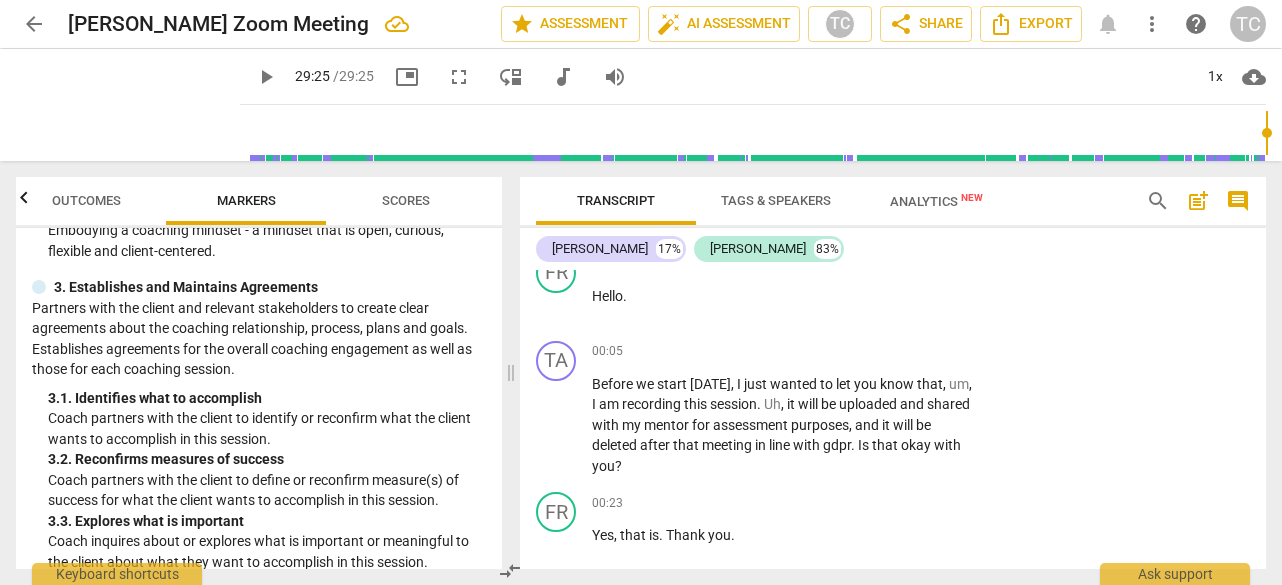 scroll, scrollTop: 311, scrollLeft: 0, axis: vertical 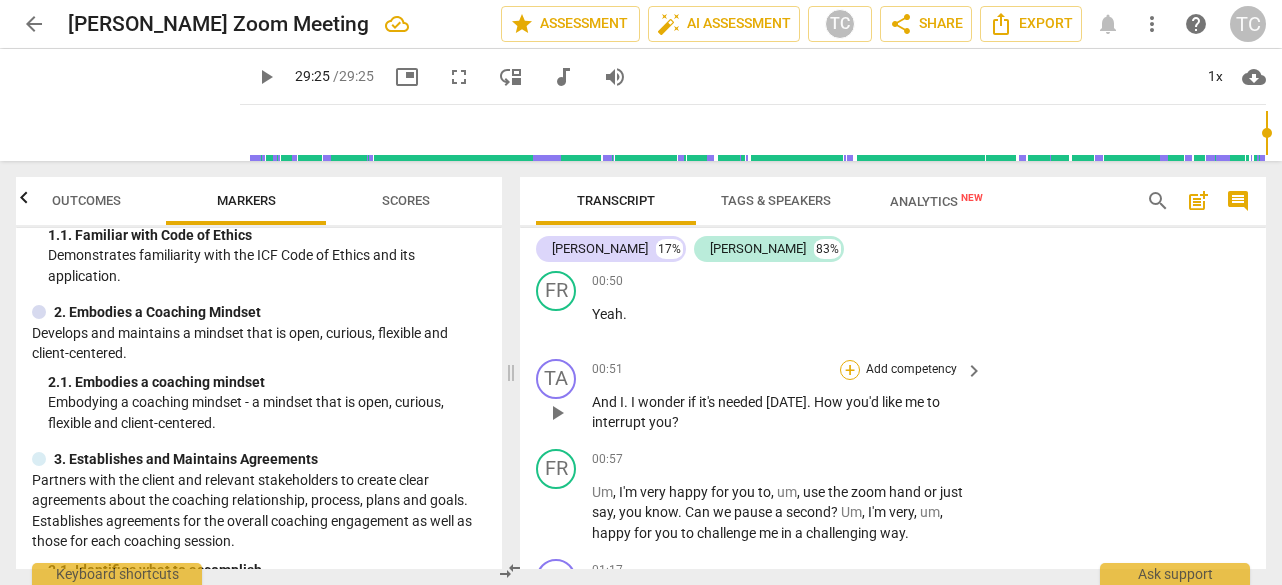 click on "+" at bounding box center (850, 370) 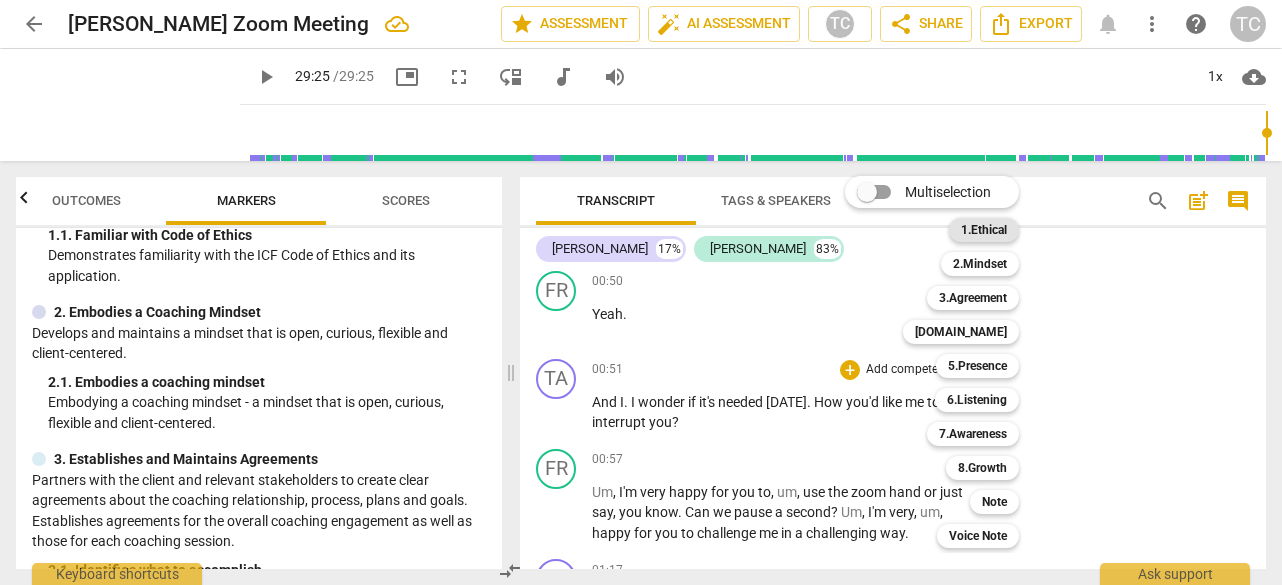click on "1.Ethical" at bounding box center (984, 230) 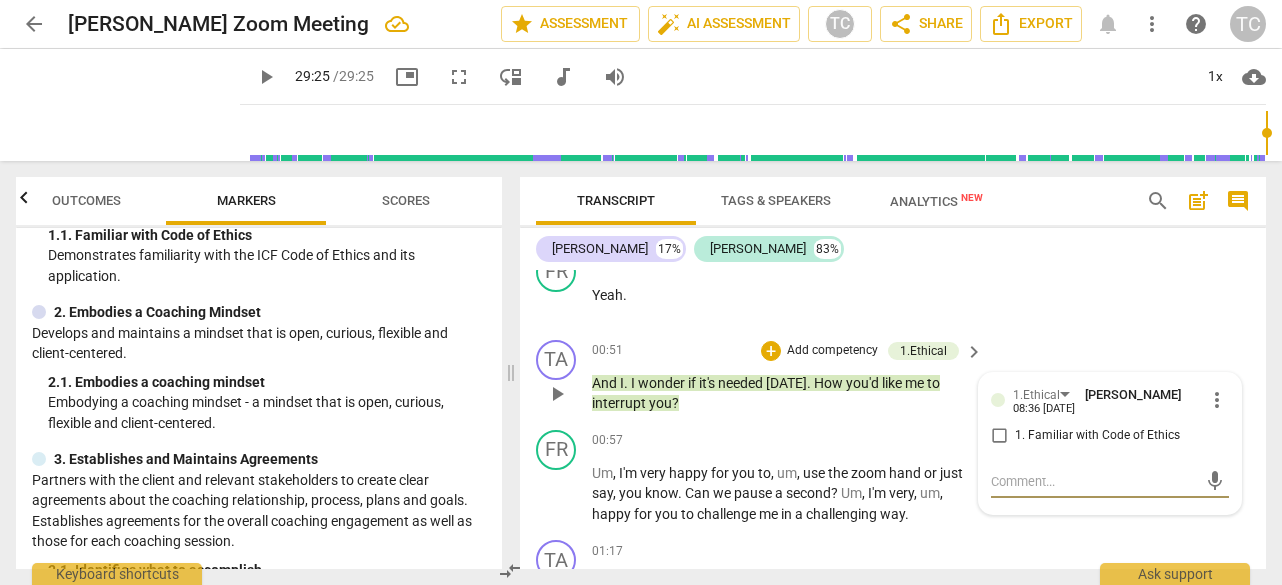 scroll, scrollTop: 949, scrollLeft: 0, axis: vertical 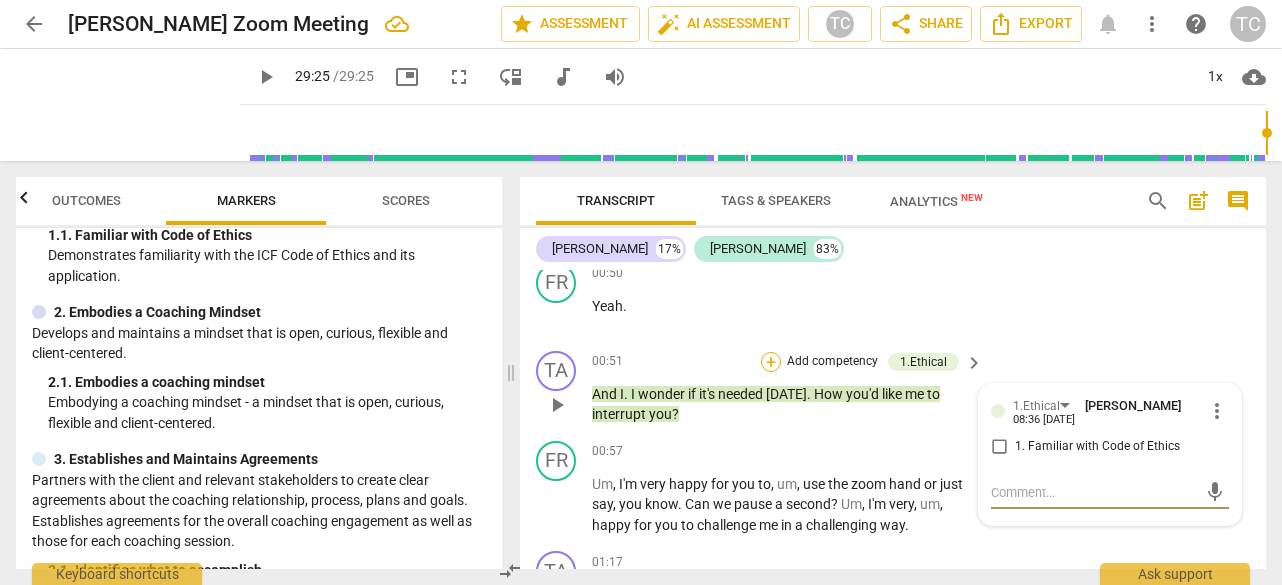 click on "+" at bounding box center [771, 362] 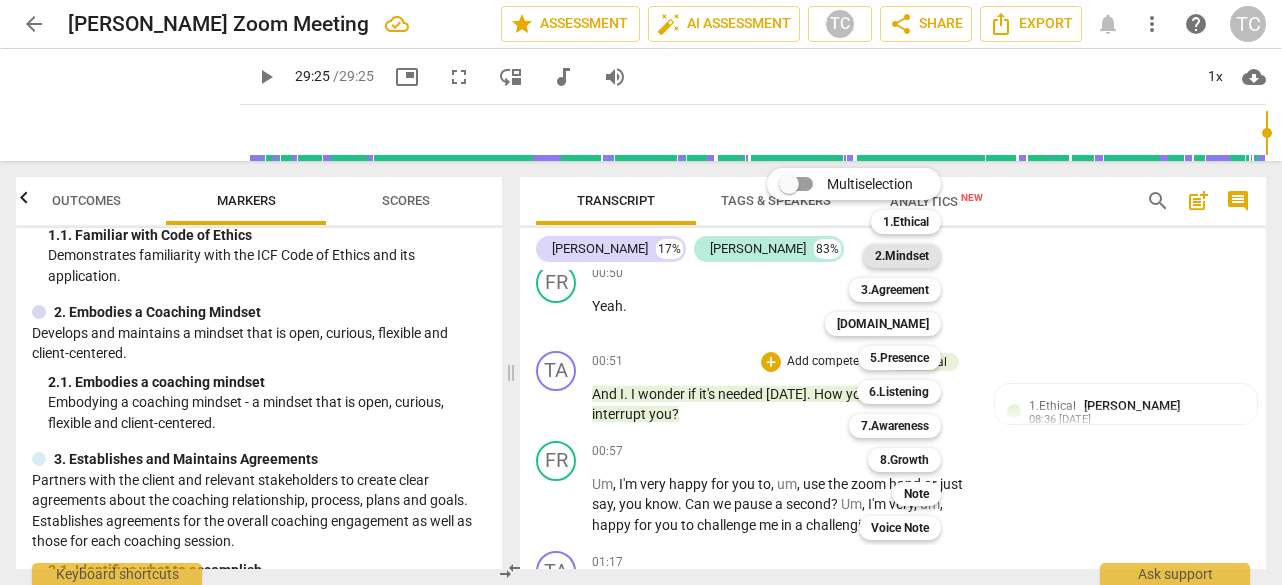 click on "2.Mindset" at bounding box center (902, 256) 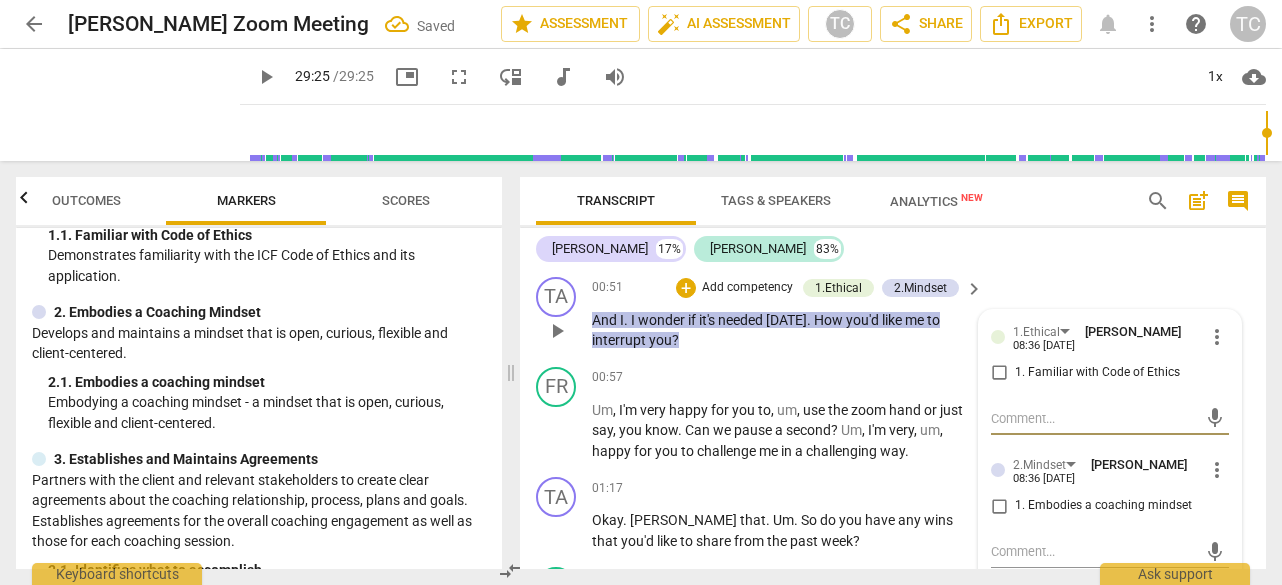 scroll, scrollTop: 1030, scrollLeft: 0, axis: vertical 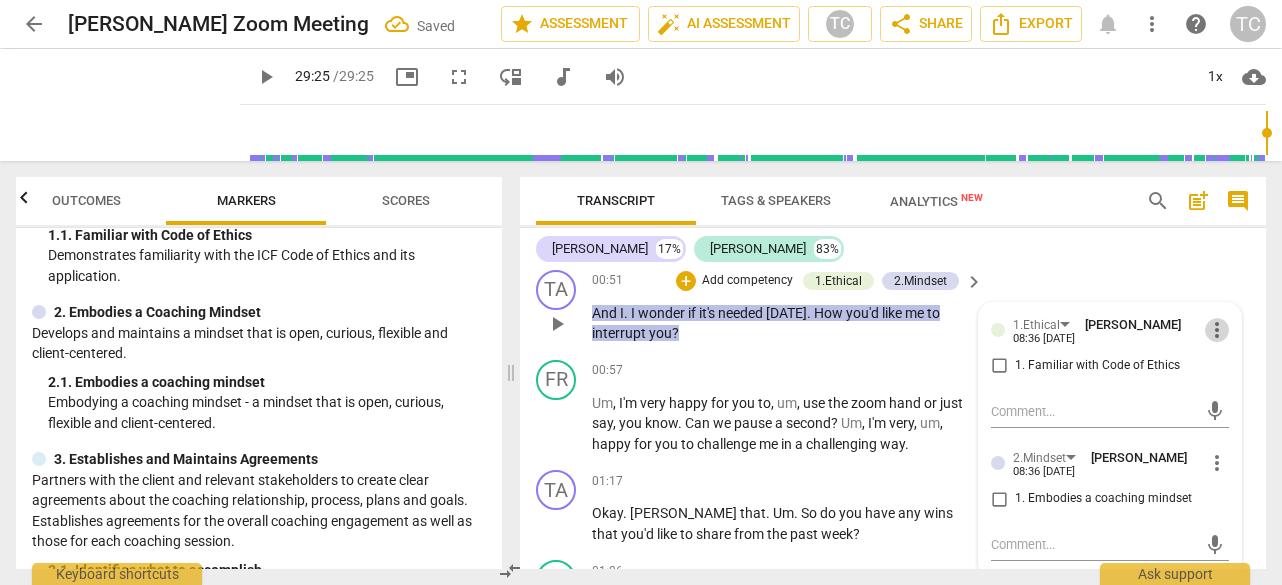 click on "more_vert" at bounding box center (1217, 330) 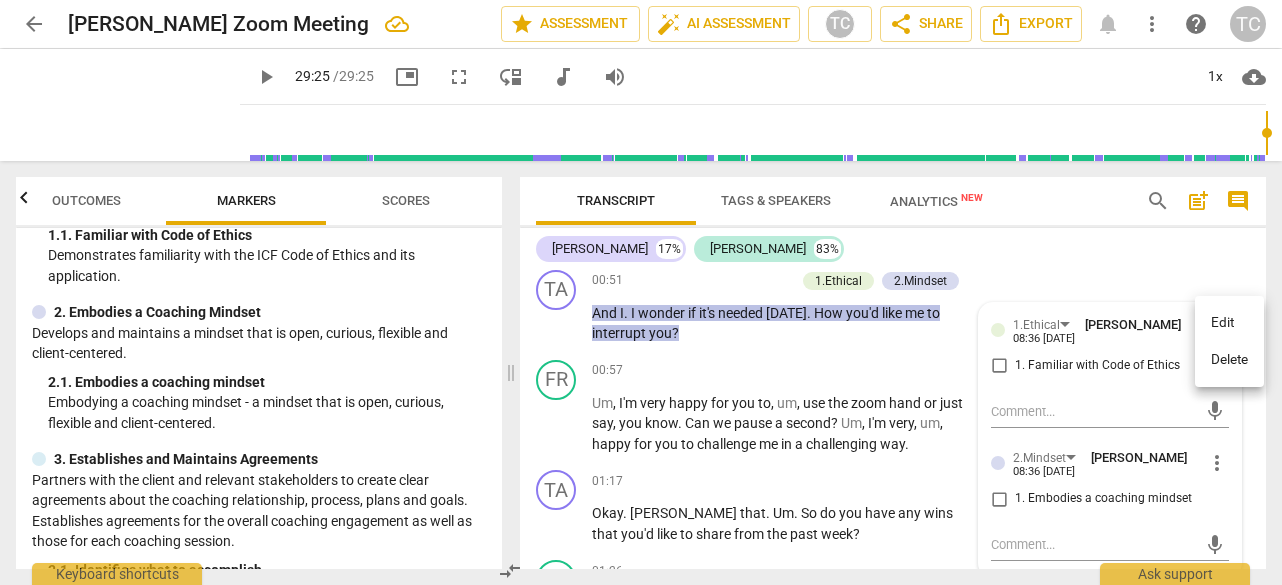 click on "Delete" at bounding box center (1229, 360) 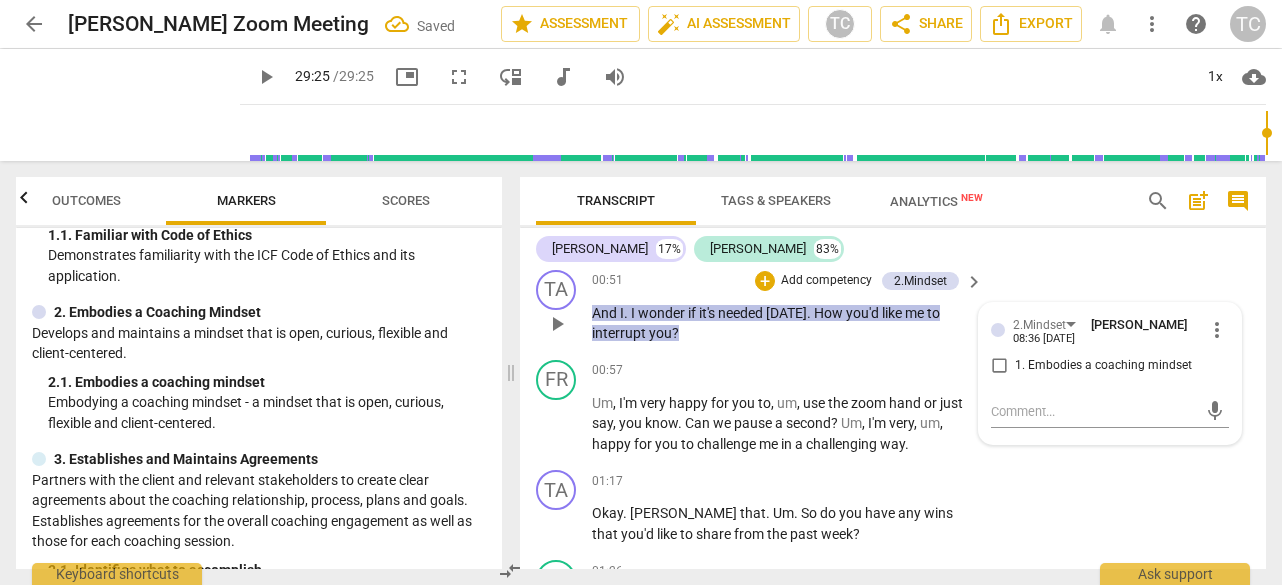 click on "1. Embodies a coaching mindset" at bounding box center [999, 366] 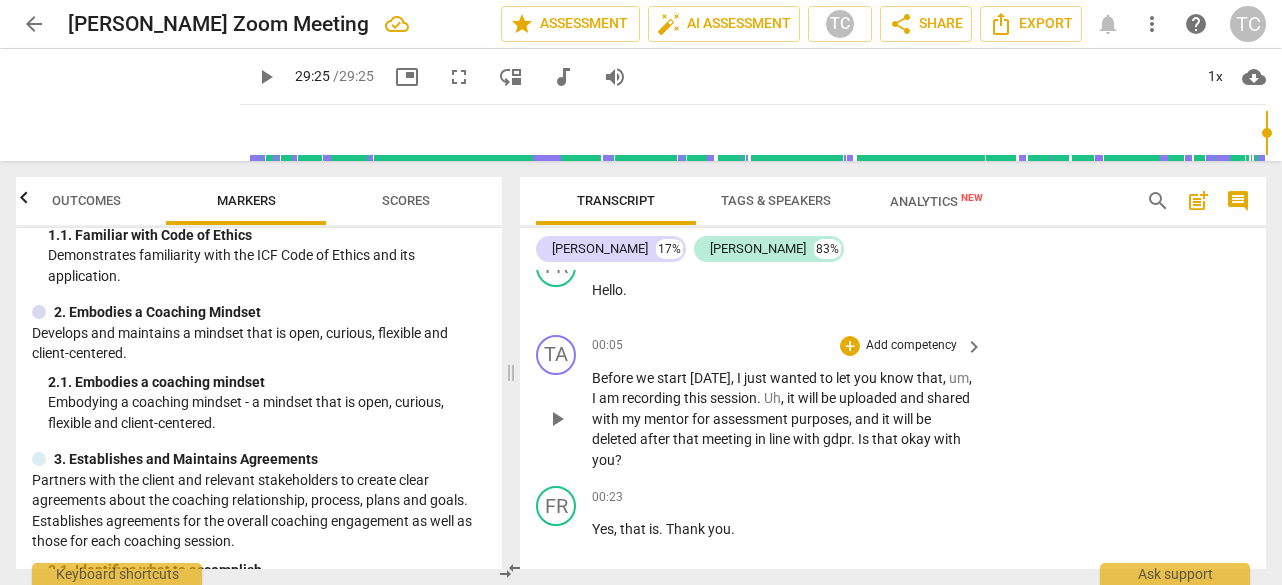scroll, scrollTop: 332, scrollLeft: 0, axis: vertical 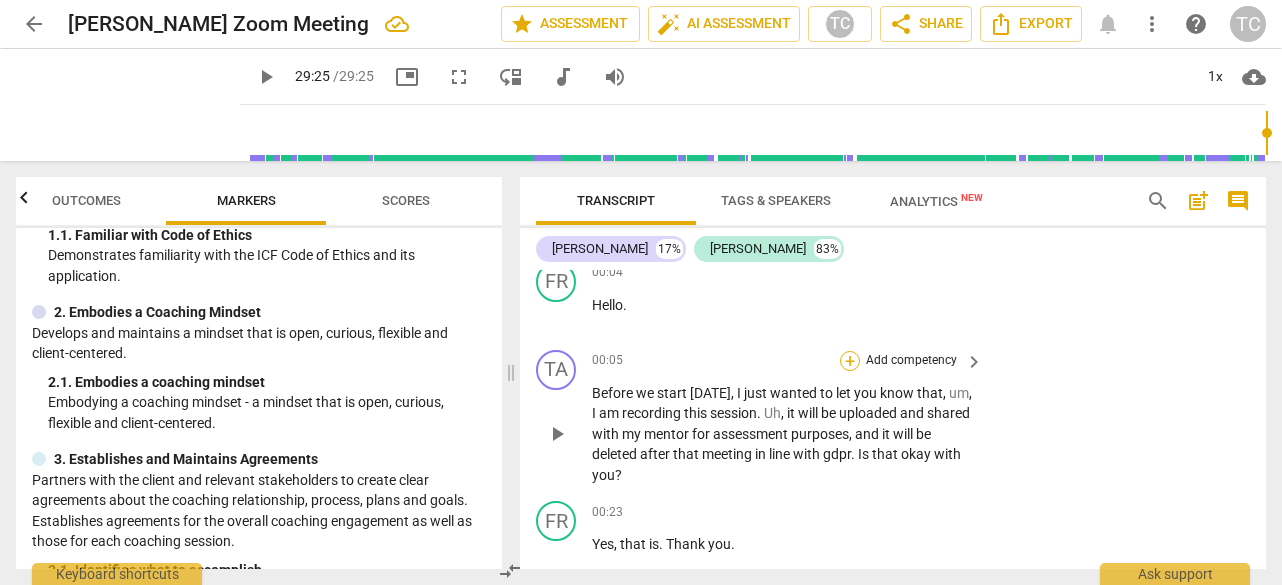 click on "+" at bounding box center [850, 361] 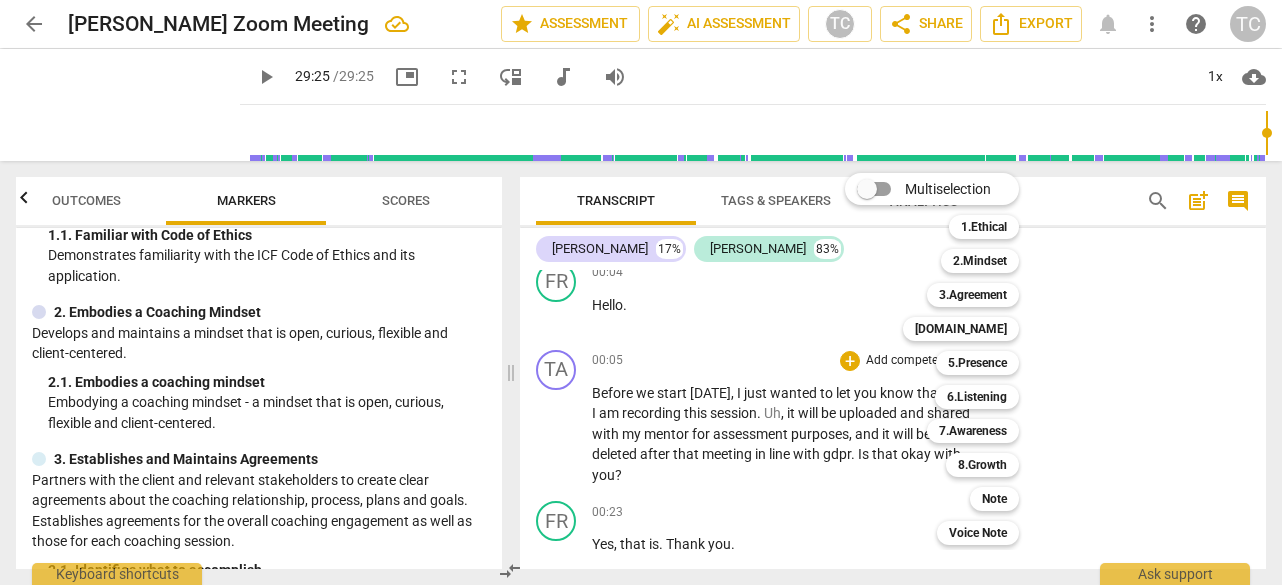 click on "1.Ethical 1" at bounding box center (995, 227) 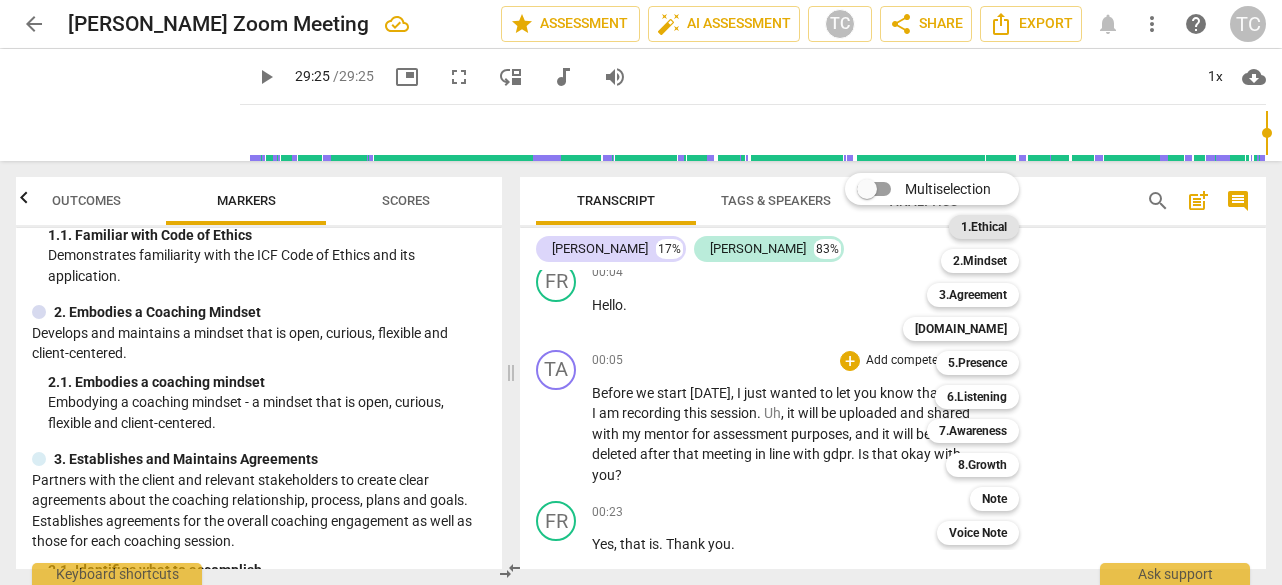 click on "1.Ethical" at bounding box center [984, 227] 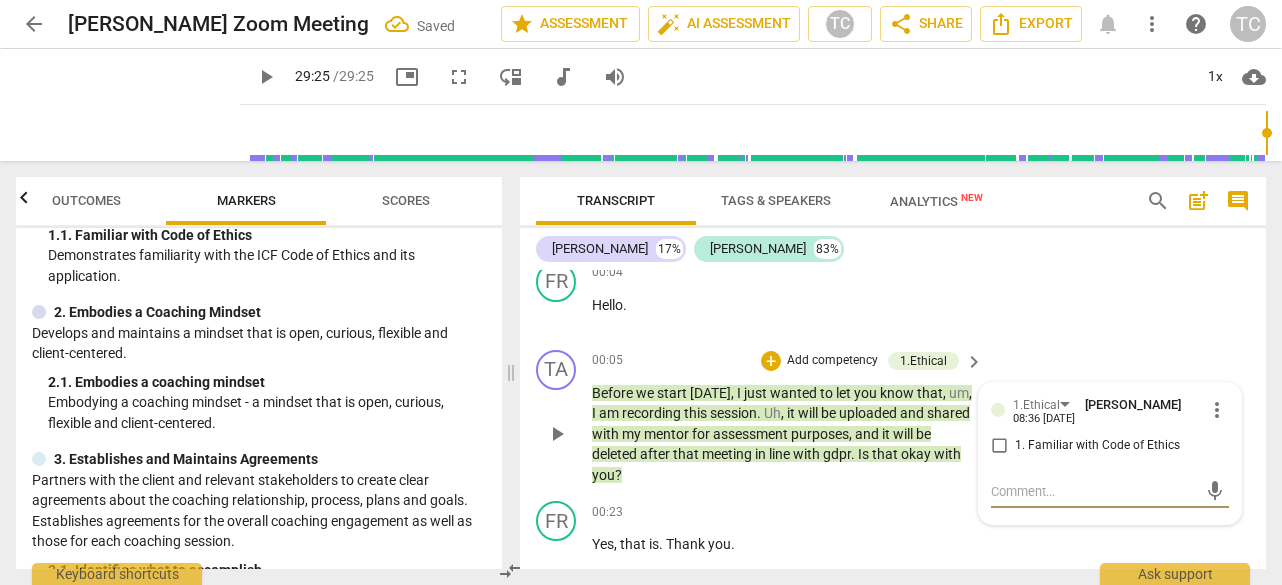 click on "1. Familiar with Code of Ethics" at bounding box center [999, 446] 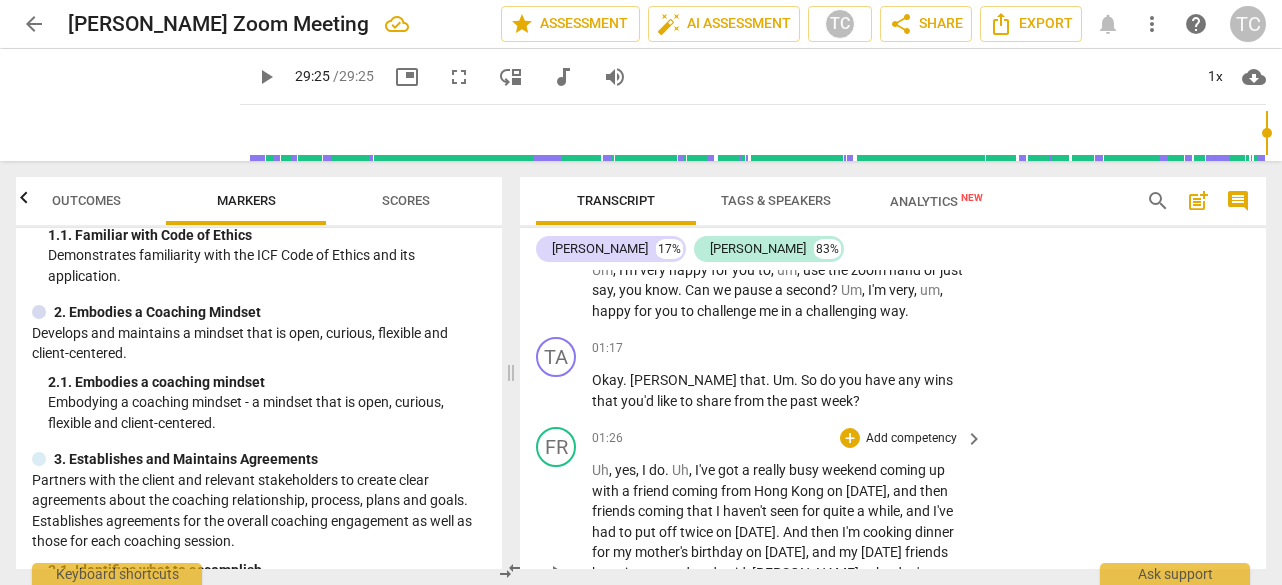 scroll, scrollTop: 1164, scrollLeft: 0, axis: vertical 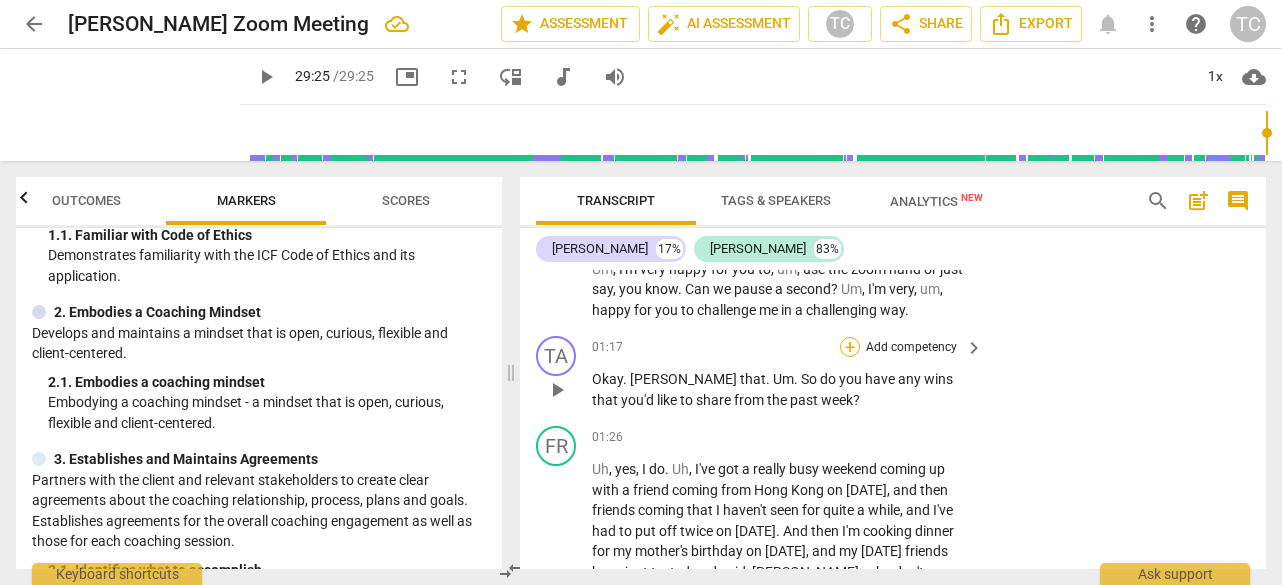 click on "+" at bounding box center [850, 347] 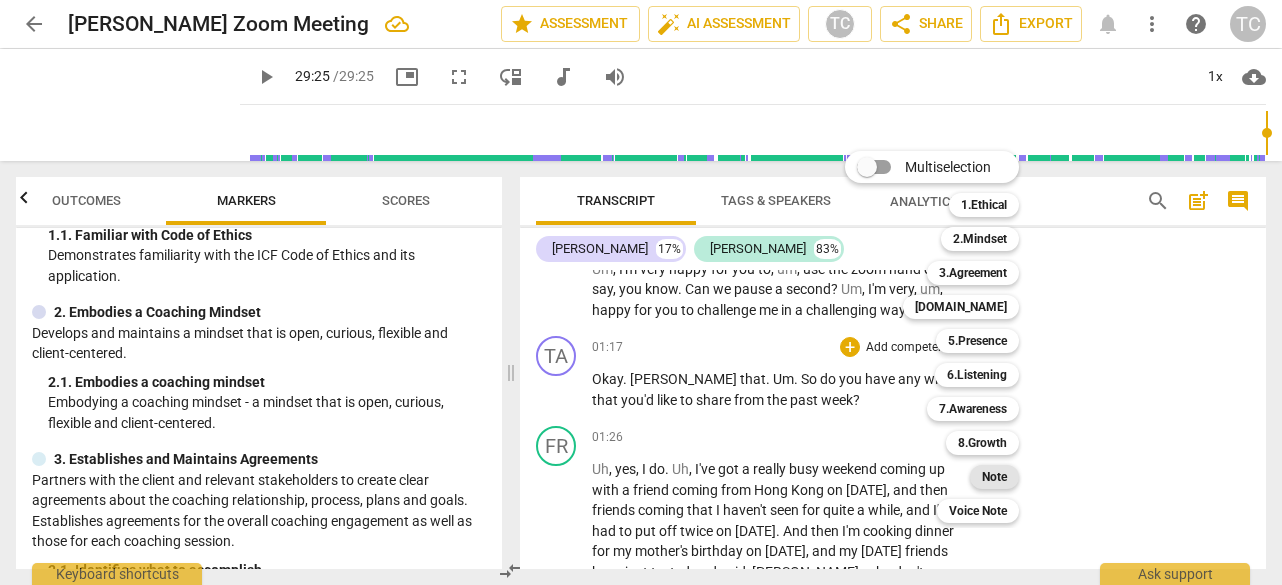 click on "Note" at bounding box center (994, 477) 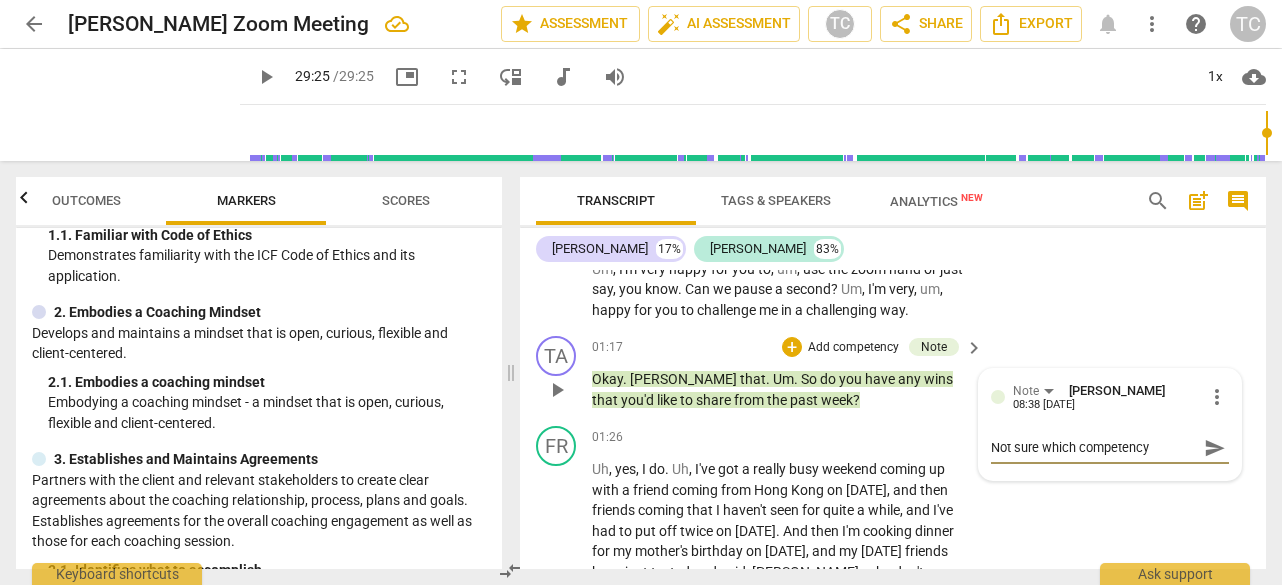 click on "Not sure which competency" at bounding box center [1094, 447] 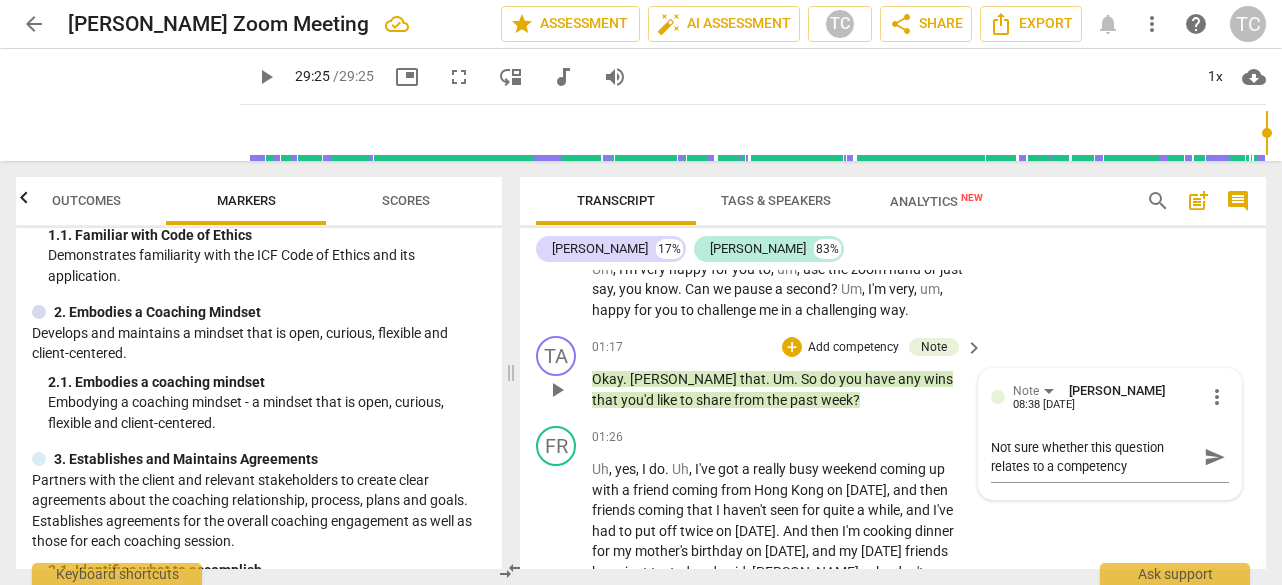 click on "TA play_arrow pause 01:17 + Add competency Note keyboard_arrow_right Okay .   [PERSON_NAME]   that .   Um .   So   do   you   have   any   wins   that   you'd   like   to   share   from   the   past   week ? Note [PERSON_NAME] 08:38 [DATE] more_vert Not sure whether this question relates to a competency Not sure whether this question relates to a competency send" at bounding box center (893, 373) 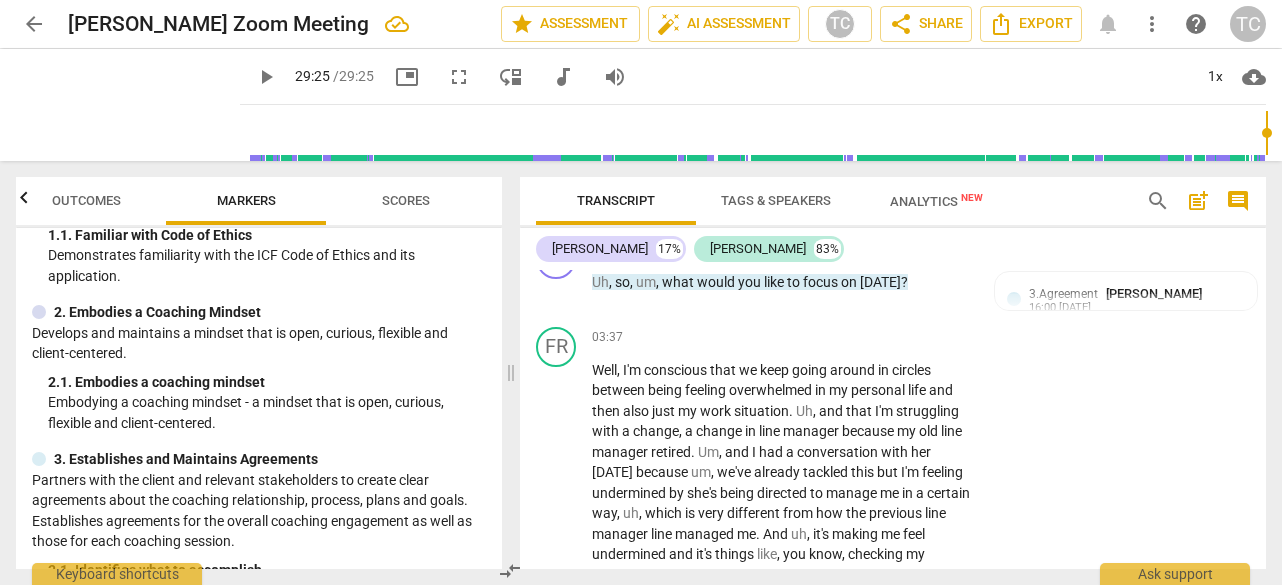 scroll, scrollTop: 2371, scrollLeft: 0, axis: vertical 